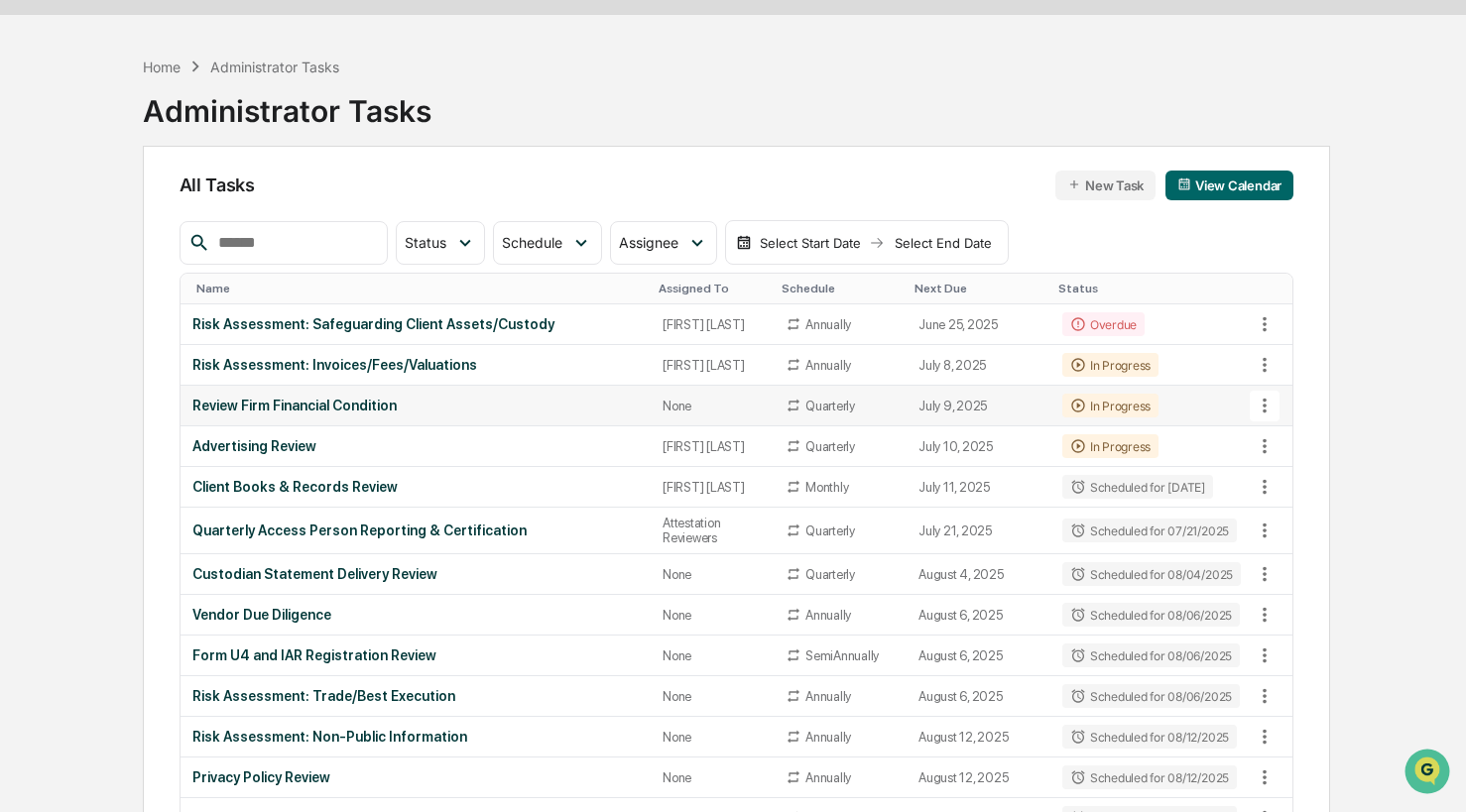 scroll, scrollTop: 0, scrollLeft: 0, axis: both 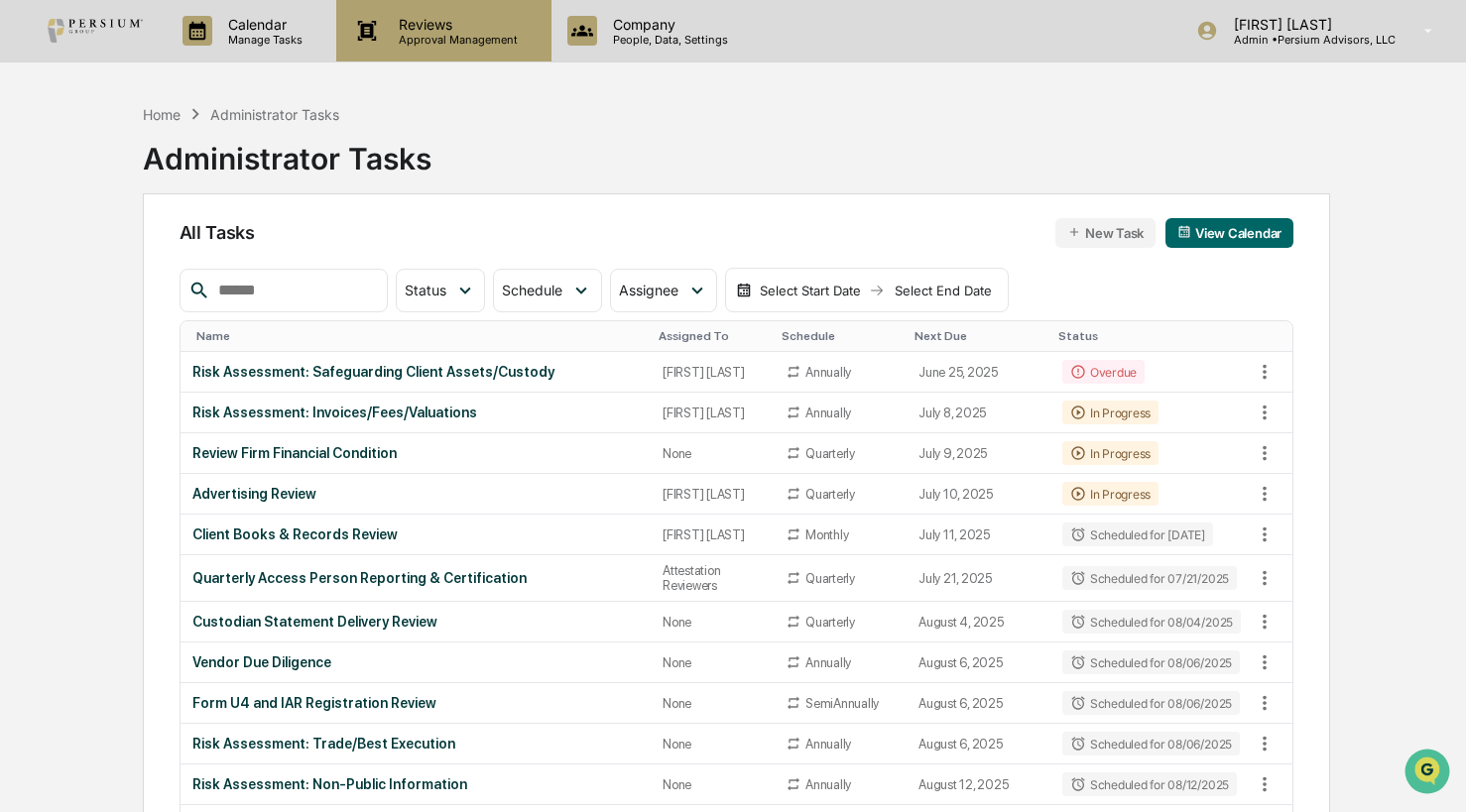 click on "Reviews" at bounding box center (455, 24) 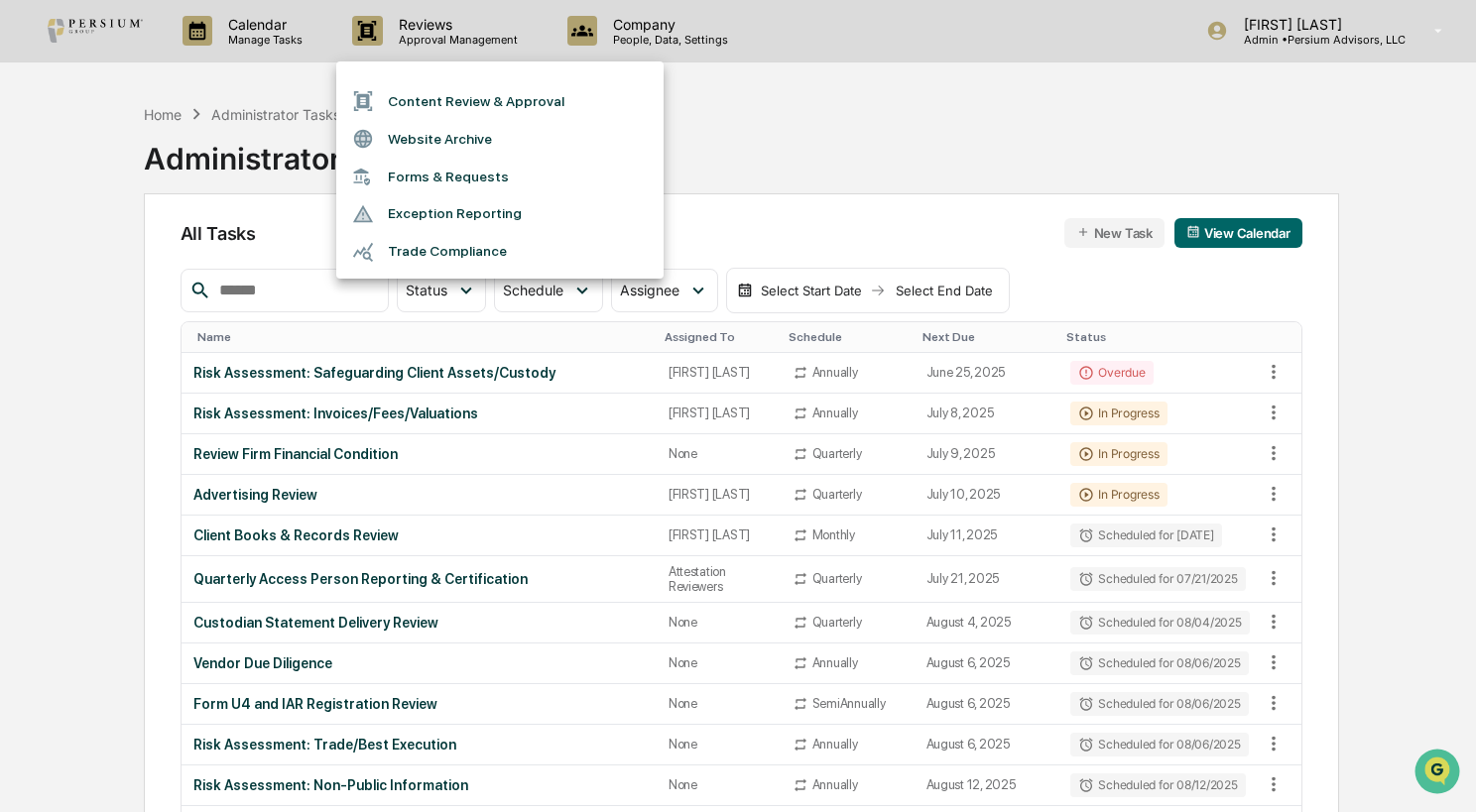 click on "Content Review & Approval" at bounding box center [500, 101] 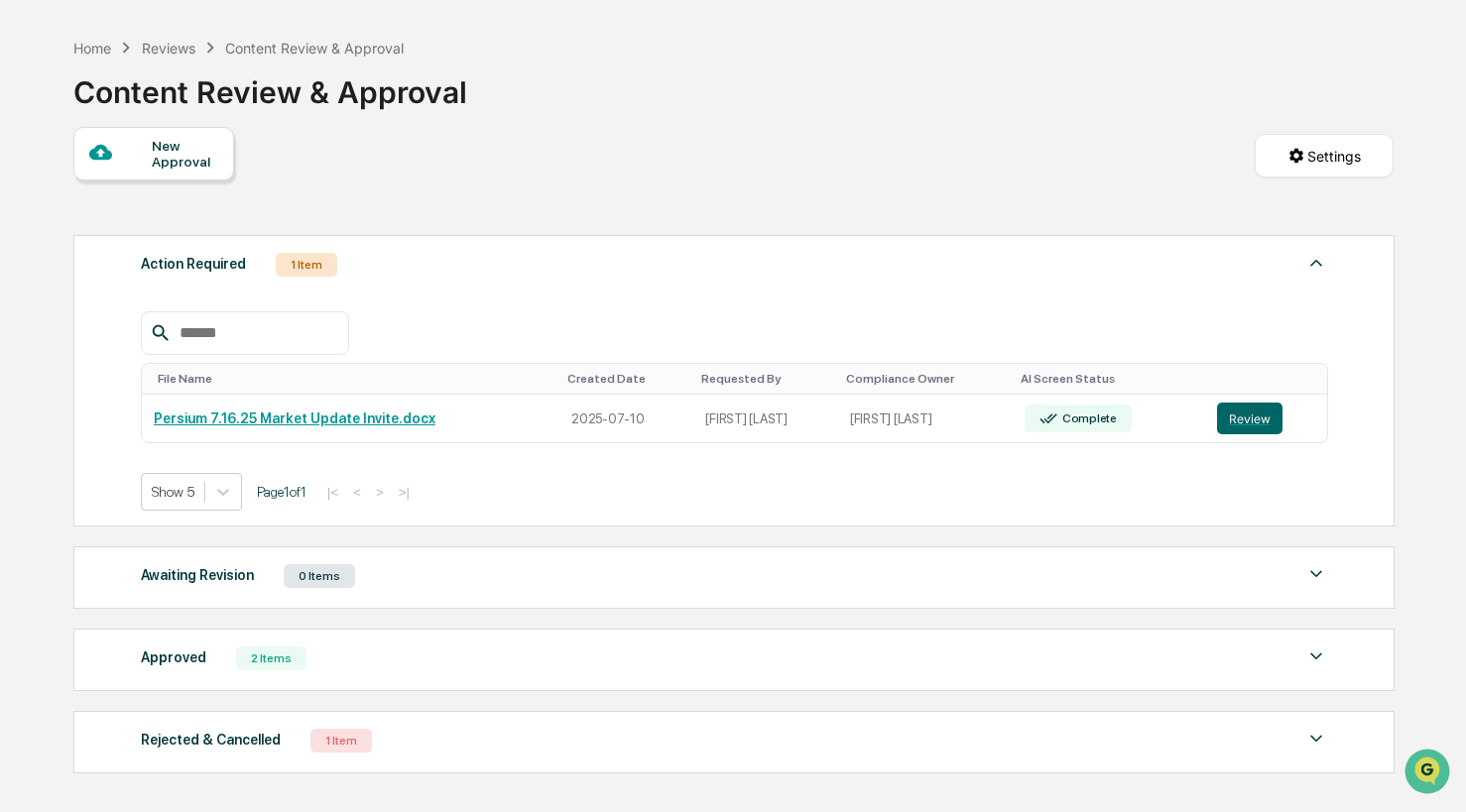 scroll, scrollTop: 170, scrollLeft: 0, axis: vertical 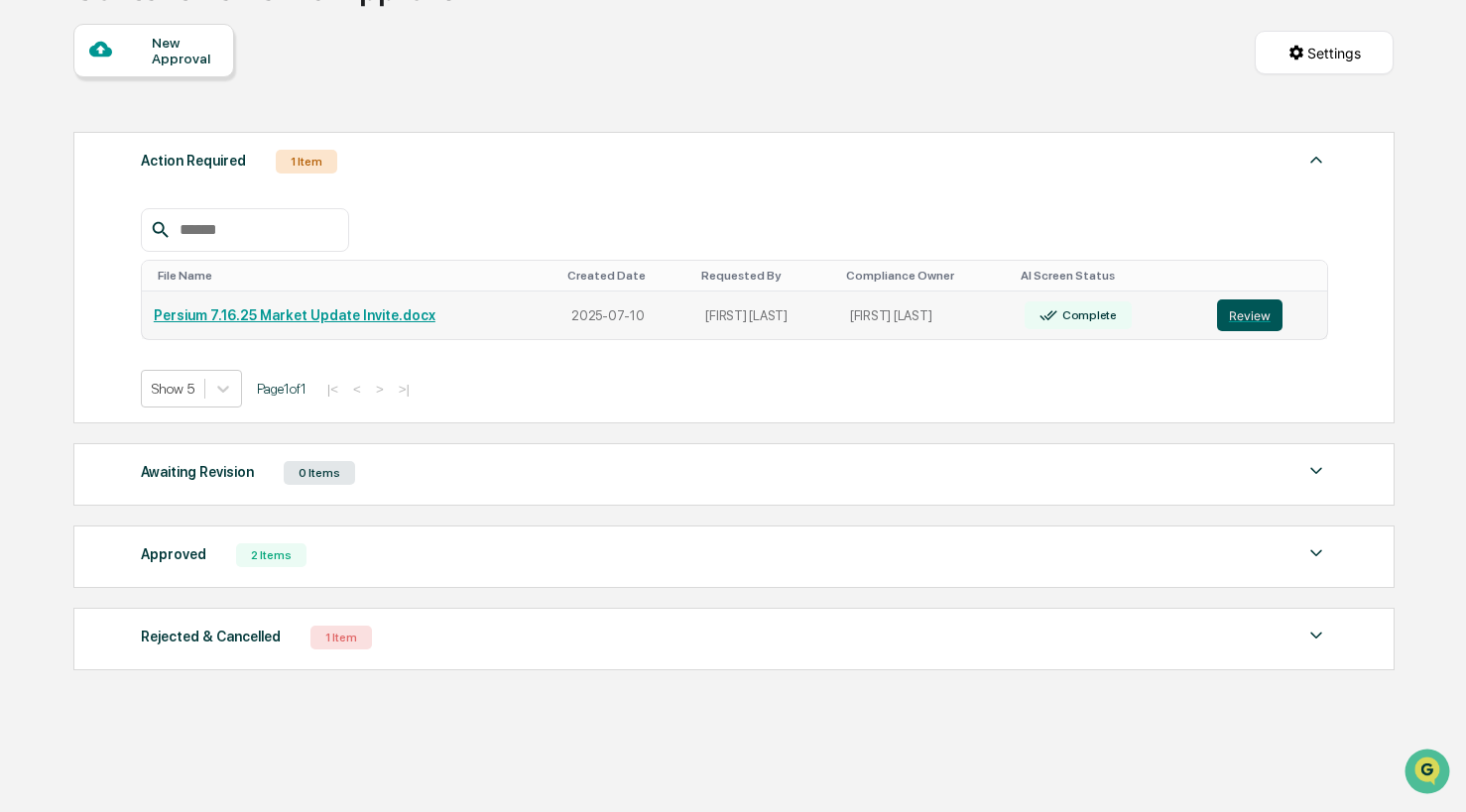 click on "Review" at bounding box center (1250, 315) 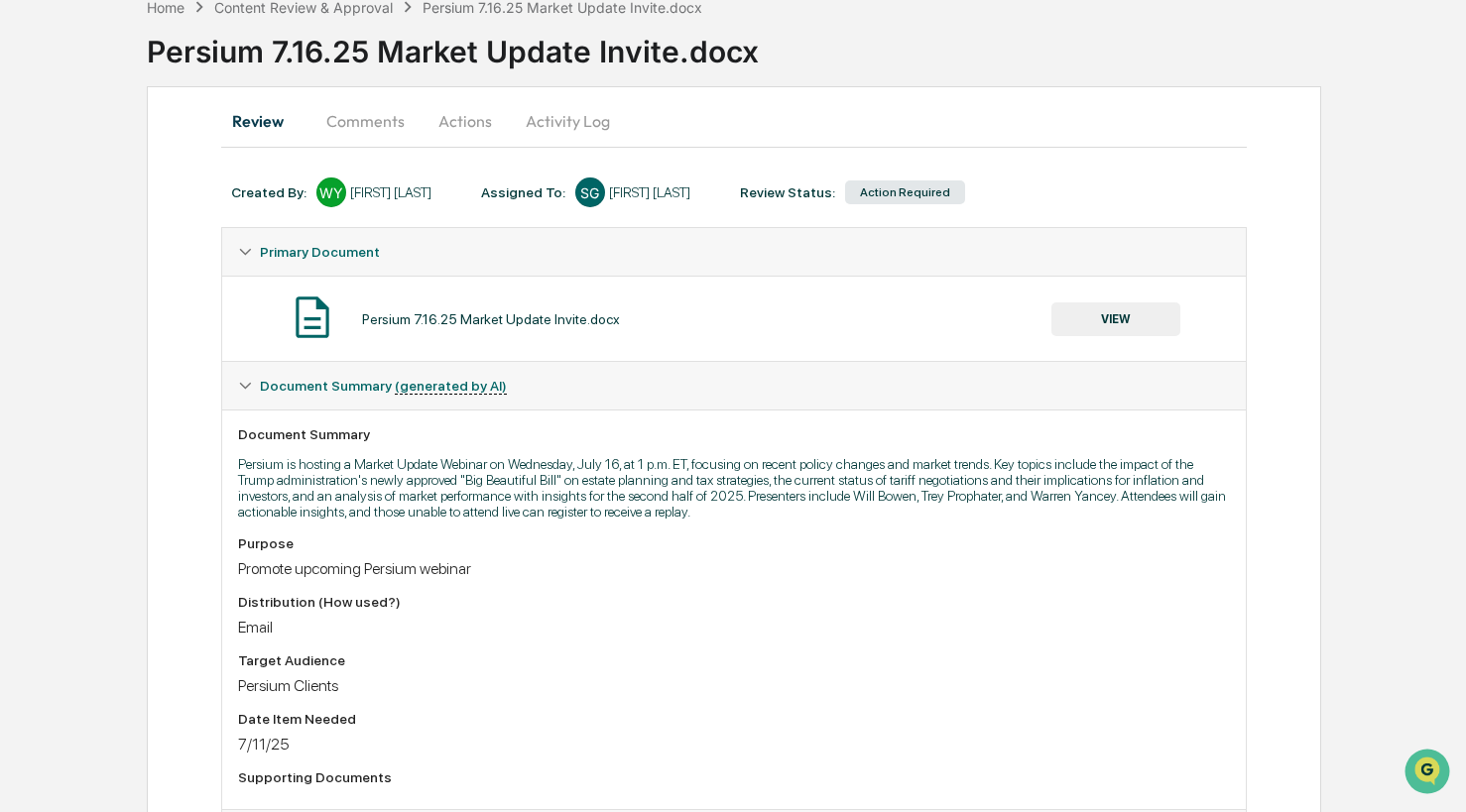 scroll, scrollTop: 0, scrollLeft: 0, axis: both 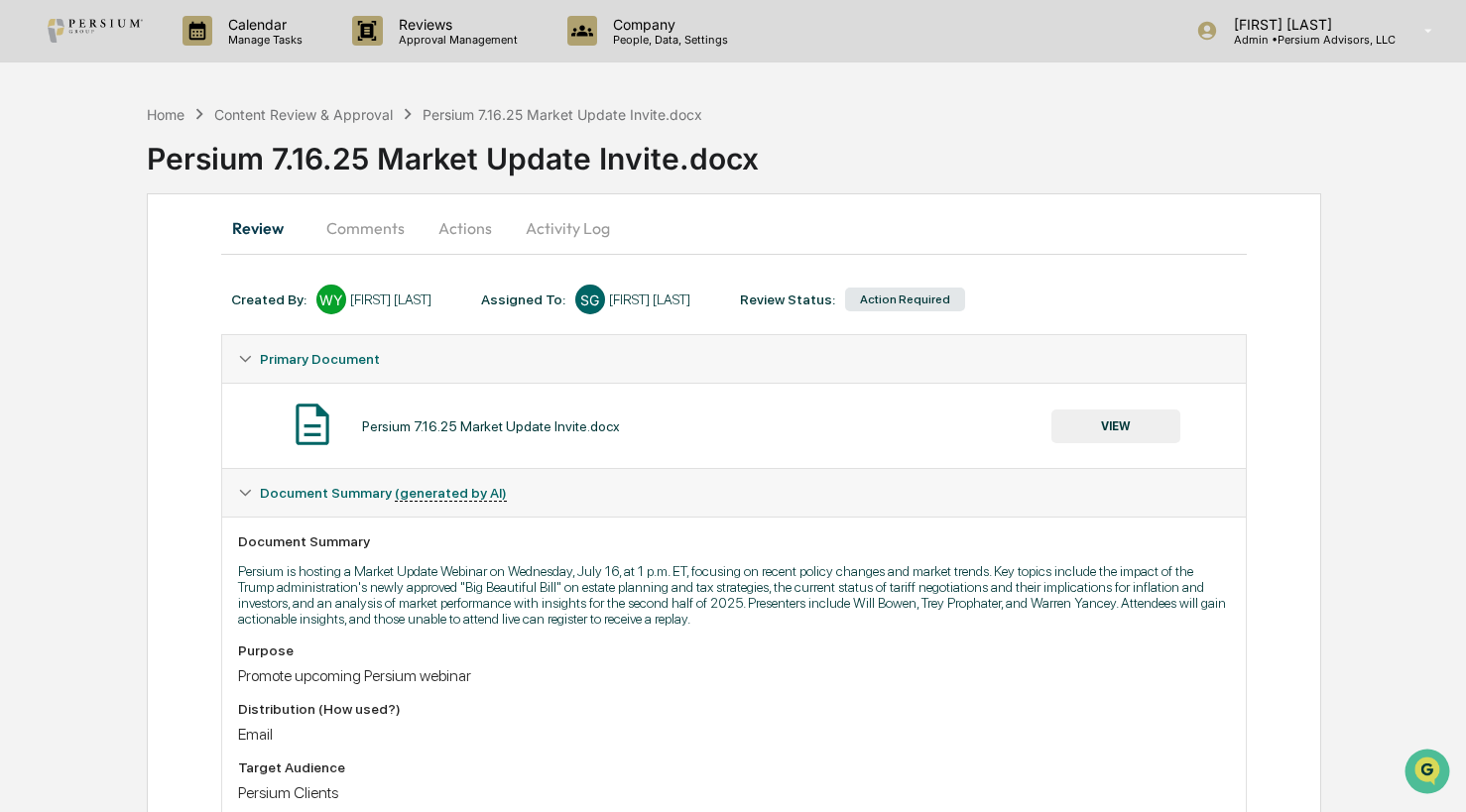 click on "Comments" at bounding box center (365, 228) 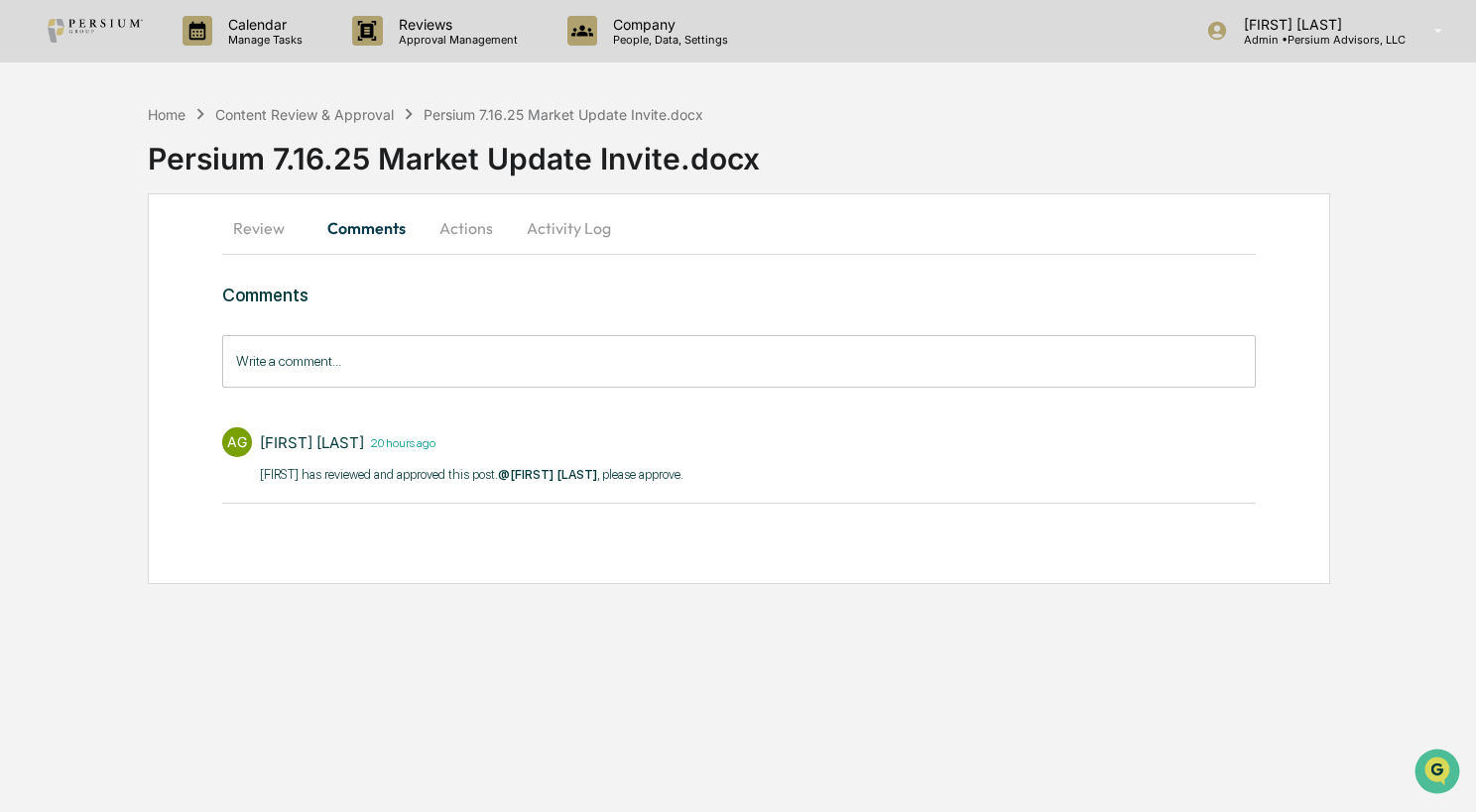 click on "Actions" at bounding box center (466, 228) 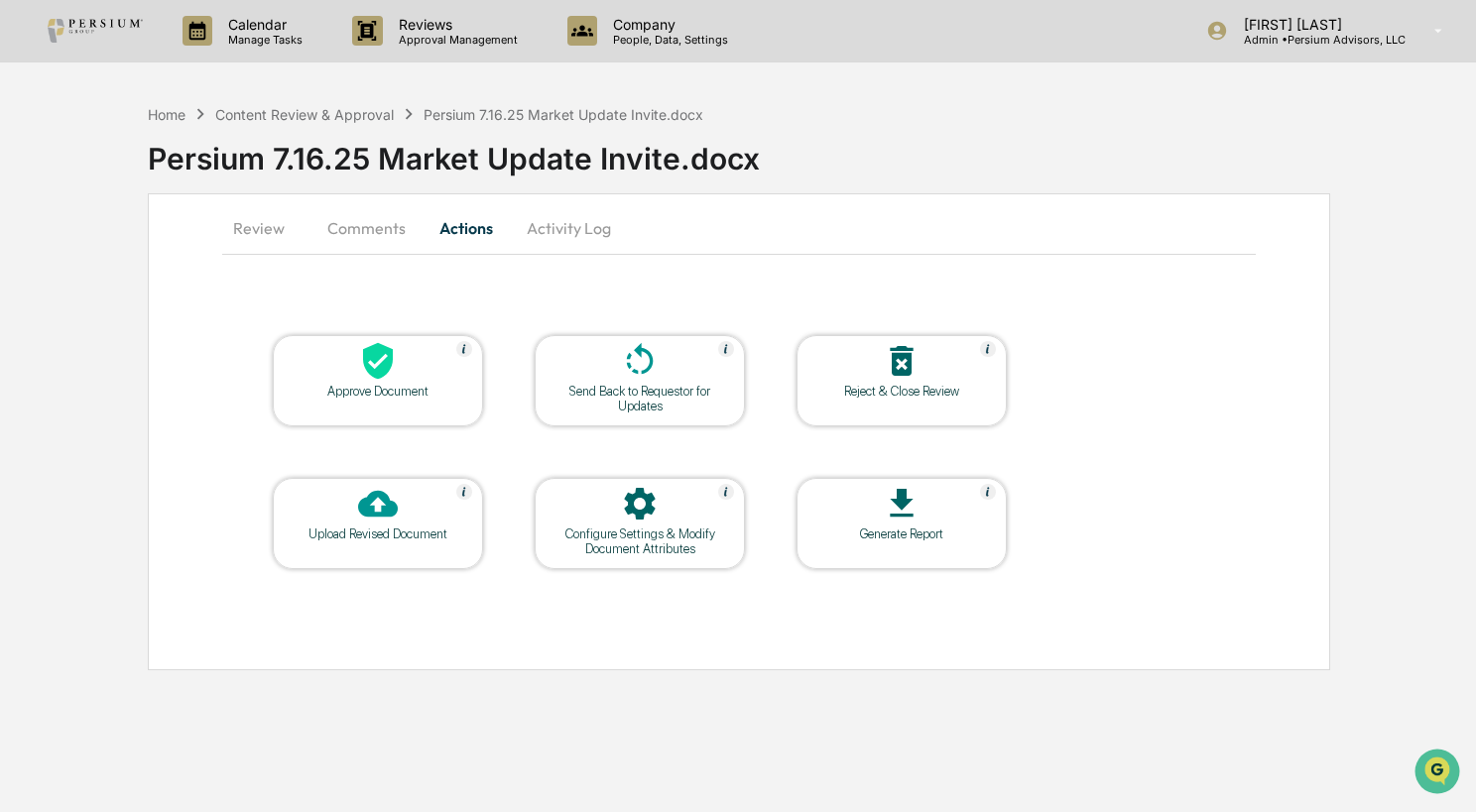 click on "Comments" at bounding box center [366, 228] 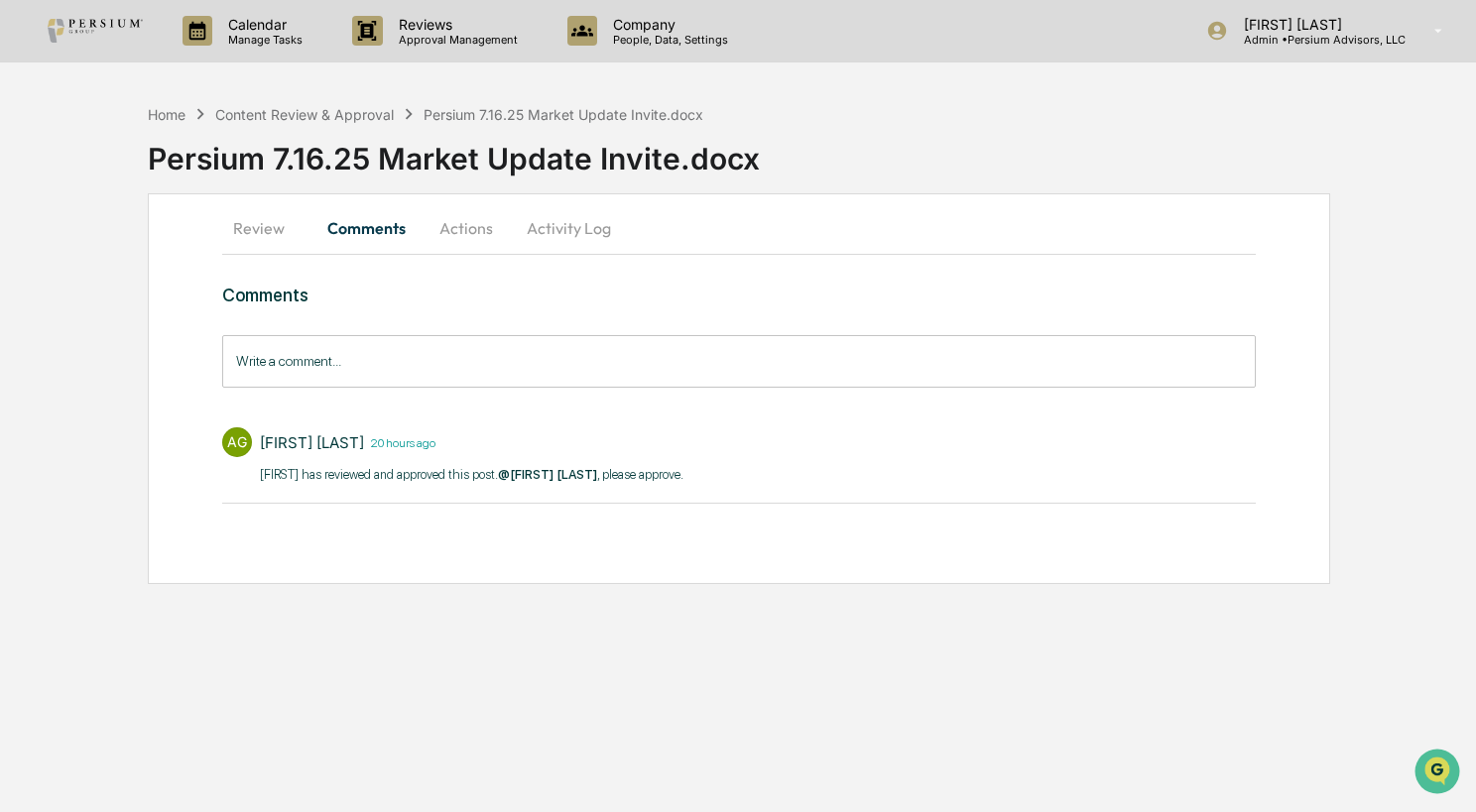 click on "Activity Log" at bounding box center [568, 228] 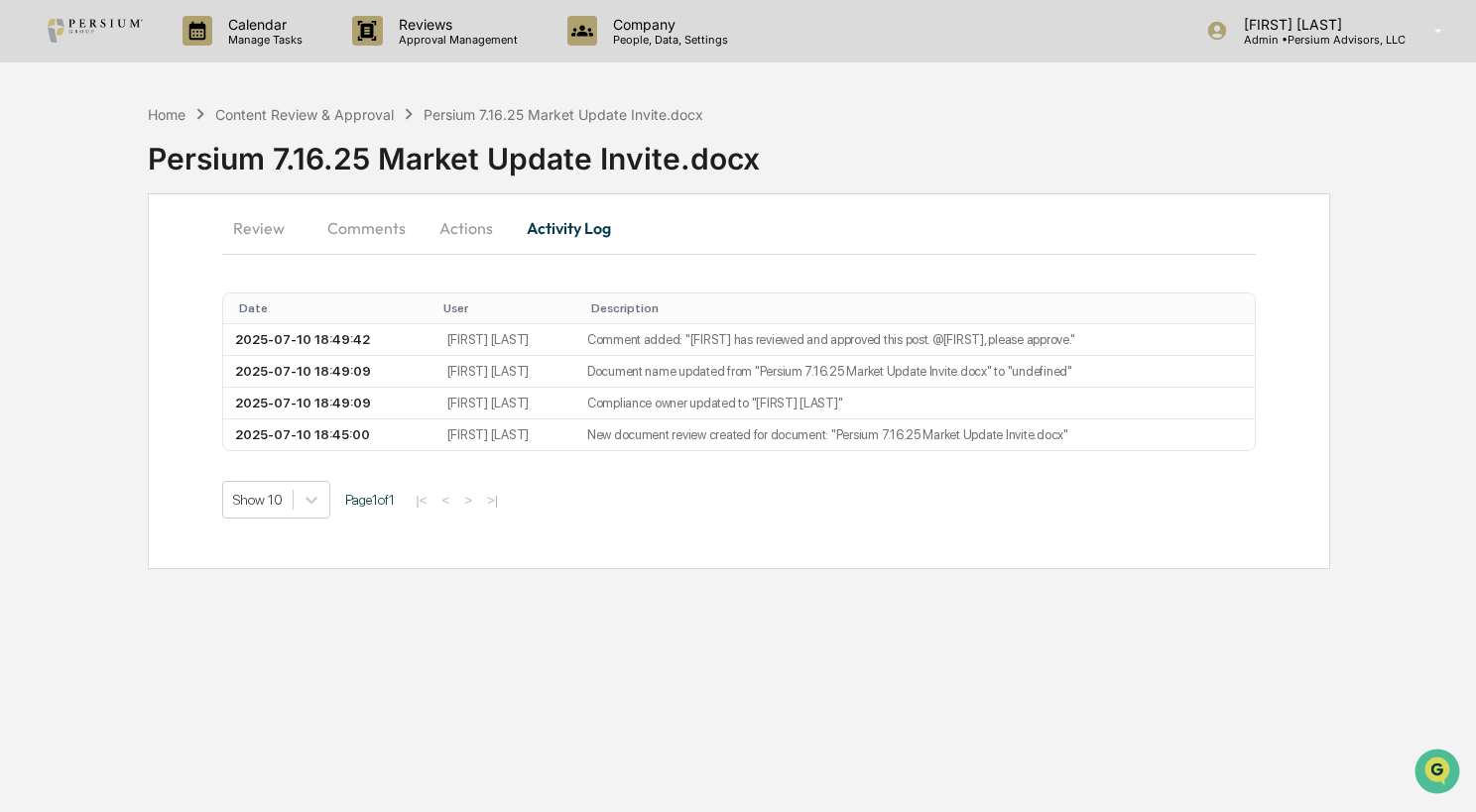click on "Actions" at bounding box center [466, 228] 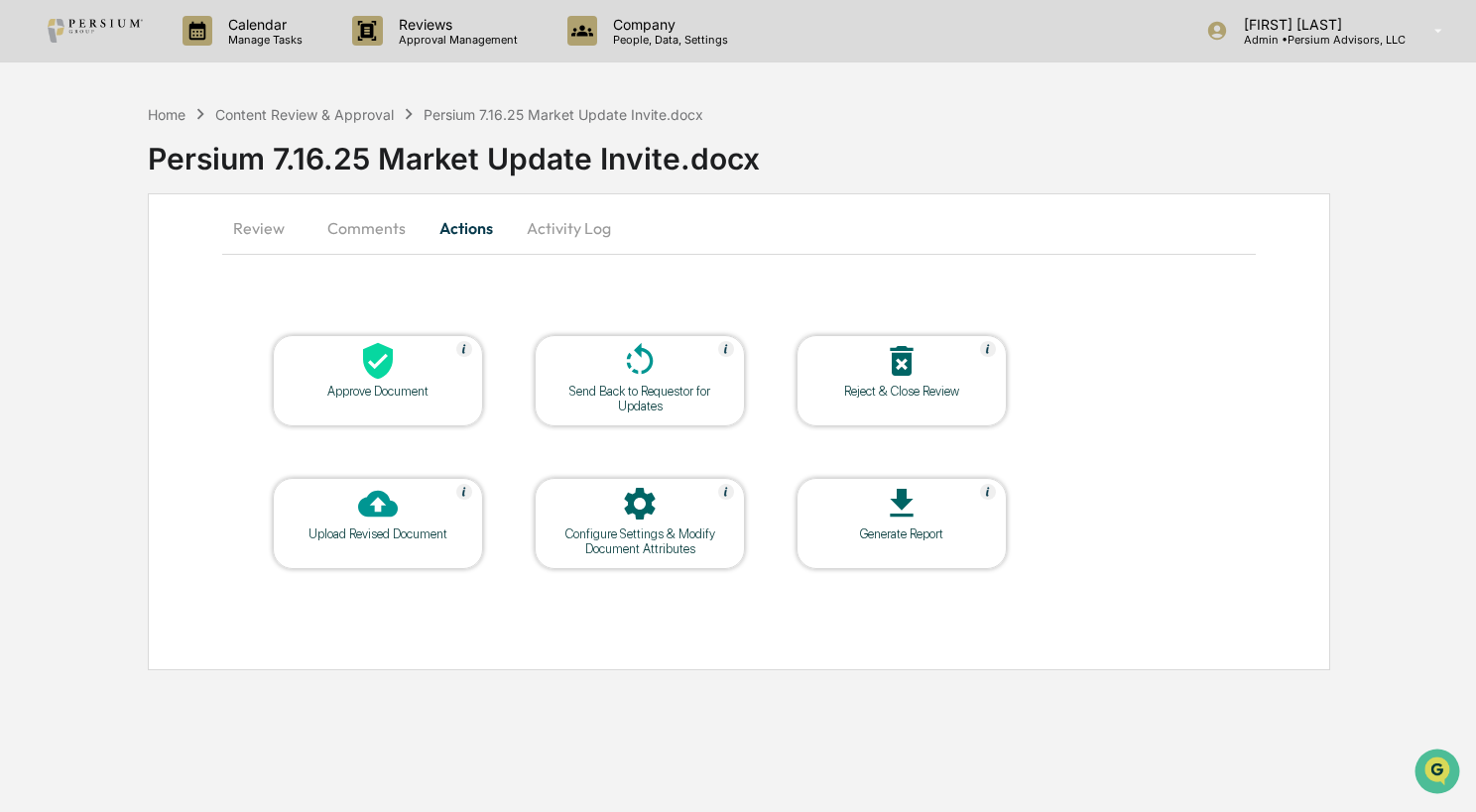 click on "Review" at bounding box center (267, 228) 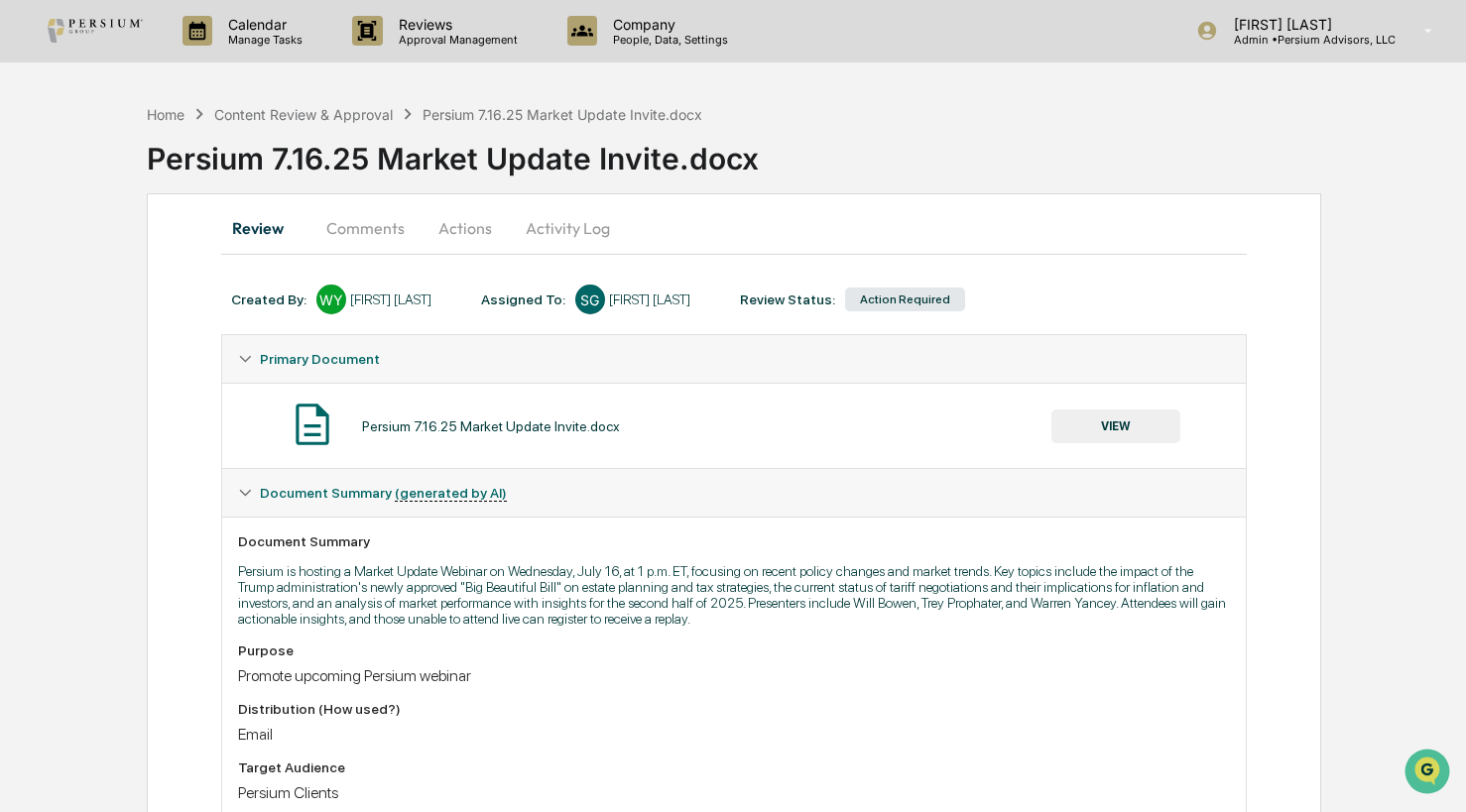 click on "Activity Log" at bounding box center (567, 228) 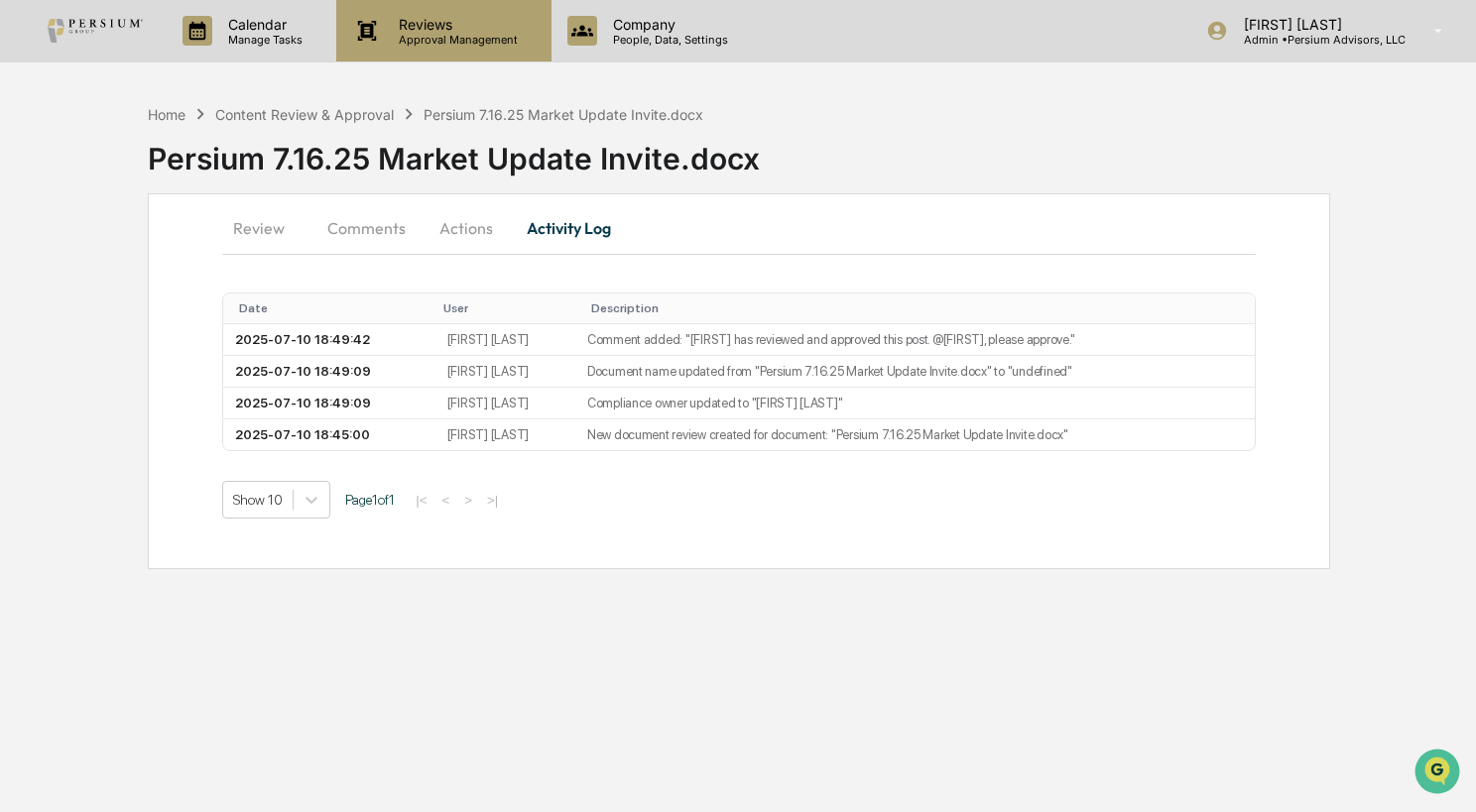 click on "Reviews" at bounding box center (455, 24) 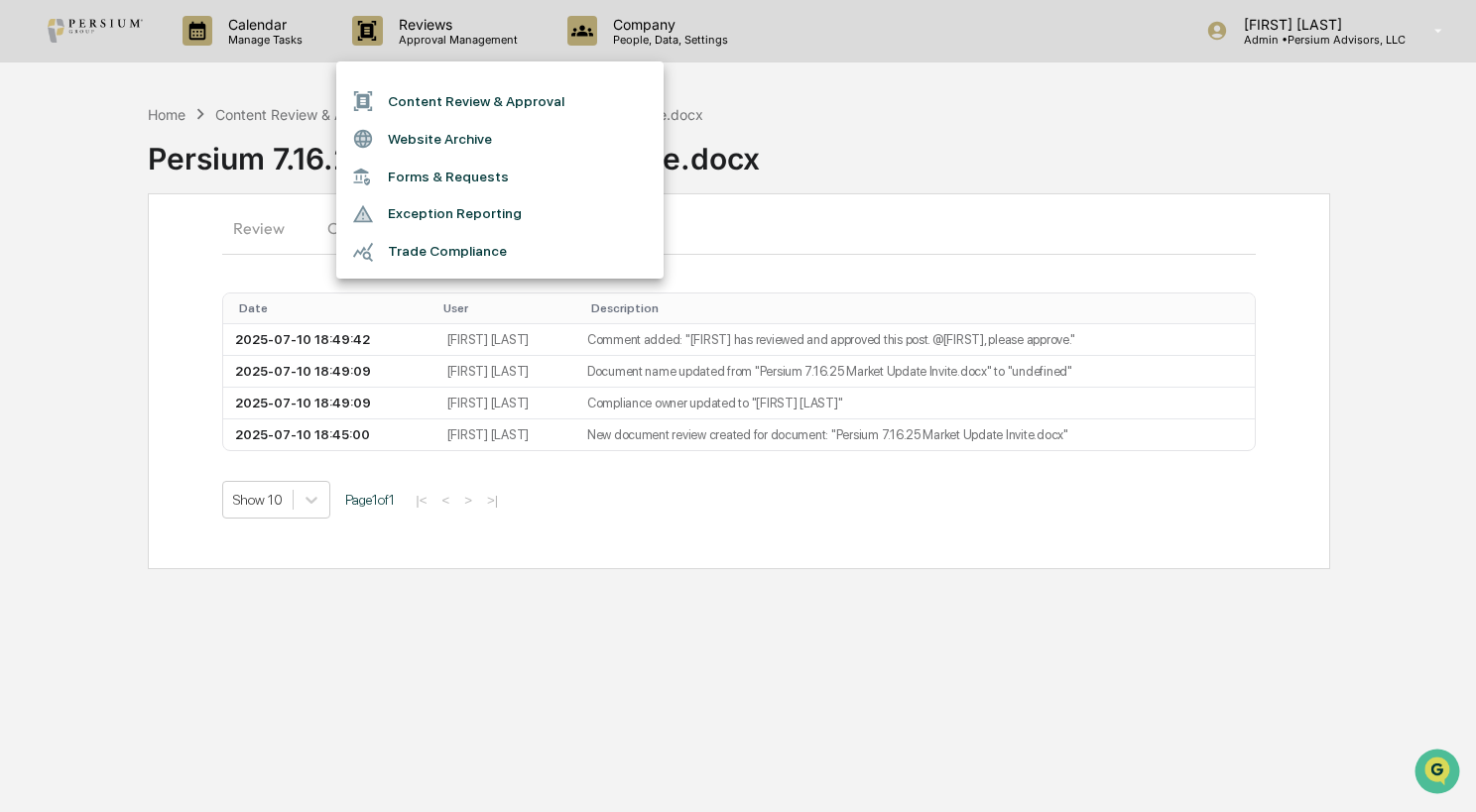 click on "Content Review & Approval" at bounding box center [500, 101] 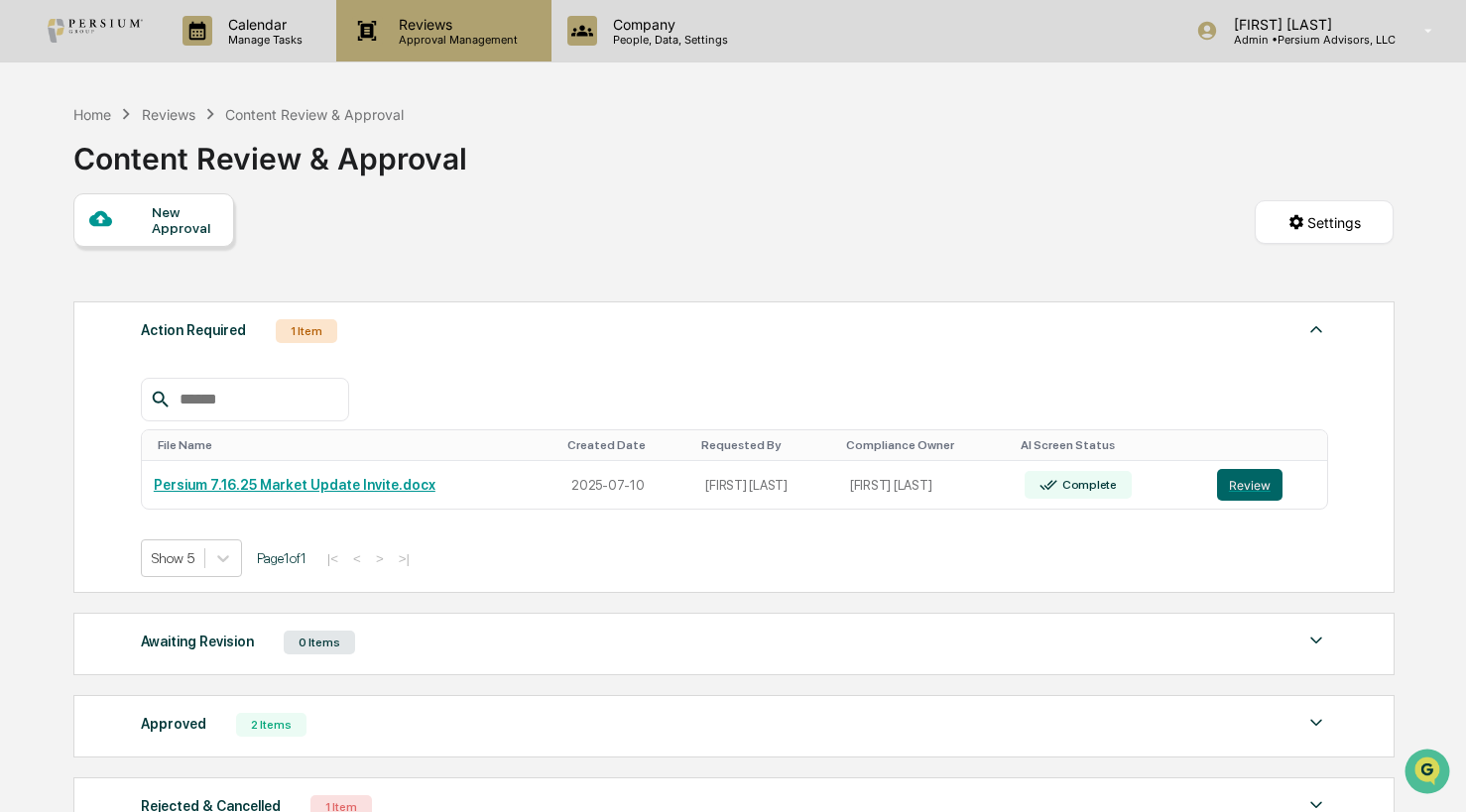 click on "Reviews Approval Management" at bounding box center [443, 31] 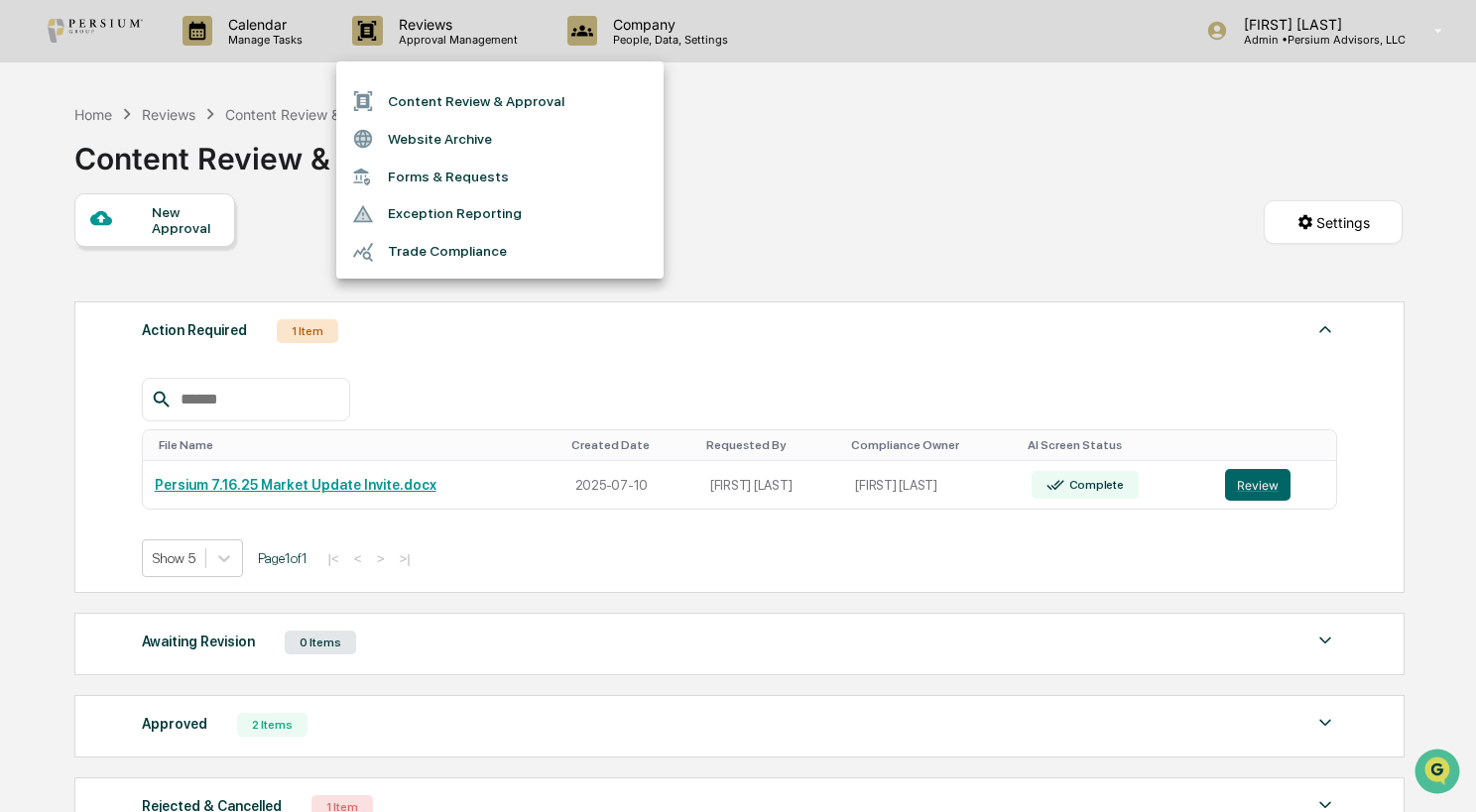 click at bounding box center (738, 406) 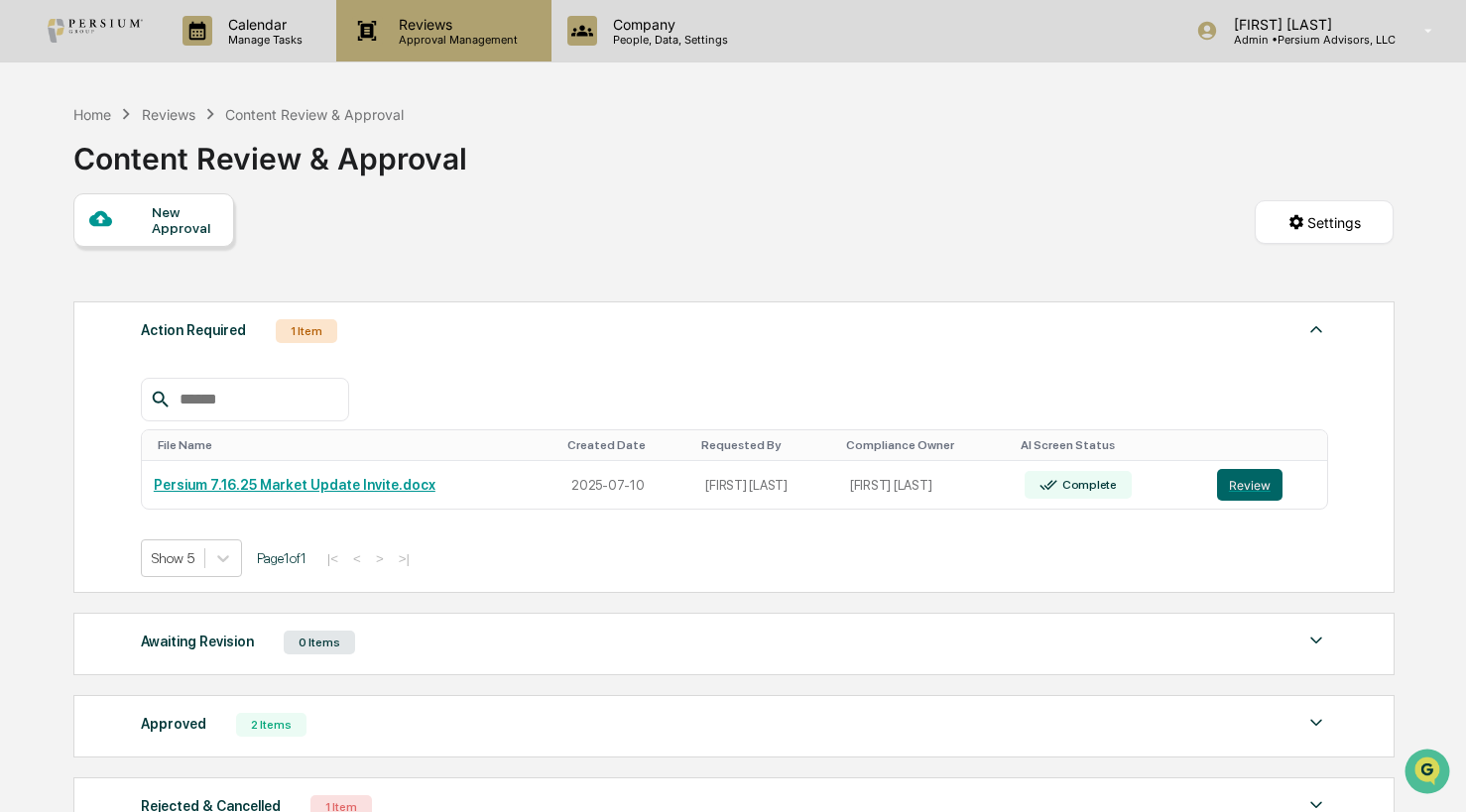 click on "Reviews" at bounding box center [455, 24] 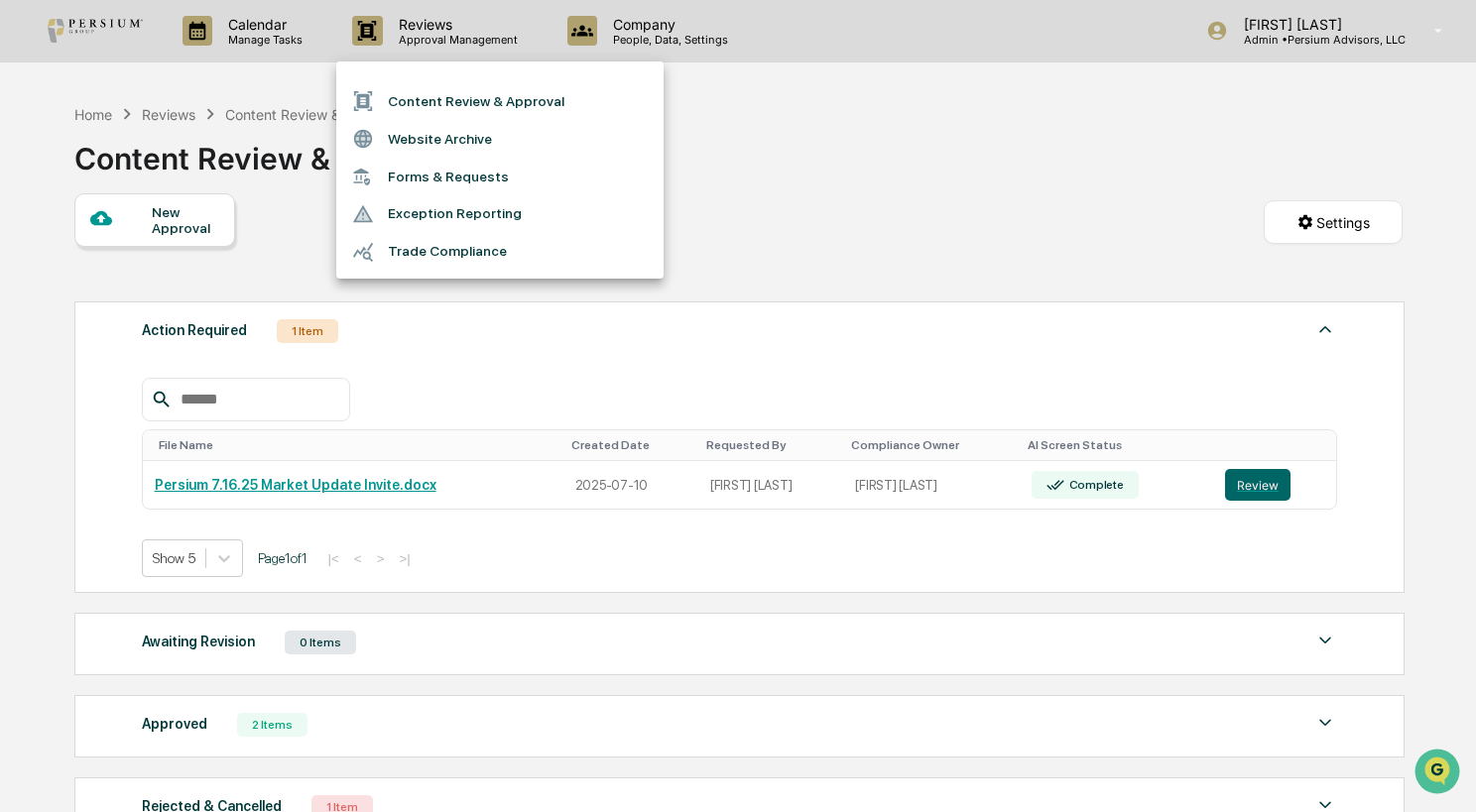 click at bounding box center (738, 406) 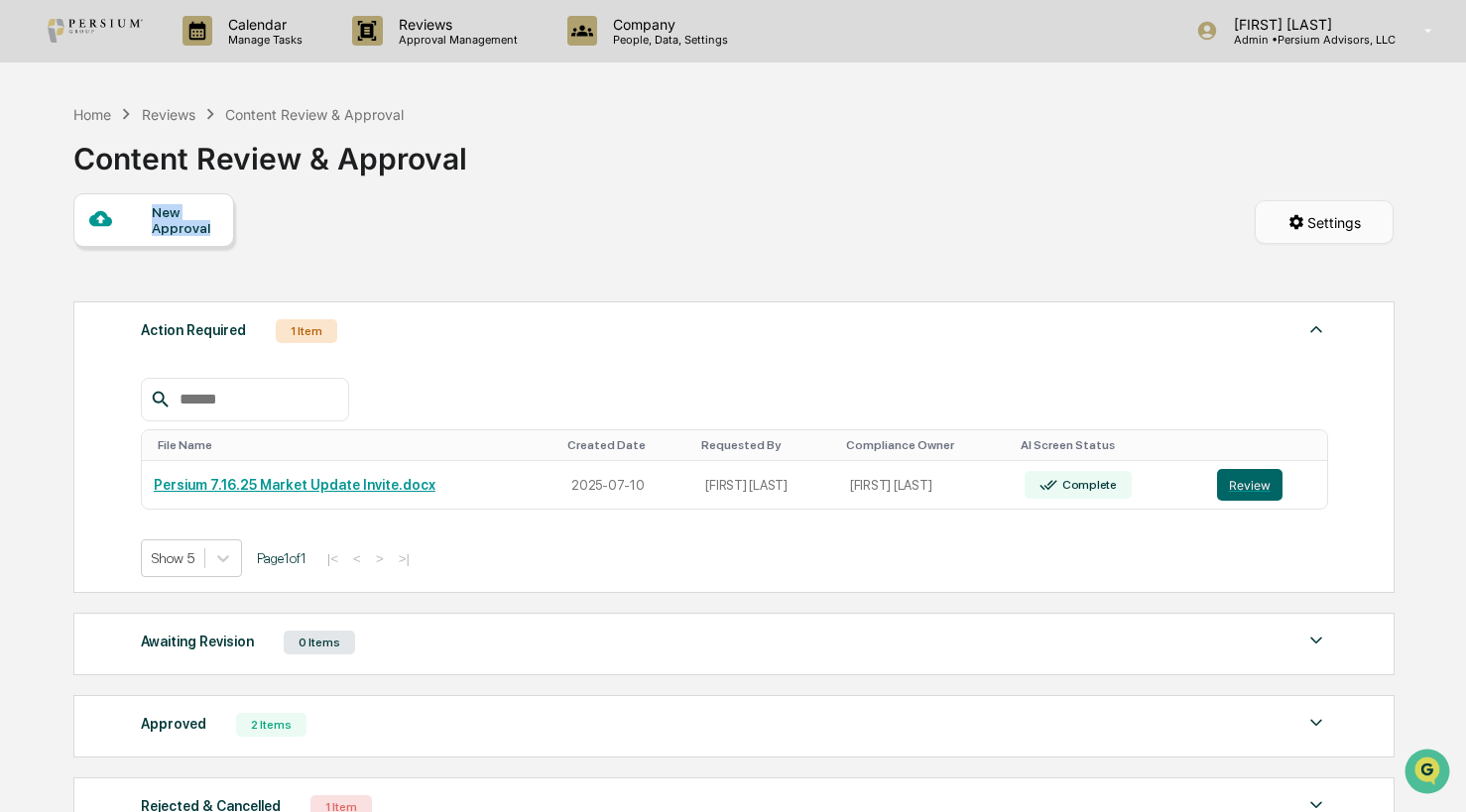 drag, startPoint x: 1355, startPoint y: 190, endPoint x: 1359, endPoint y: 200, distance: 10.77033 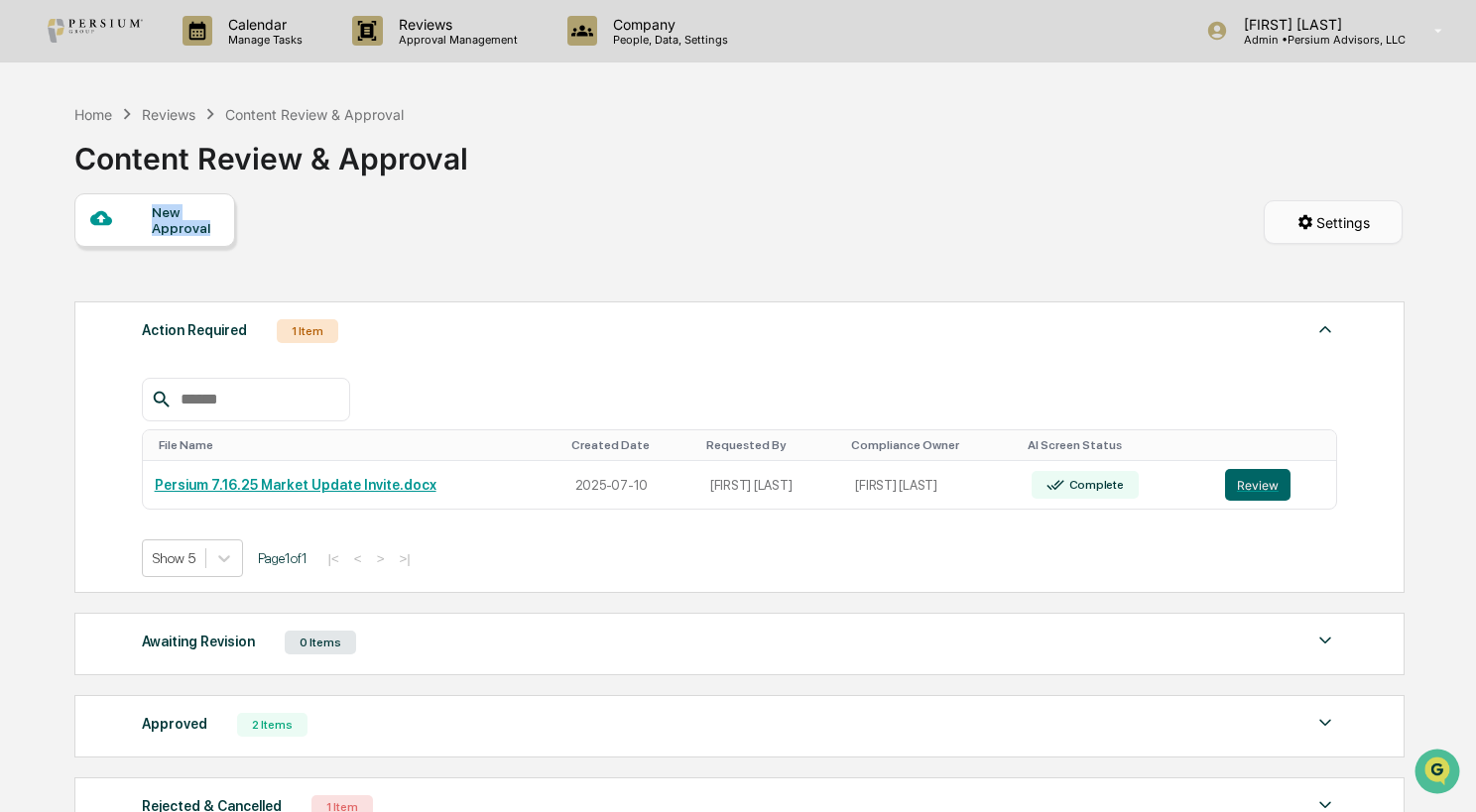 click on "Company Info Platform Configuration Admin Calendar Visibility Administrator Task Configuration Forms & Requests Approval Policies Definitions Branding Content Review Trade Testing Plan & Billing Support Content Review Settings Review Visibility Set which Content Reviews users can view. All Content Reviews Save AI Output Visibility Set the default visibility for AI output across the organization: All Users Save Re-Opening Completed Reviews Set which users are allowed to re-open Content Reviews: Administrators Only Save Approval Signature  - Enabled Customize the acknowledgment text for approval signatures. Disable Edit Sign here" at bounding box center [738, 406] 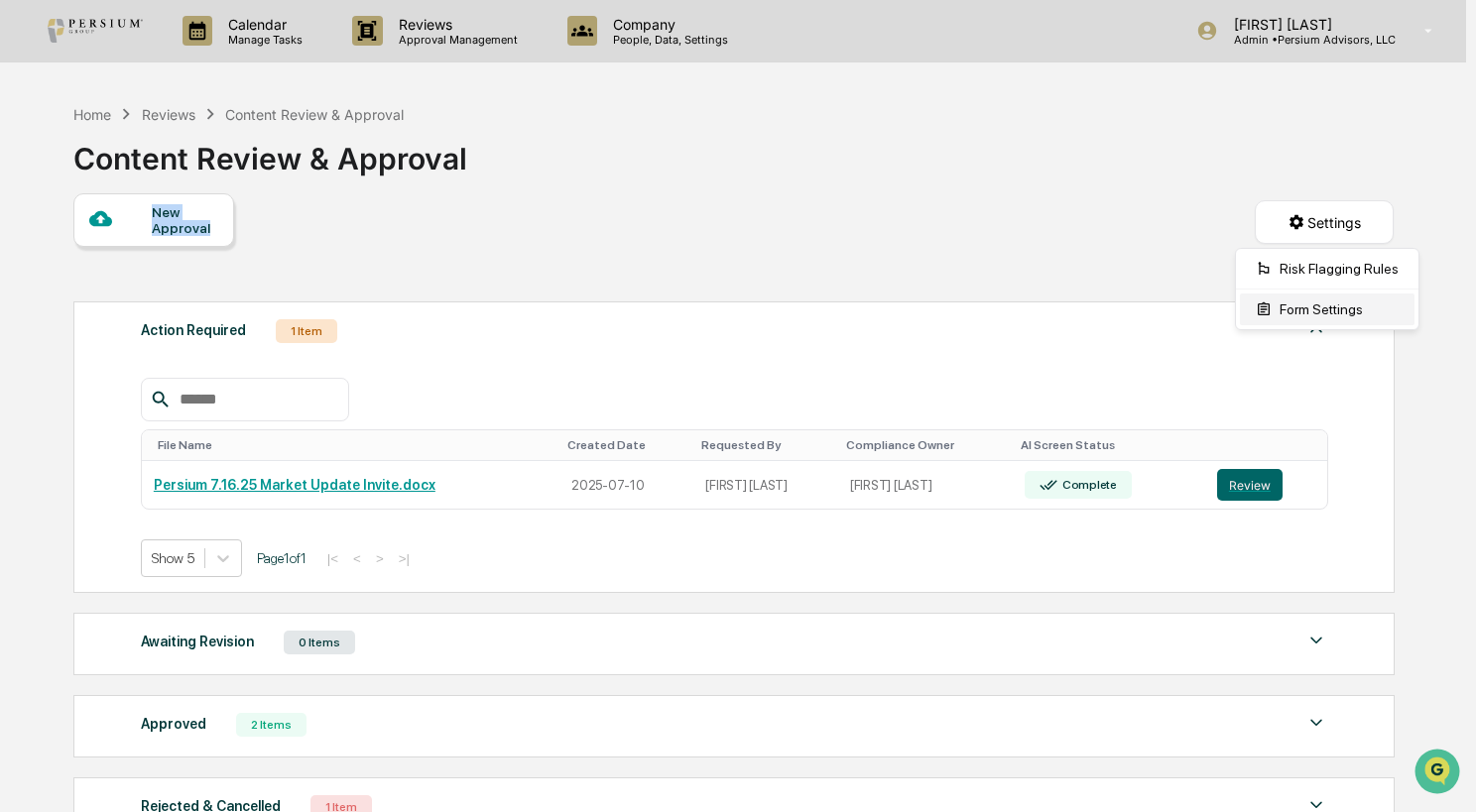 click on "Form Settings" at bounding box center (1327, 309) 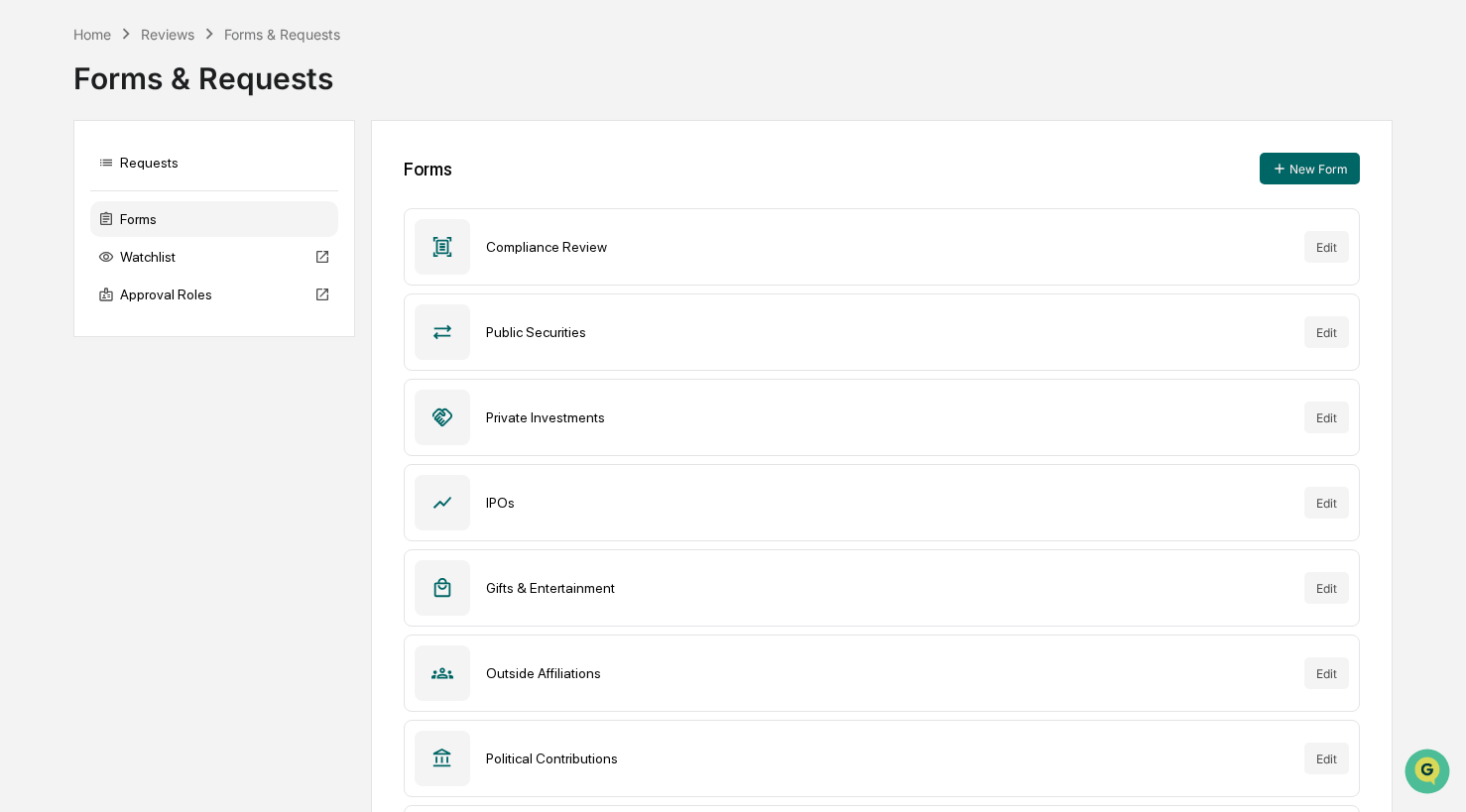 scroll, scrollTop: 69, scrollLeft: 0, axis: vertical 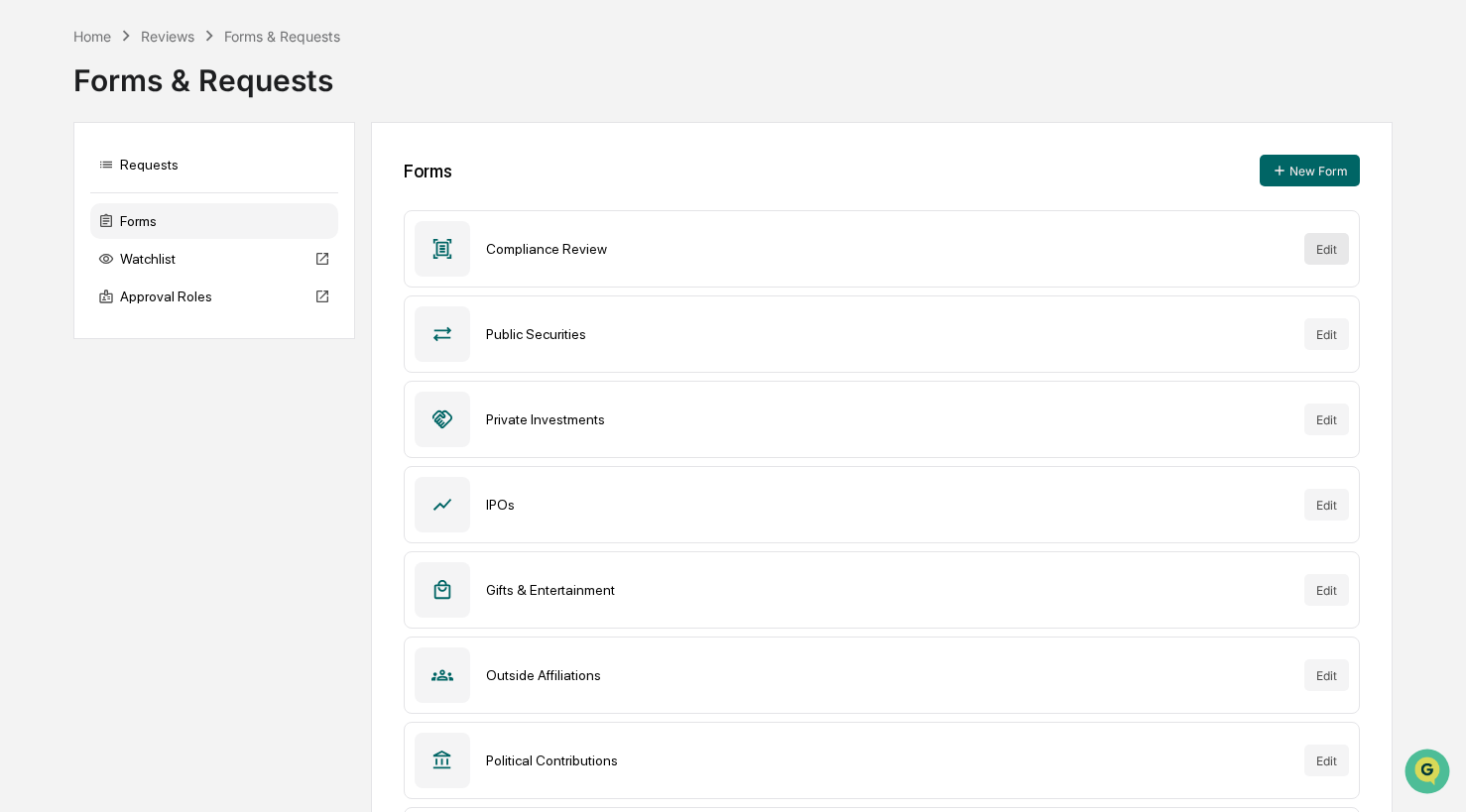 click on "Edit" at bounding box center [1326, 249] 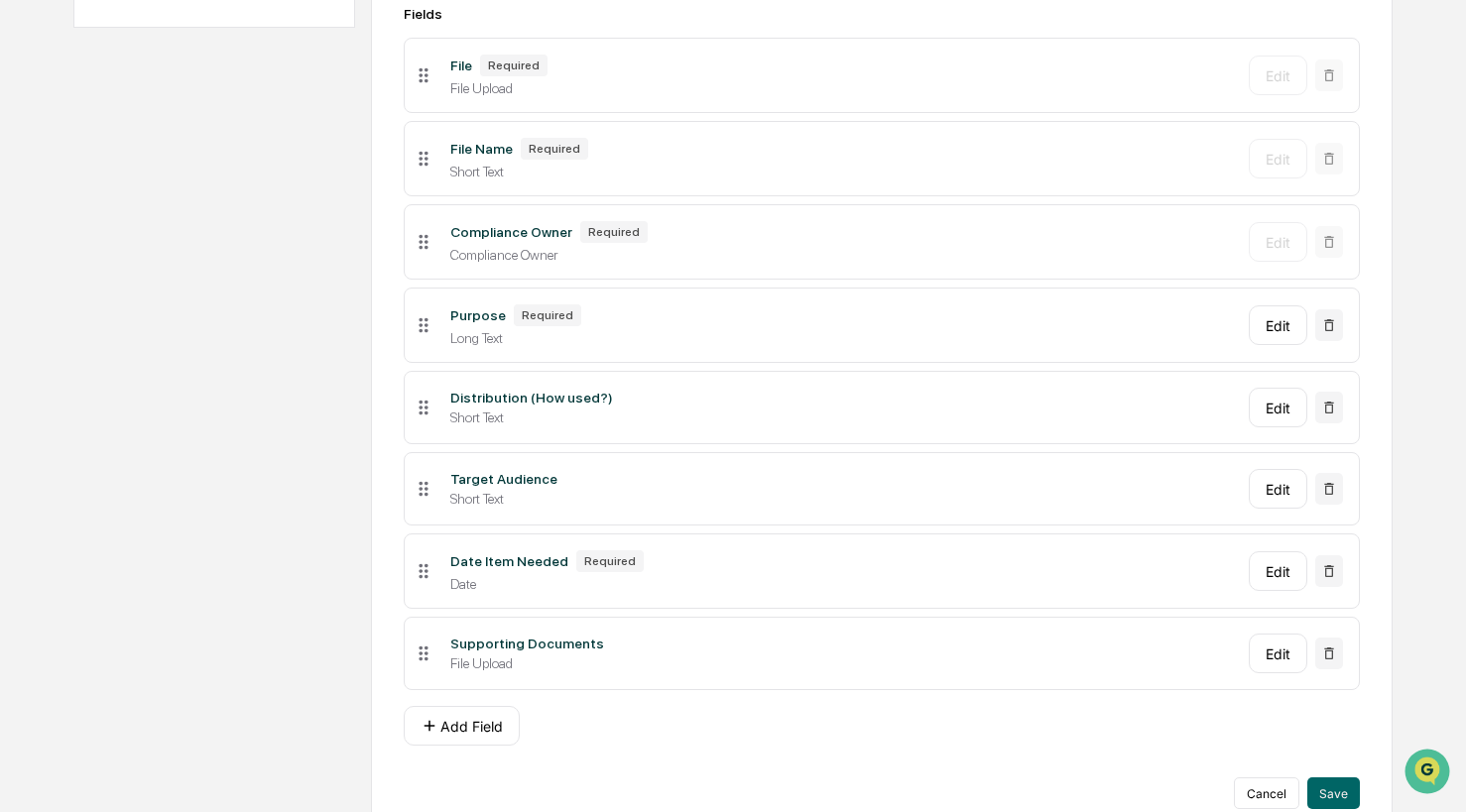 scroll, scrollTop: 410, scrollLeft: 0, axis: vertical 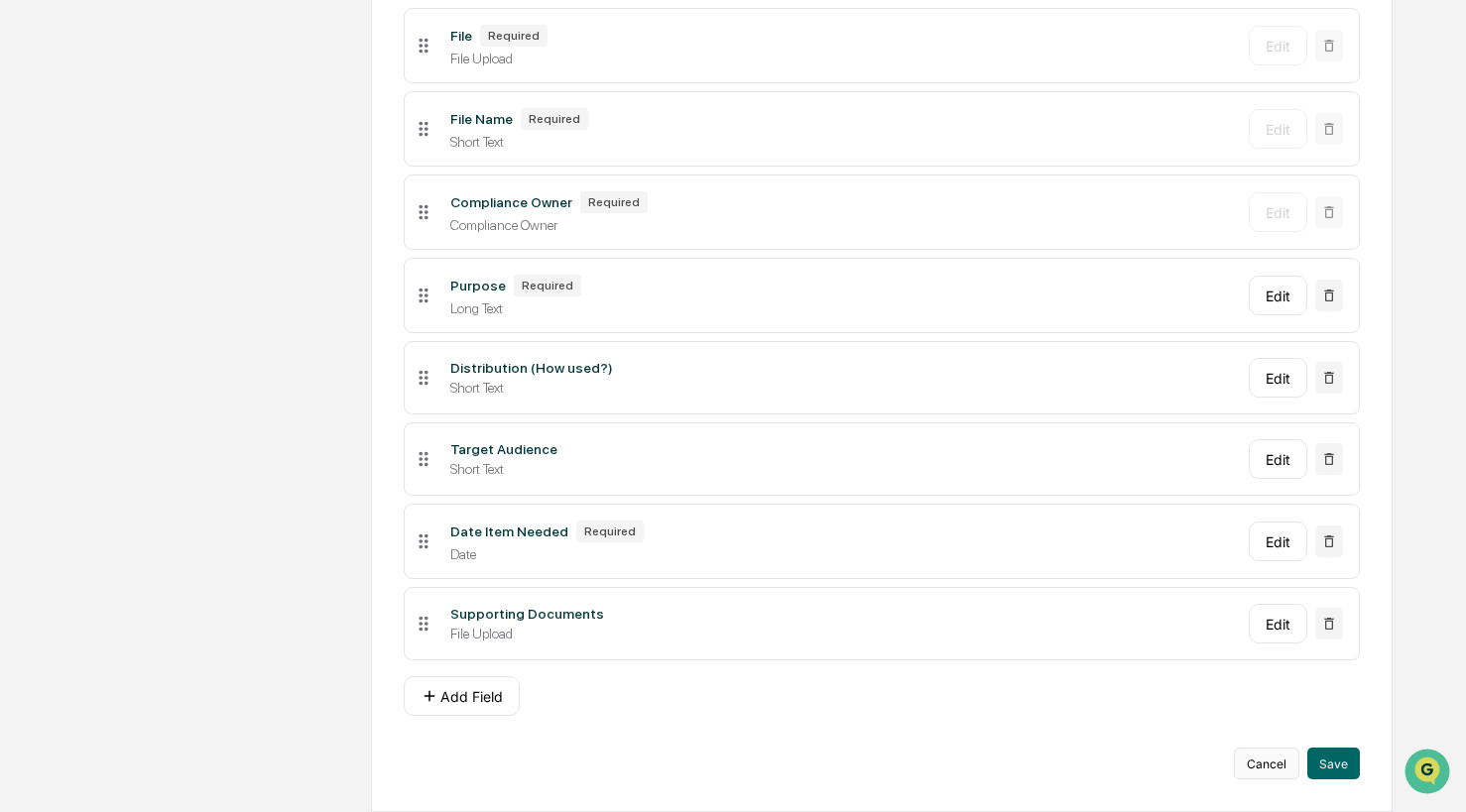 click on "Cancel" at bounding box center (1267, 763) 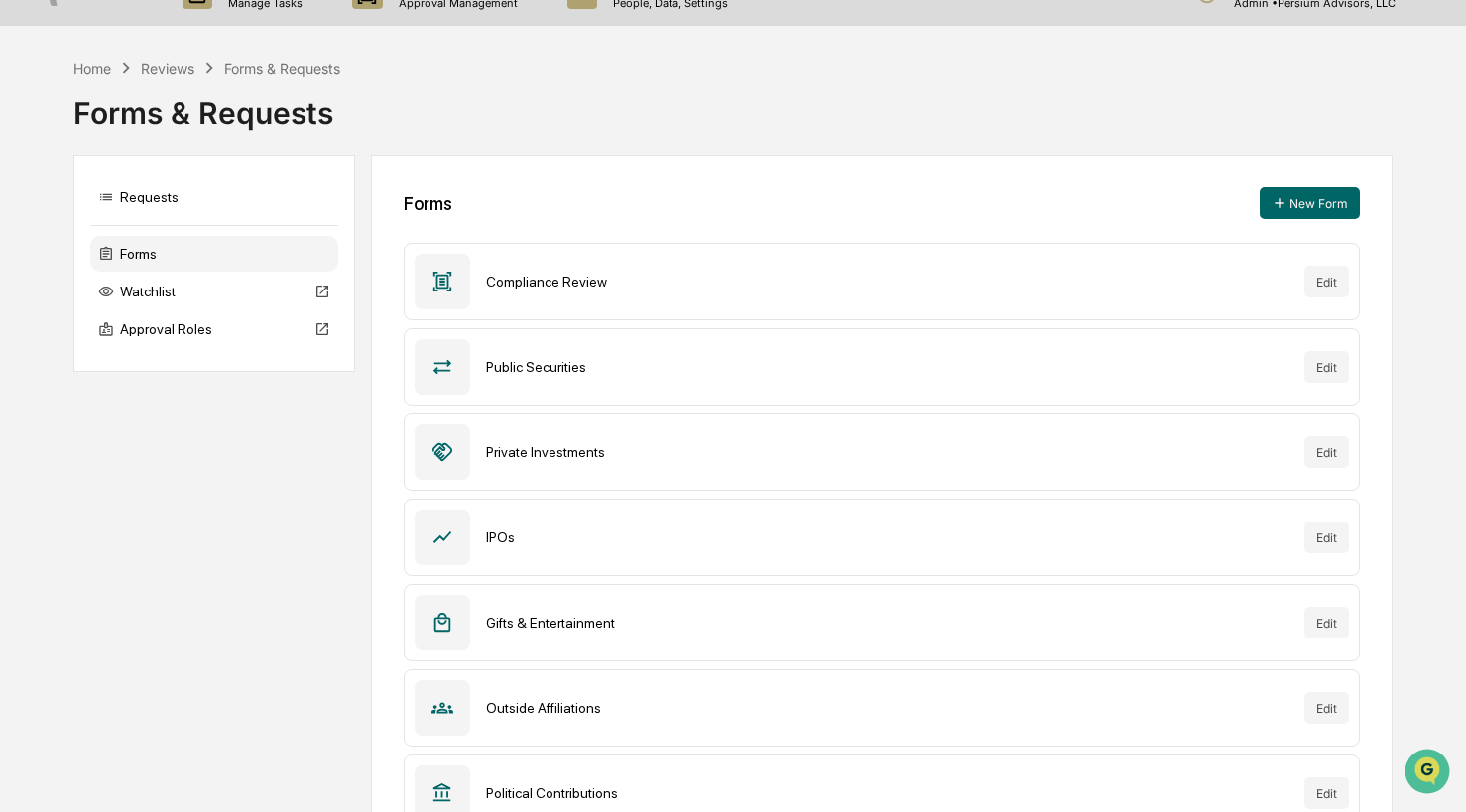 scroll, scrollTop: 0, scrollLeft: 0, axis: both 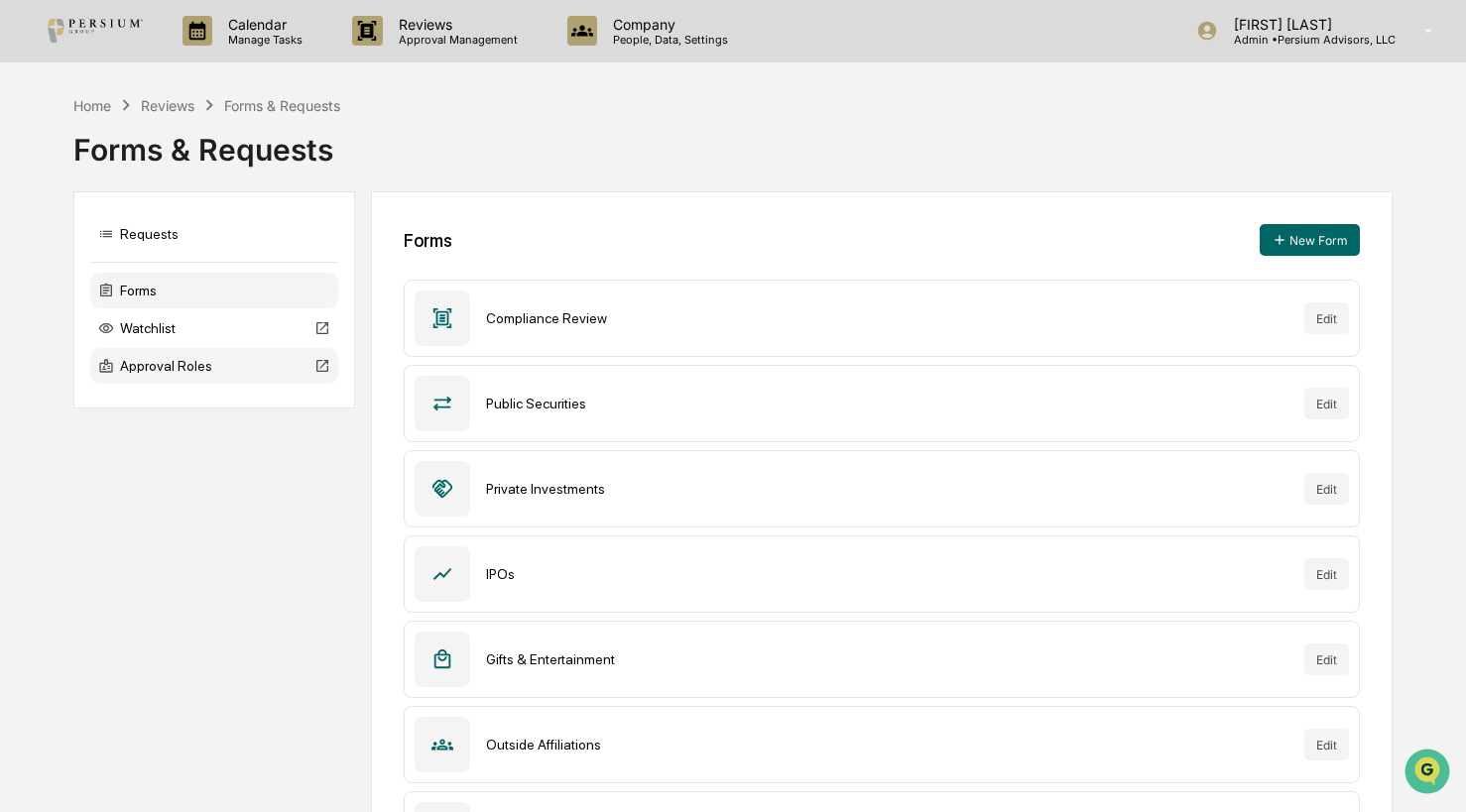 click on "Approval Roles" at bounding box center (214, 366) 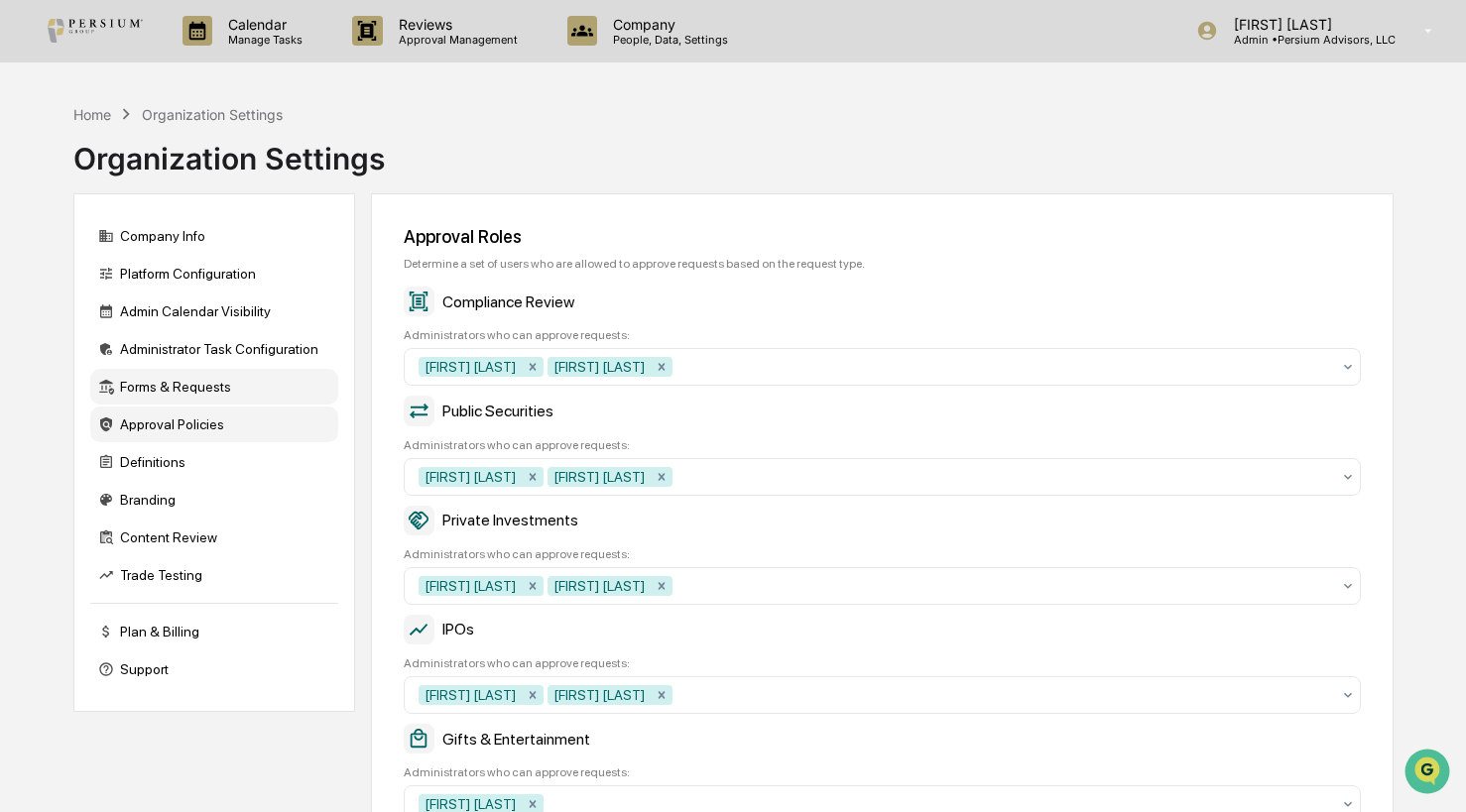 click on "Approval Policies" at bounding box center (214, 424) 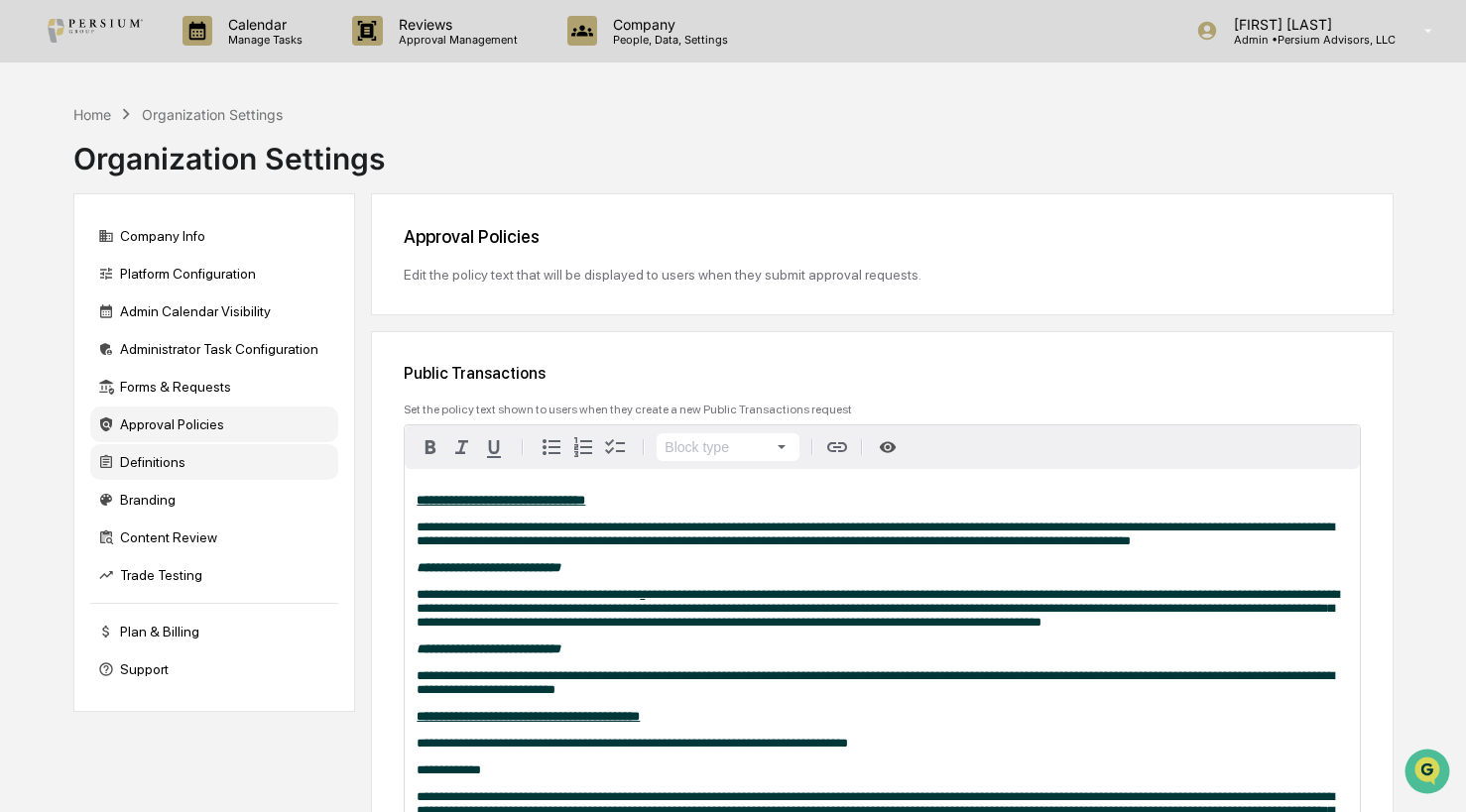 click on "Definitions" at bounding box center [214, 462] 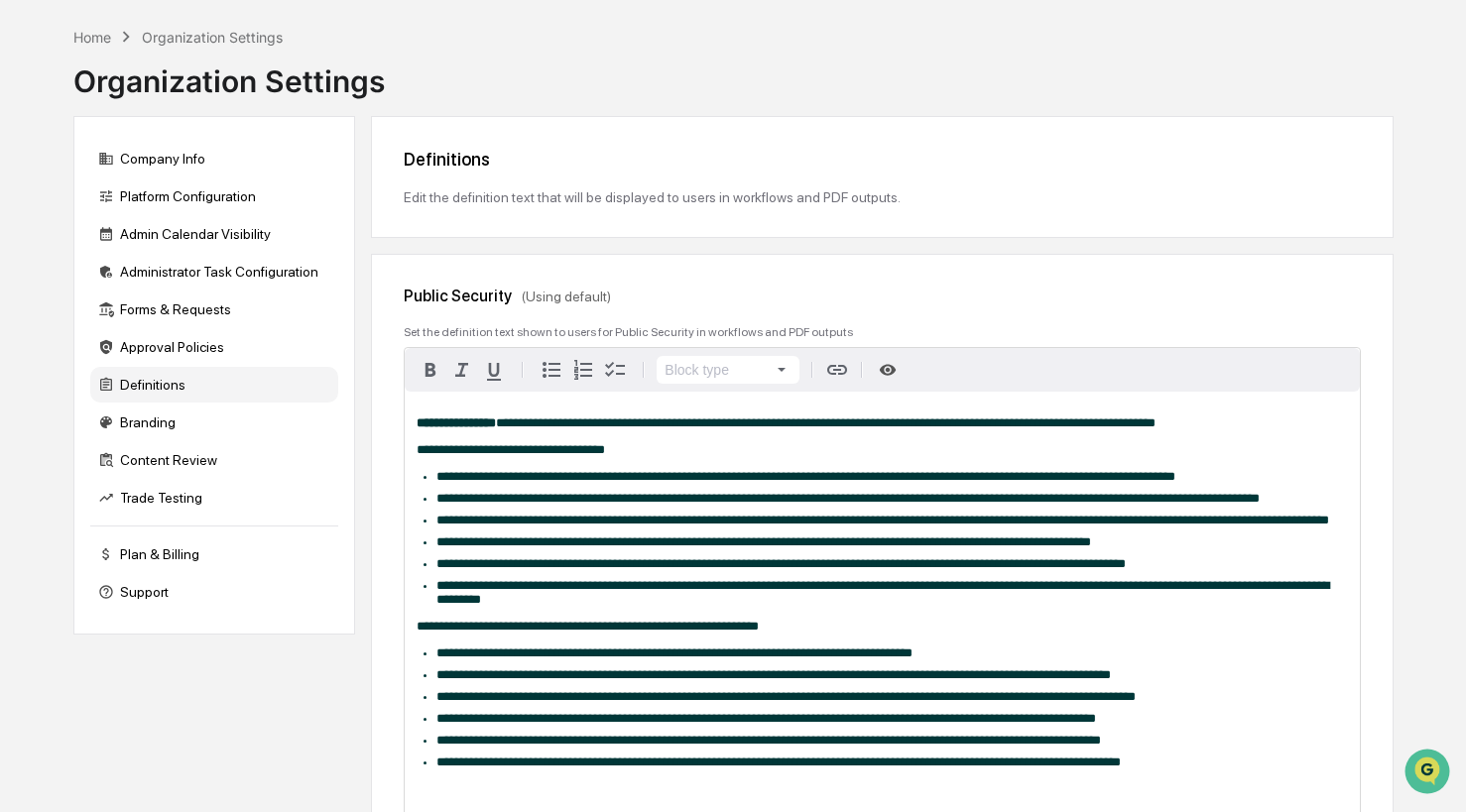 scroll, scrollTop: 0, scrollLeft: 0, axis: both 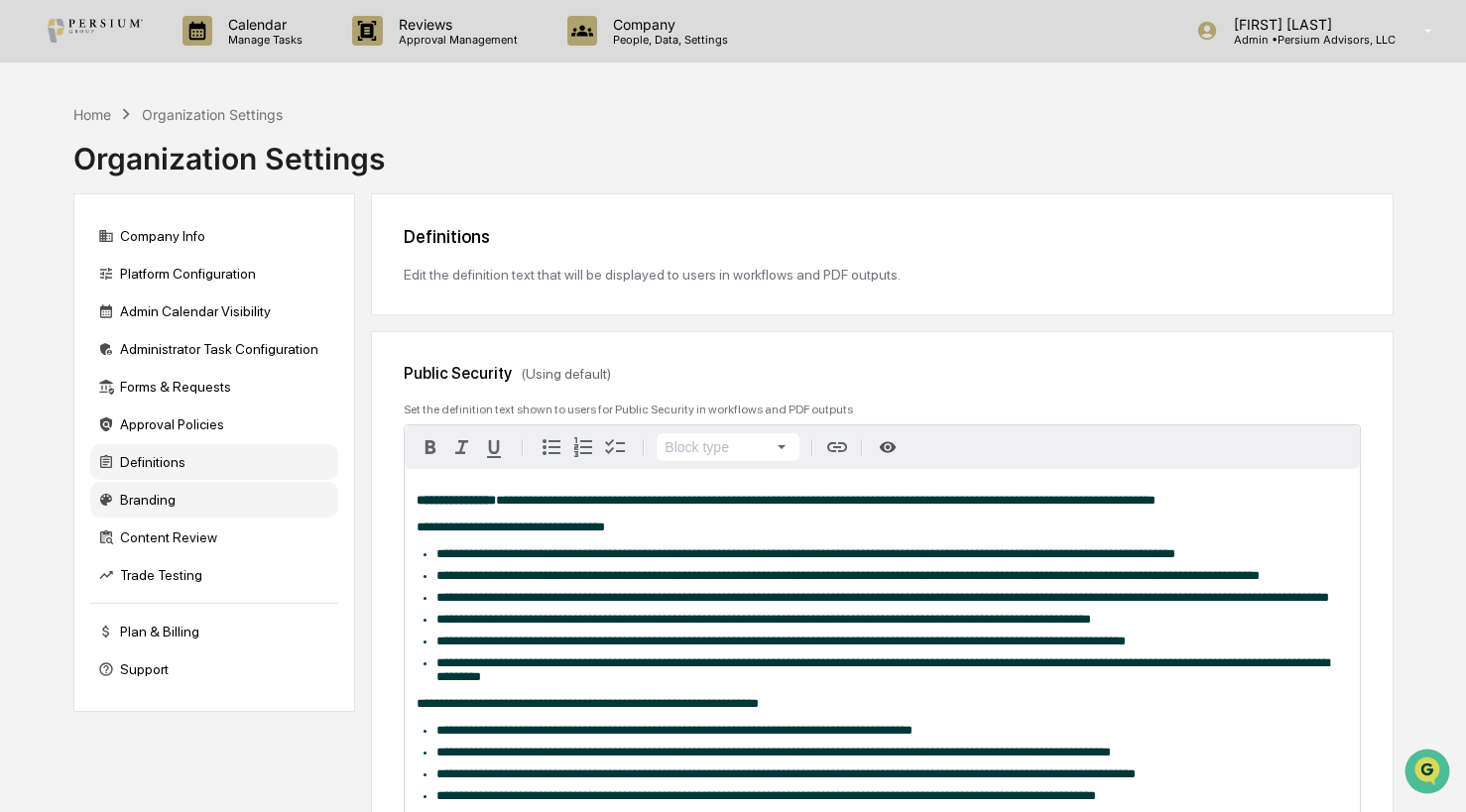 click on "Branding" at bounding box center (214, 500) 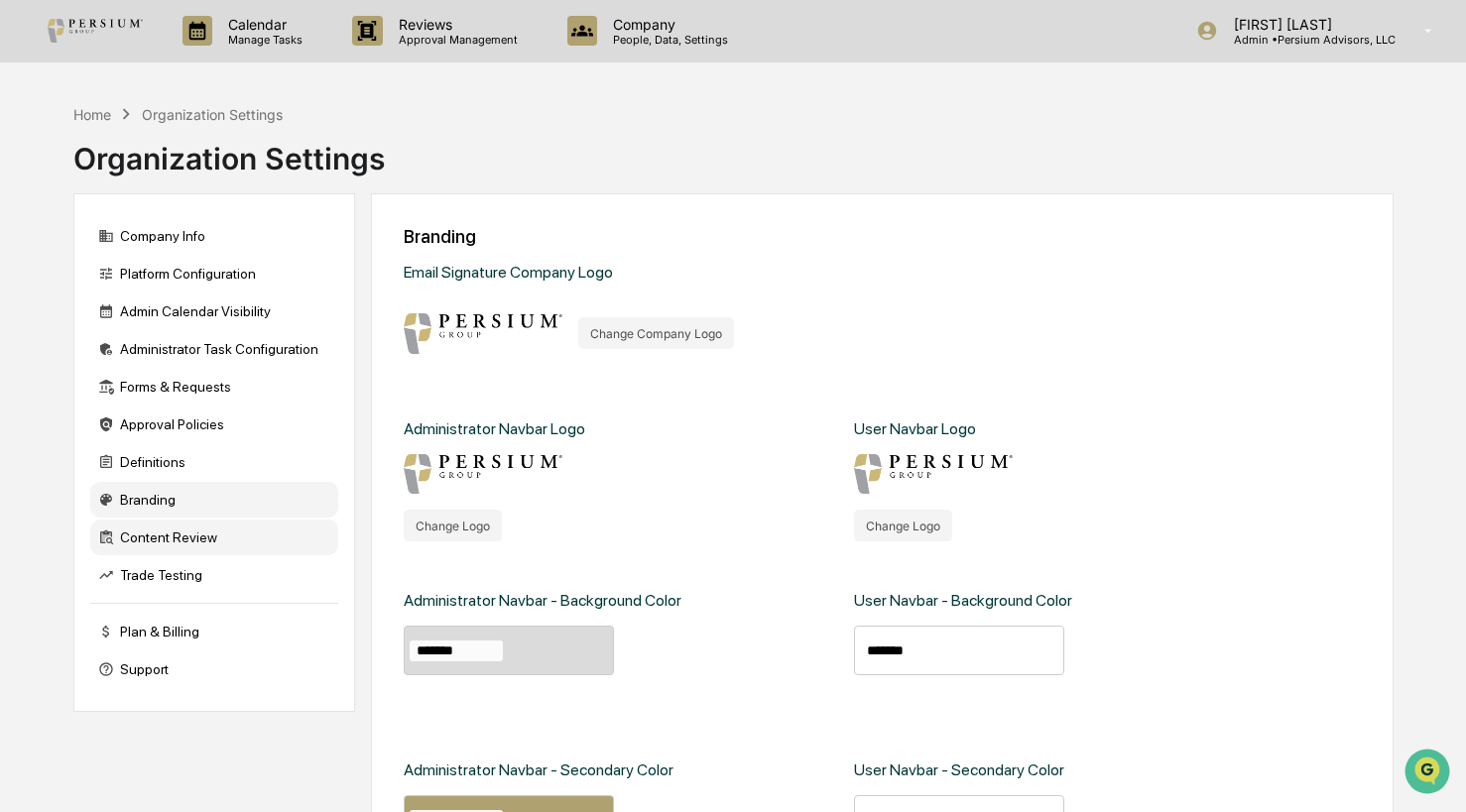 click on "Content Review" at bounding box center (214, 537) 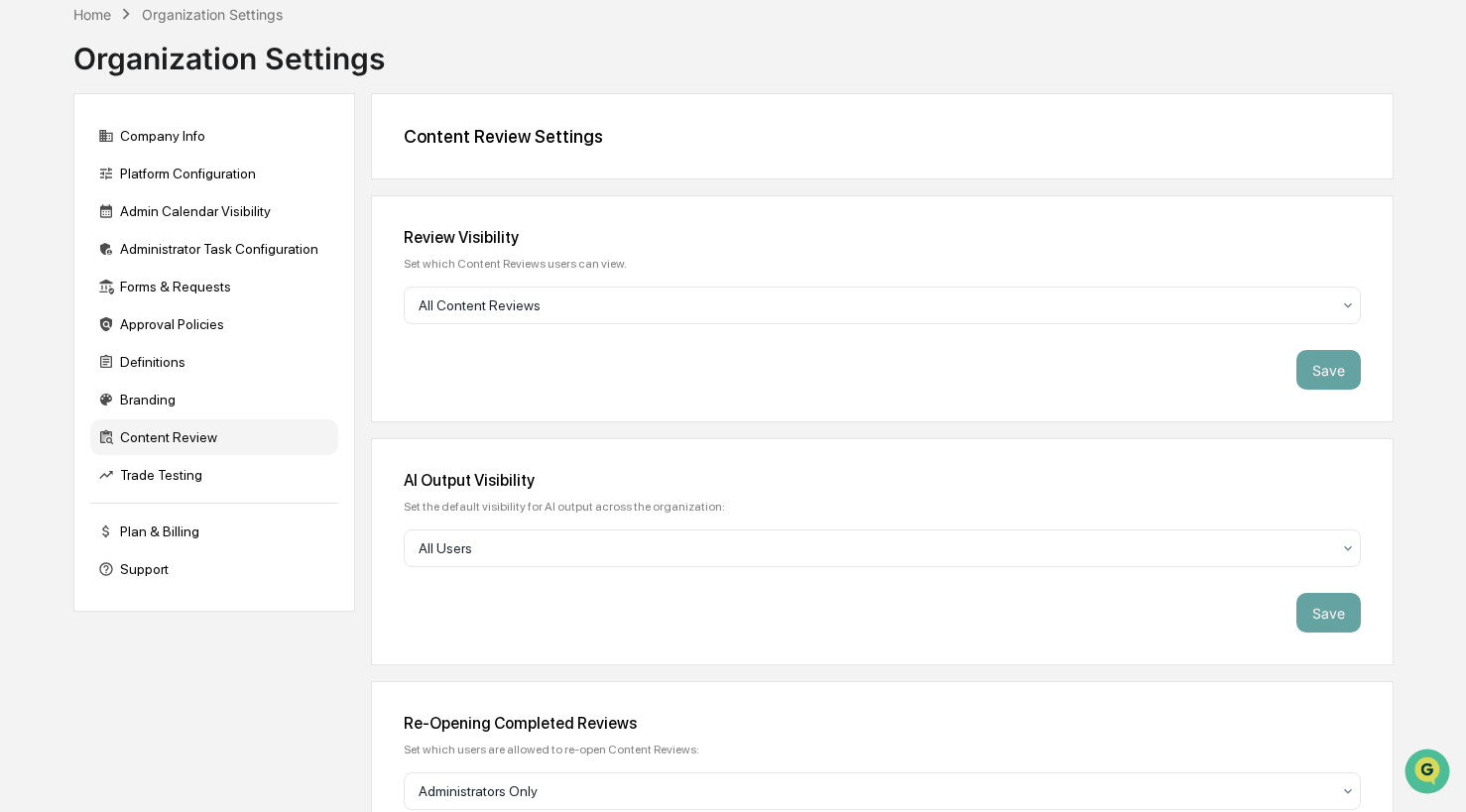 scroll, scrollTop: 99, scrollLeft: 0, axis: vertical 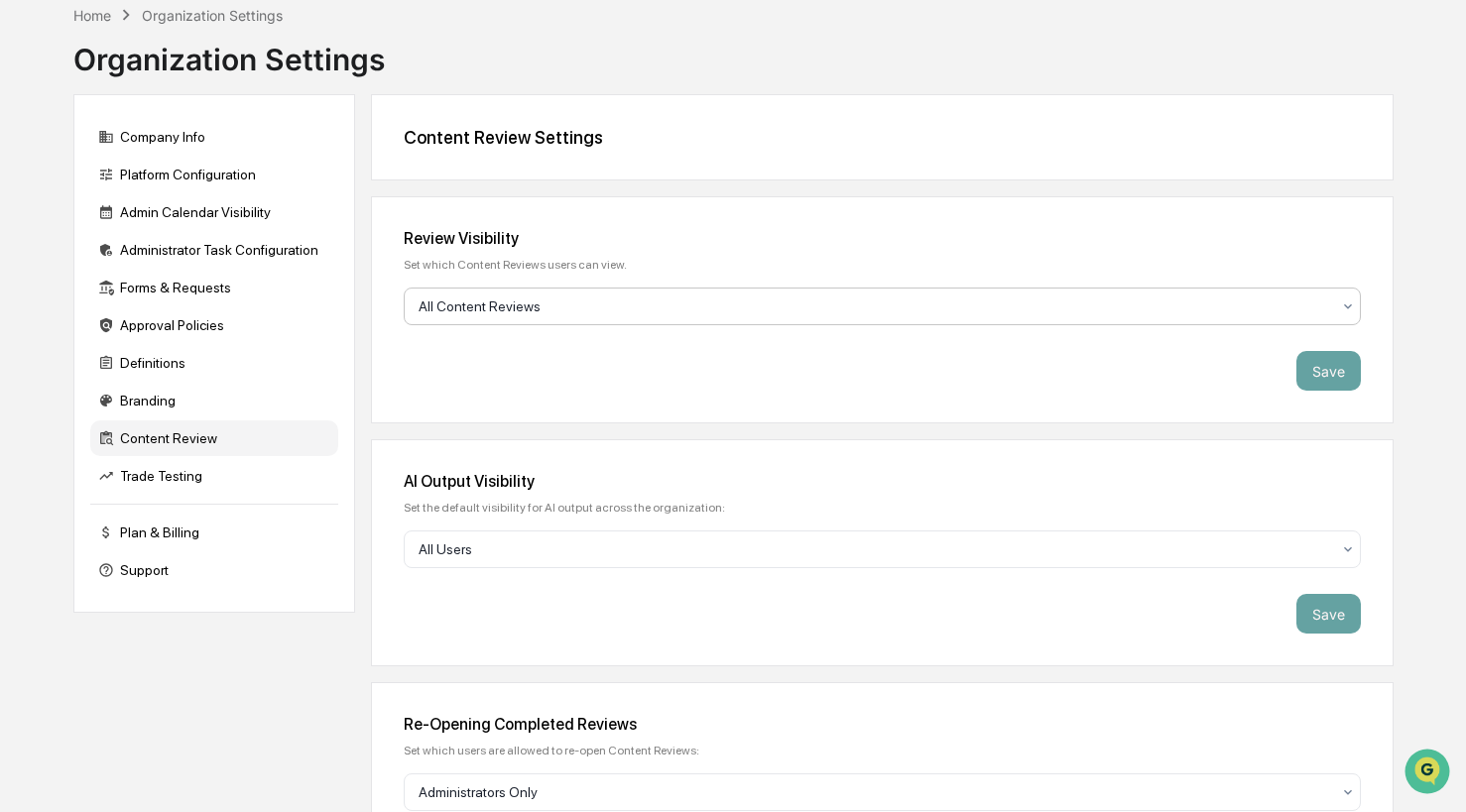 click at bounding box center [874, 306] 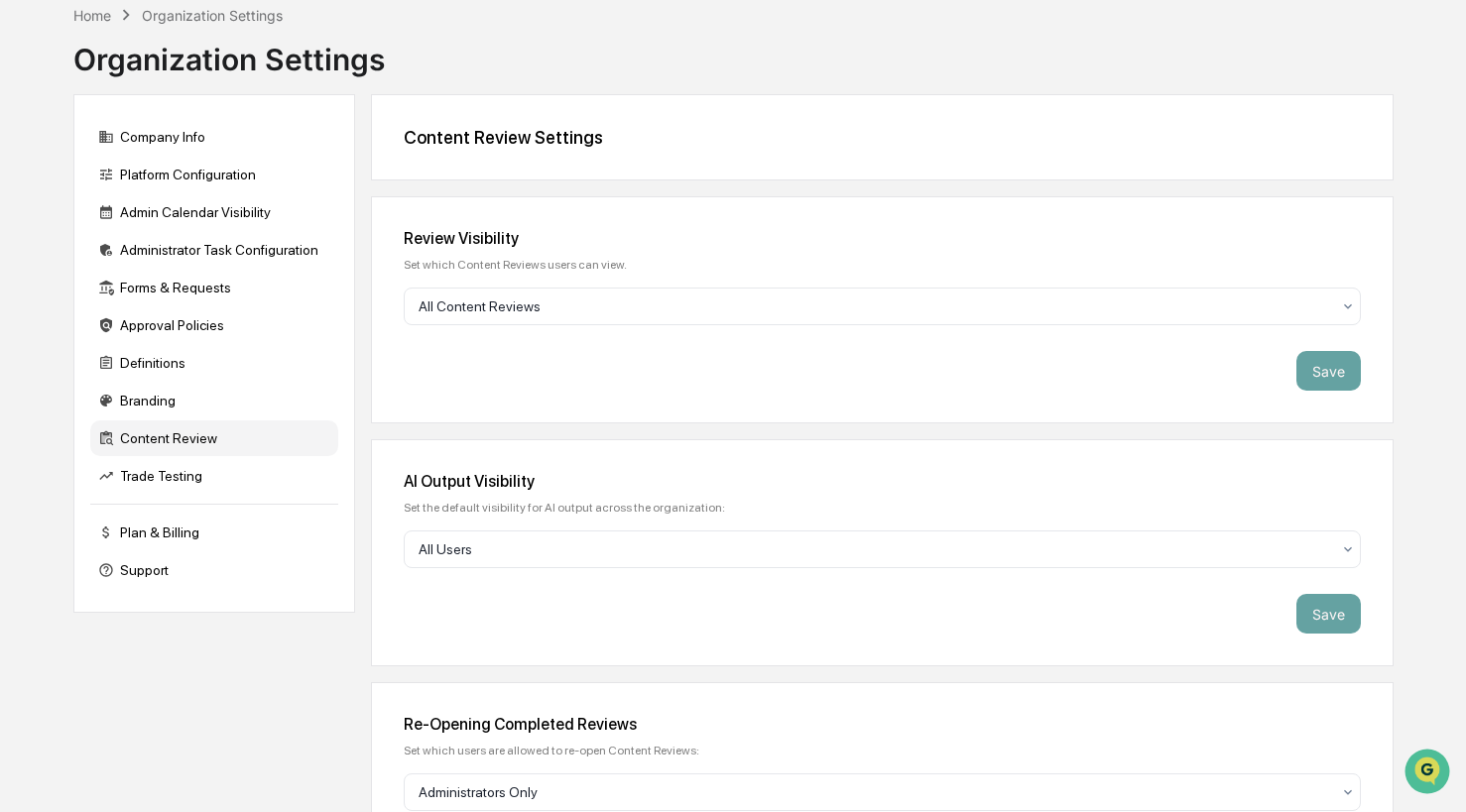 click on "Review Visibility" at bounding box center [882, 238] 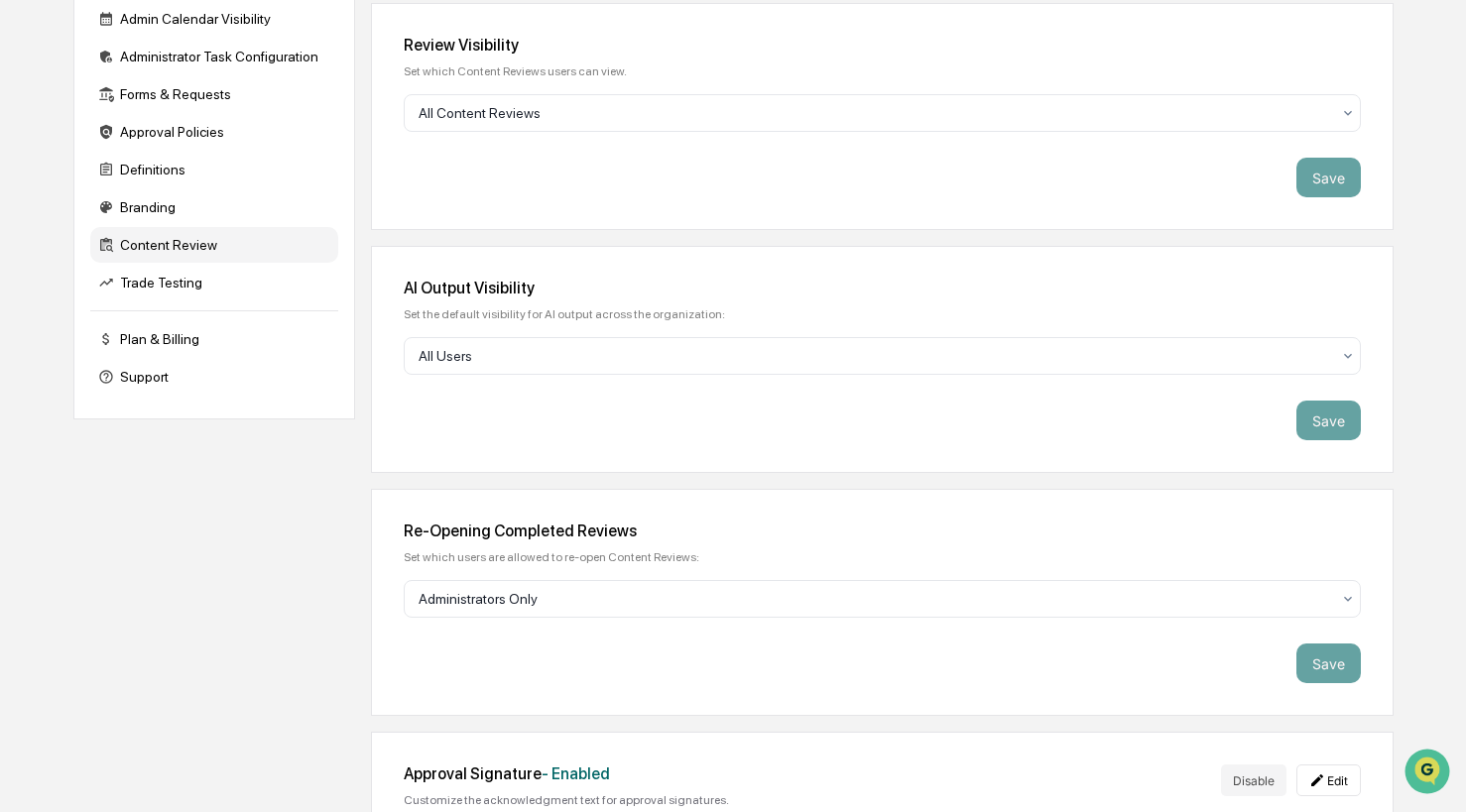 scroll, scrollTop: 297, scrollLeft: 0, axis: vertical 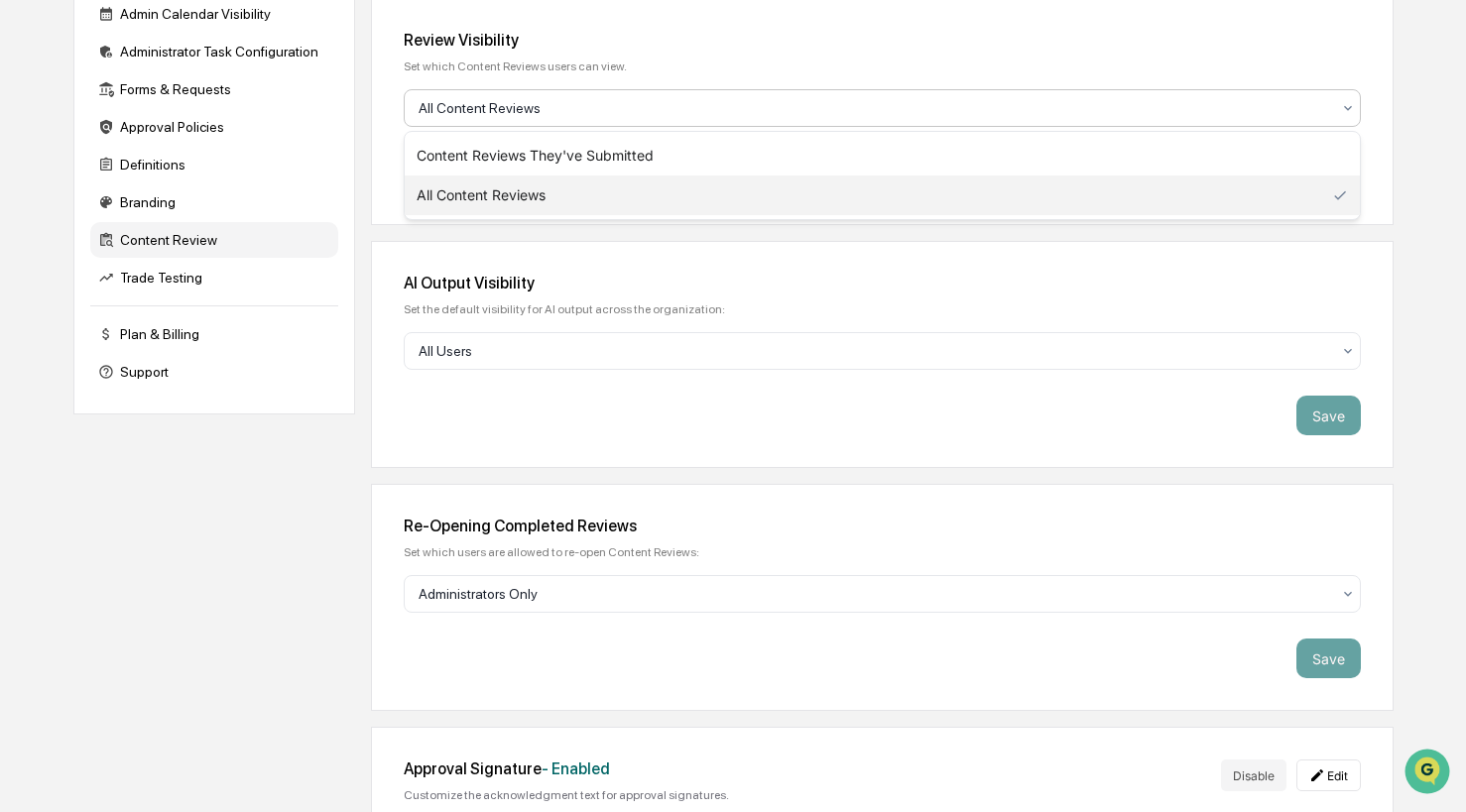 click at bounding box center (874, 108) 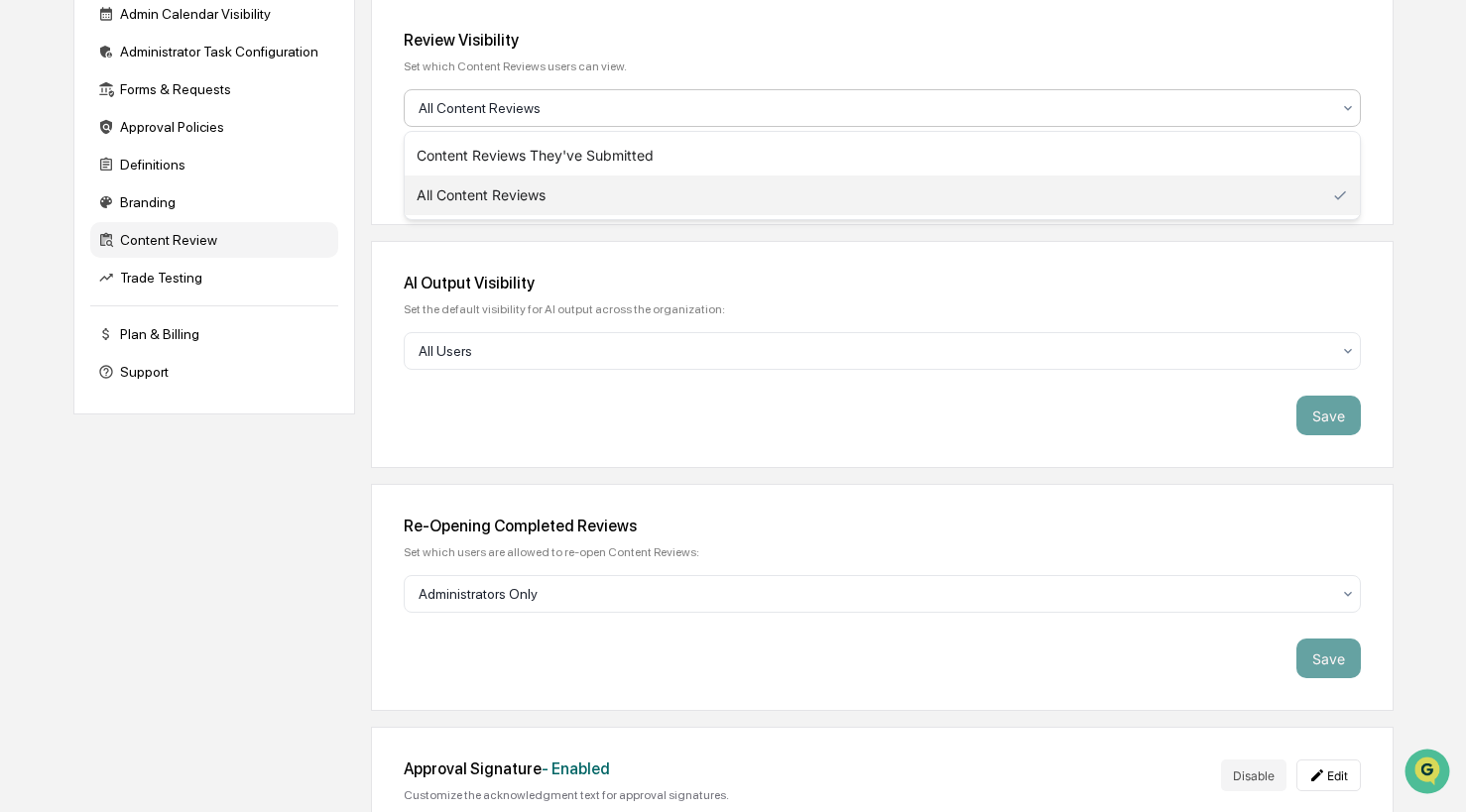 click on "Review Visibility" at bounding box center (882, 40) 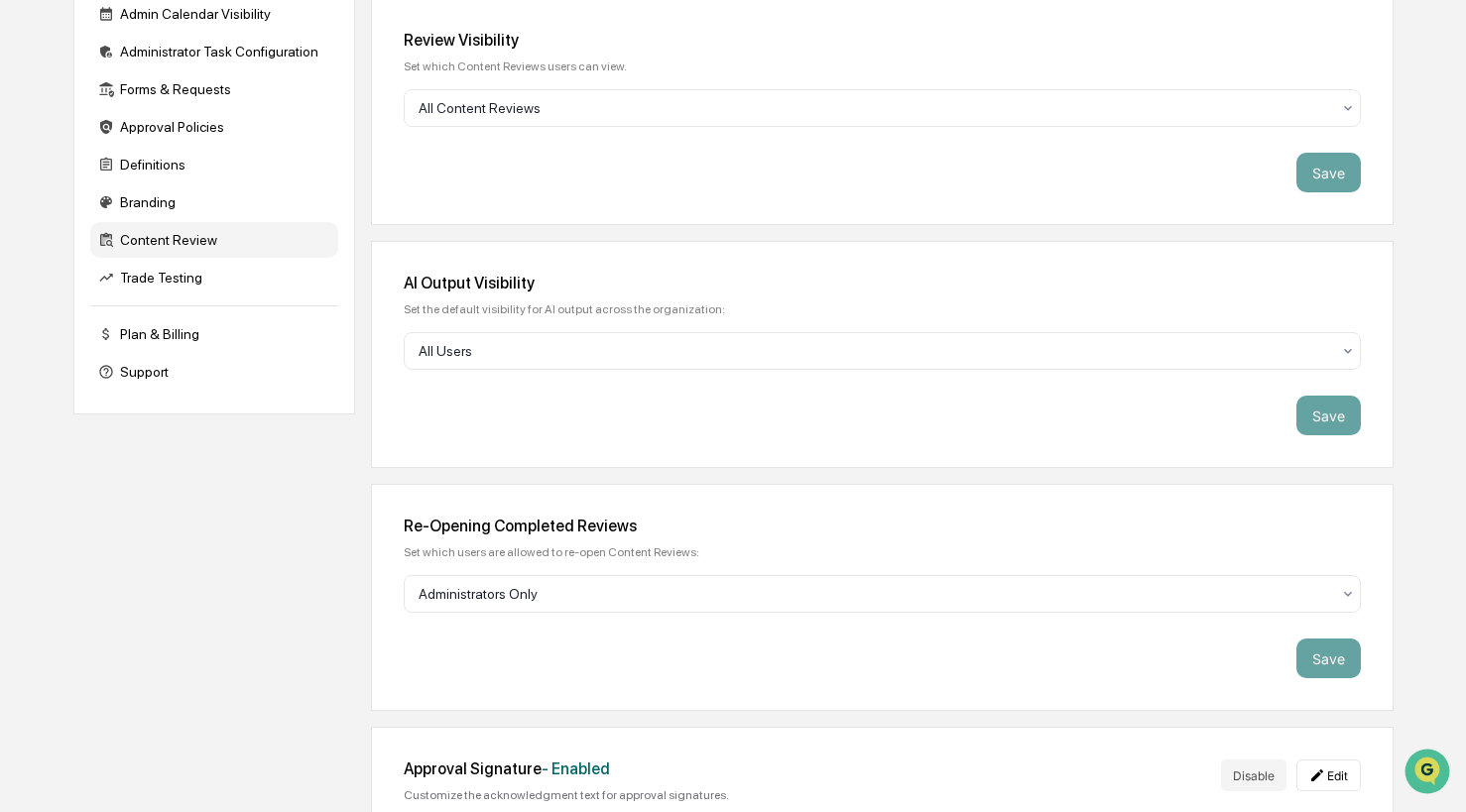 click on "Save" at bounding box center (882, 173) 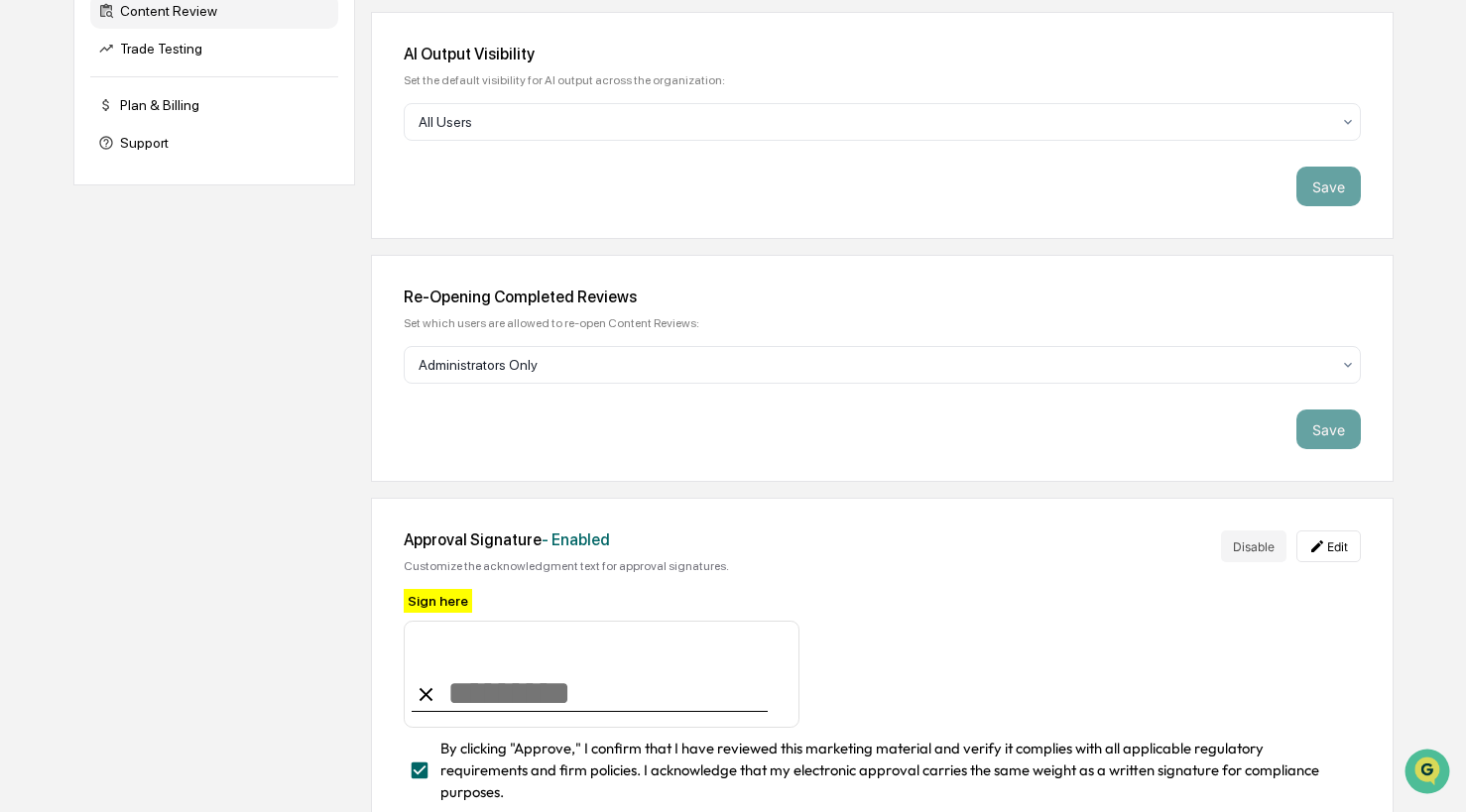 scroll, scrollTop: 558, scrollLeft: 0, axis: vertical 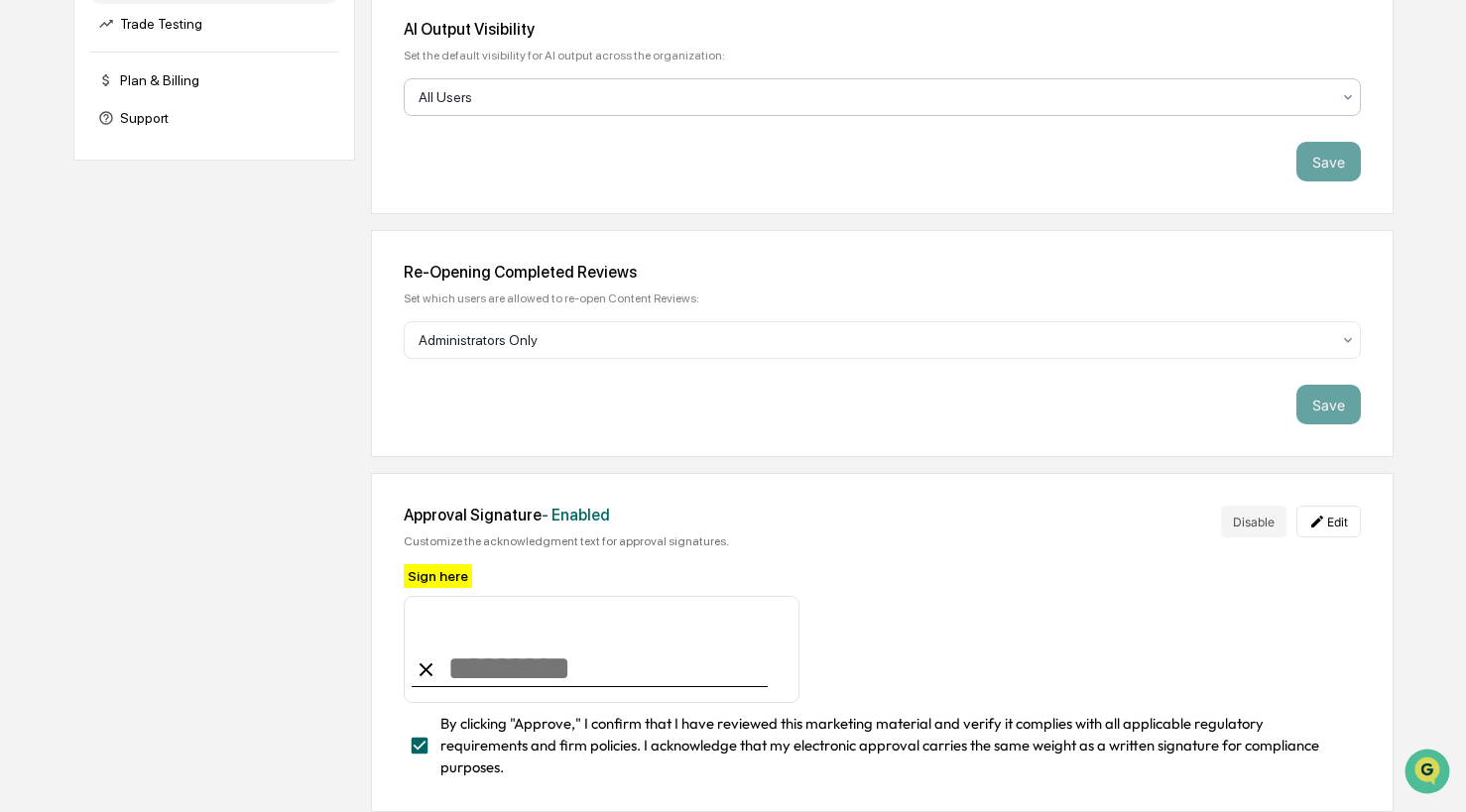 click at bounding box center (874, -146) 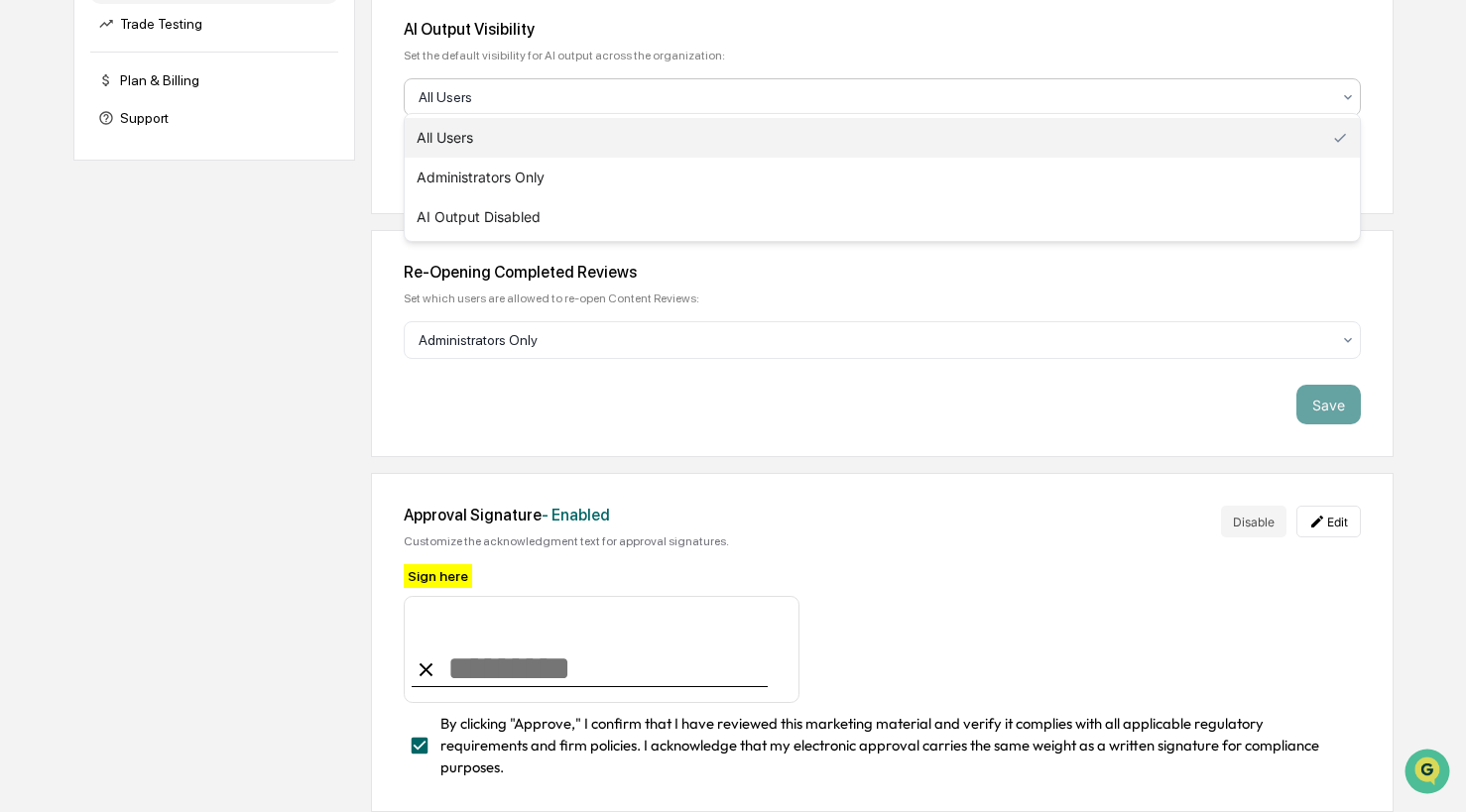 click on "Company Info Platform Configuration Admin Calendar Visibility Administrator Task Configuration Forms & Requests Approval Policies Definitions Branding Content Review Trade Testing Plan & Billing Support Content Review Settings Review Visibility Set which Content Reviews users can view. All Content Reviews Save AI Output Visibility Set the default visibility for AI output across the organization: 3 results available. Use Up and Down to choose options, press Enter to select the currently focused option, press Escape to exit the menu, press Tab to select the option and exit the menu. All Users Save Re-Opening Completed Reviews Set which users are allowed to re-open Content Reviews: Administrators Only Save Approval Signature  - Enabled Customize the acknowledgment text for approval signatures. Disable Edit Sign here" at bounding box center [733, 227] 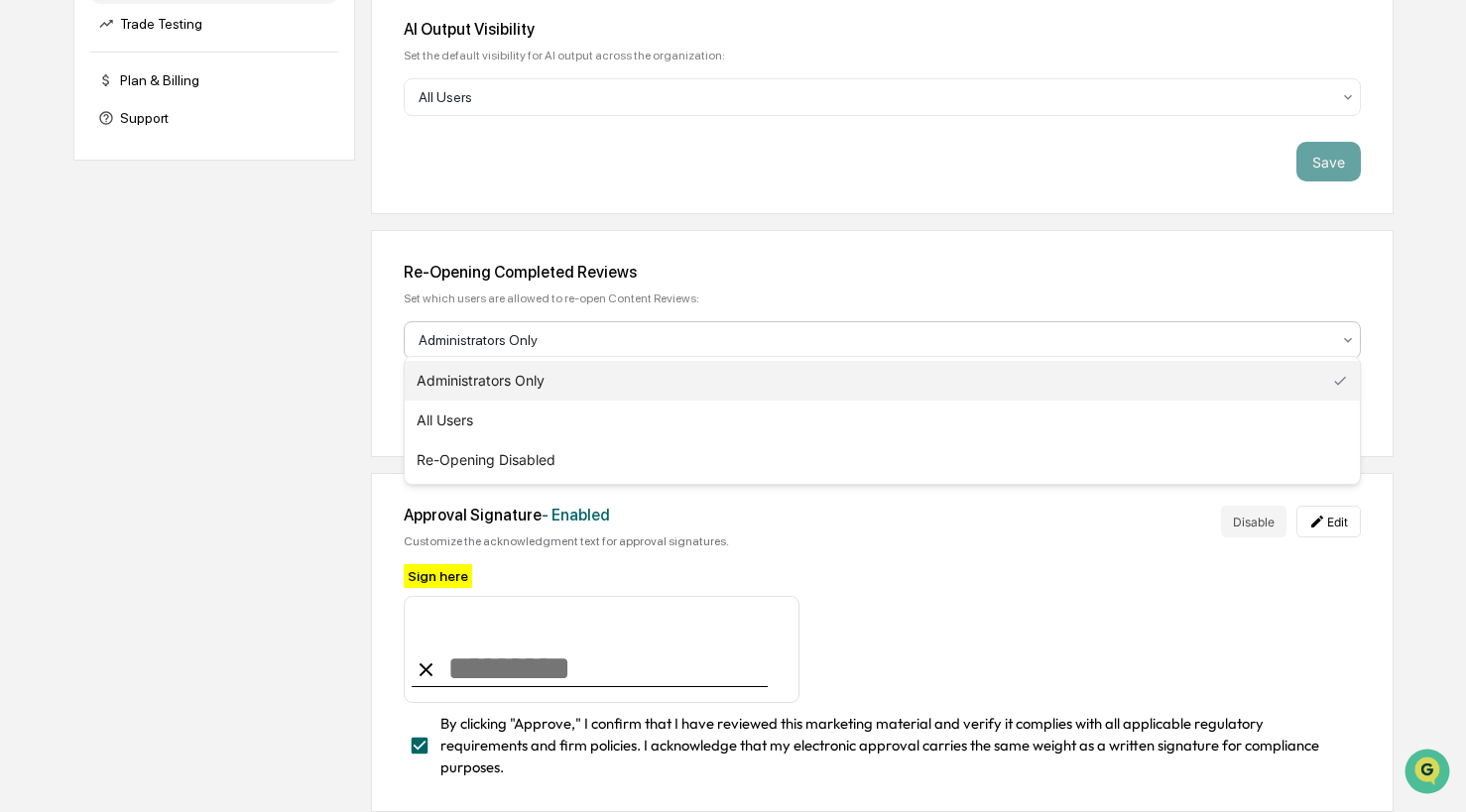 click at bounding box center [874, 340] 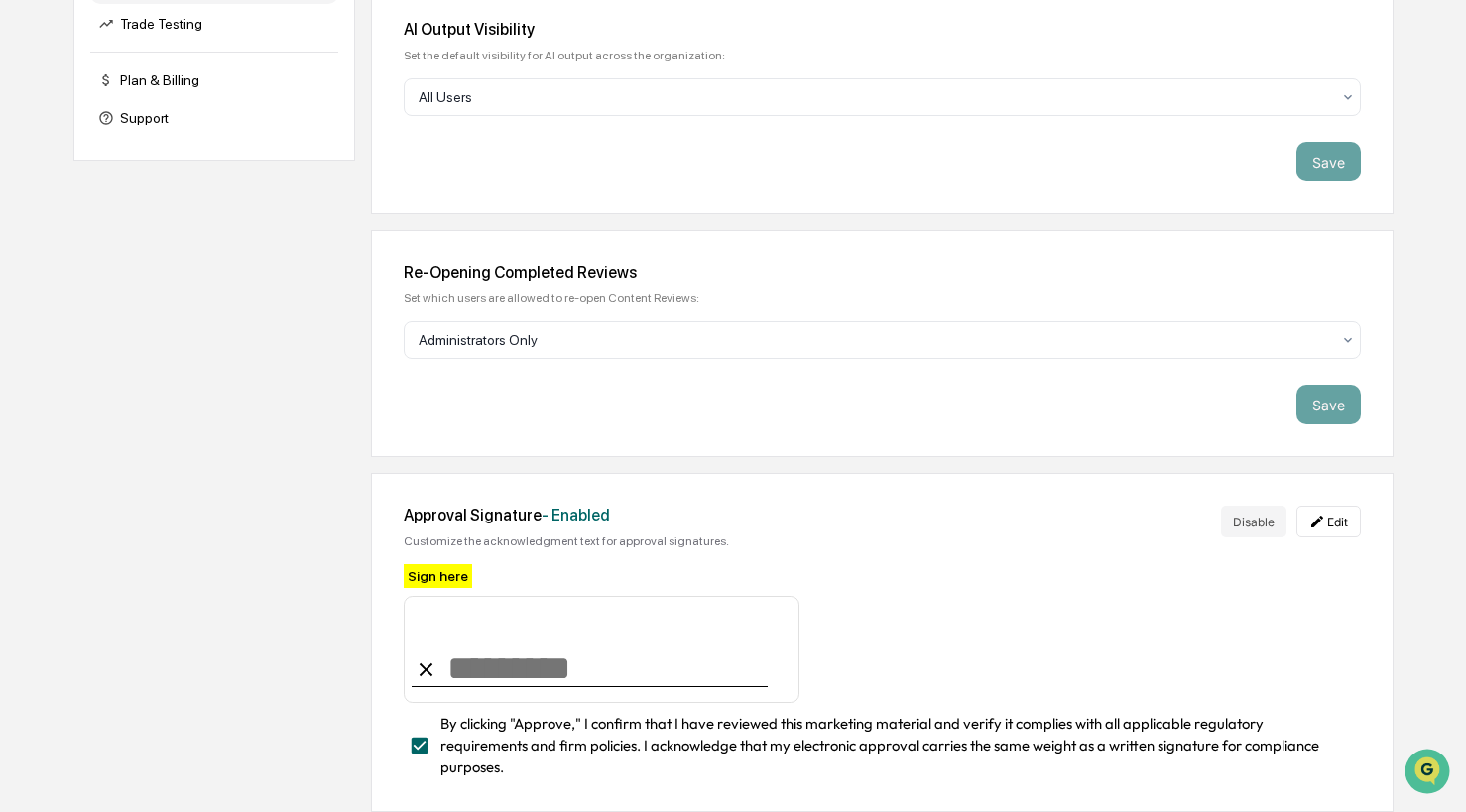 click on "Company Info Platform Configuration Admin Calendar Visibility Administrator Task Configuration Forms & Requests Approval Policies Definitions Branding Content Review Trade Testing Plan & Billing Support Content Review Settings Review Visibility Set which Content Reviews users can view. All Content Reviews Save AI Output Visibility Set the default visibility for AI output across the organization: All Users Save Re-Opening Completed Reviews Set which users are allowed to re-open Content Reviews: Administrators Only Save Approval Signature  - Enabled Customize the acknowledgment text for approval signatures. Disable Edit Sign here By clicking "Approve," I confirm that I have reviewed this marketing material and verify it complies with all applicable regulatory requirements and firm policies. I acknowledge that my electronic approval carries the same weight as a written signature for compliance purposes." at bounding box center [733, 227] 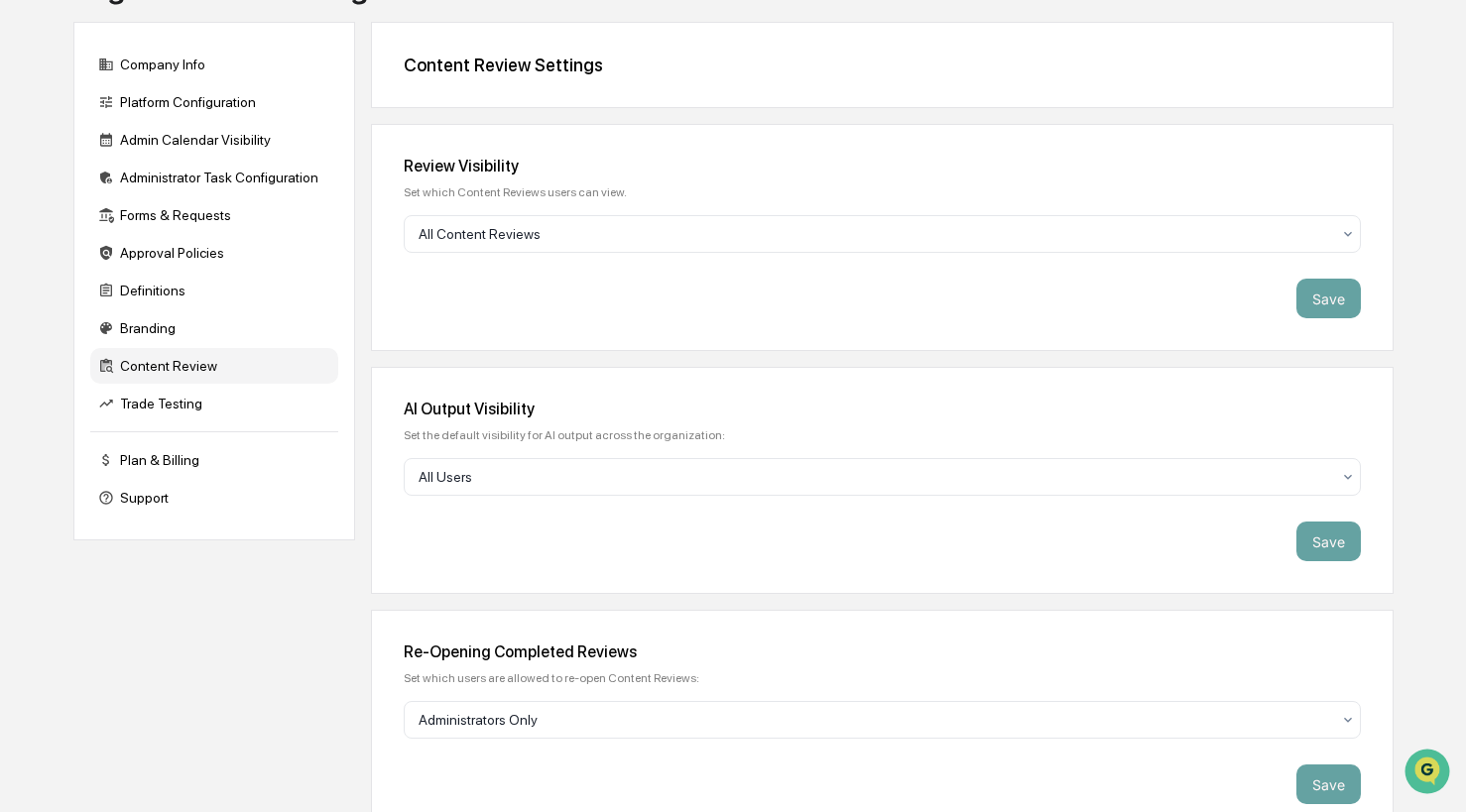 scroll, scrollTop: 0, scrollLeft: 0, axis: both 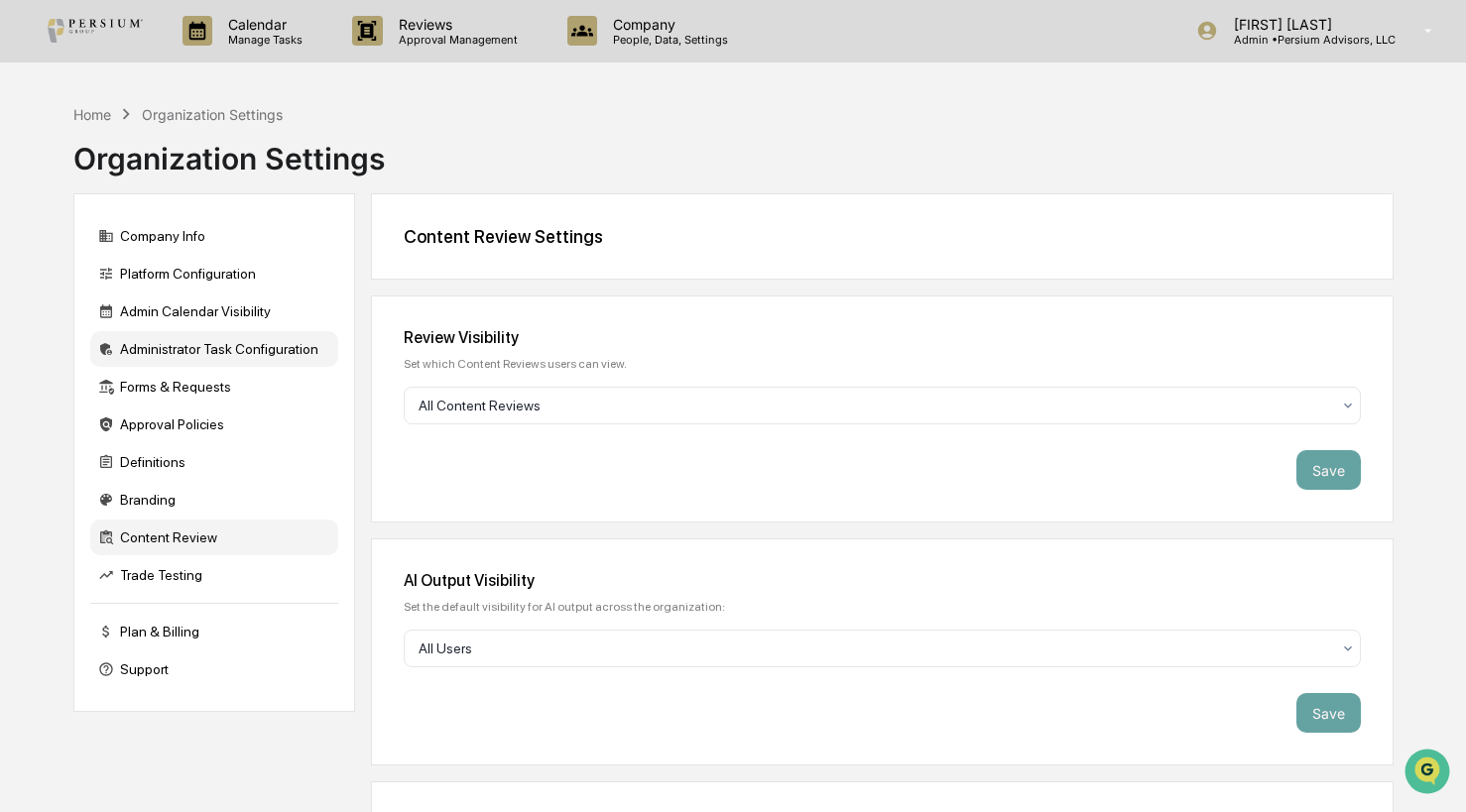 click on "Administrator Task Configuration" at bounding box center [214, 349] 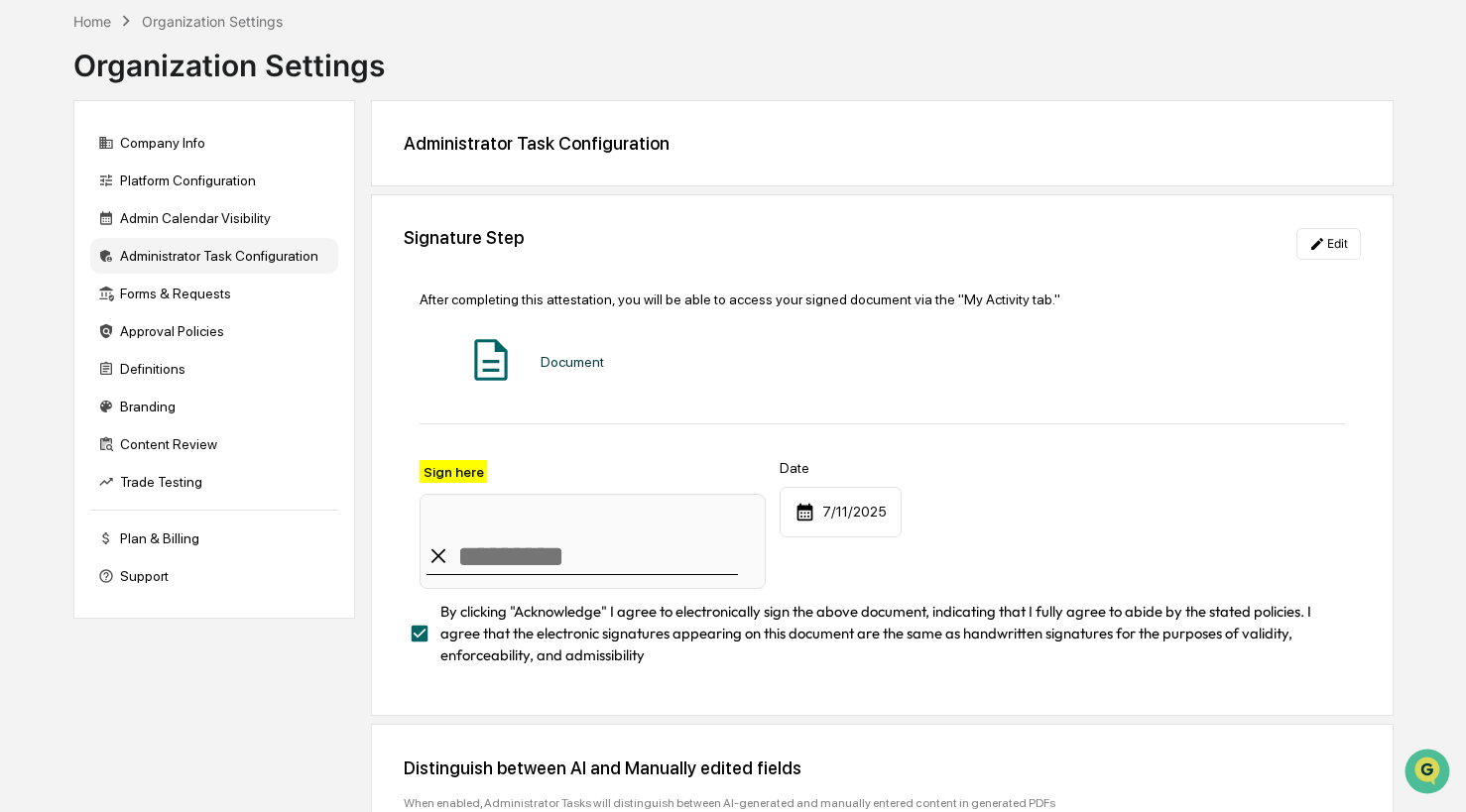 scroll, scrollTop: 0, scrollLeft: 0, axis: both 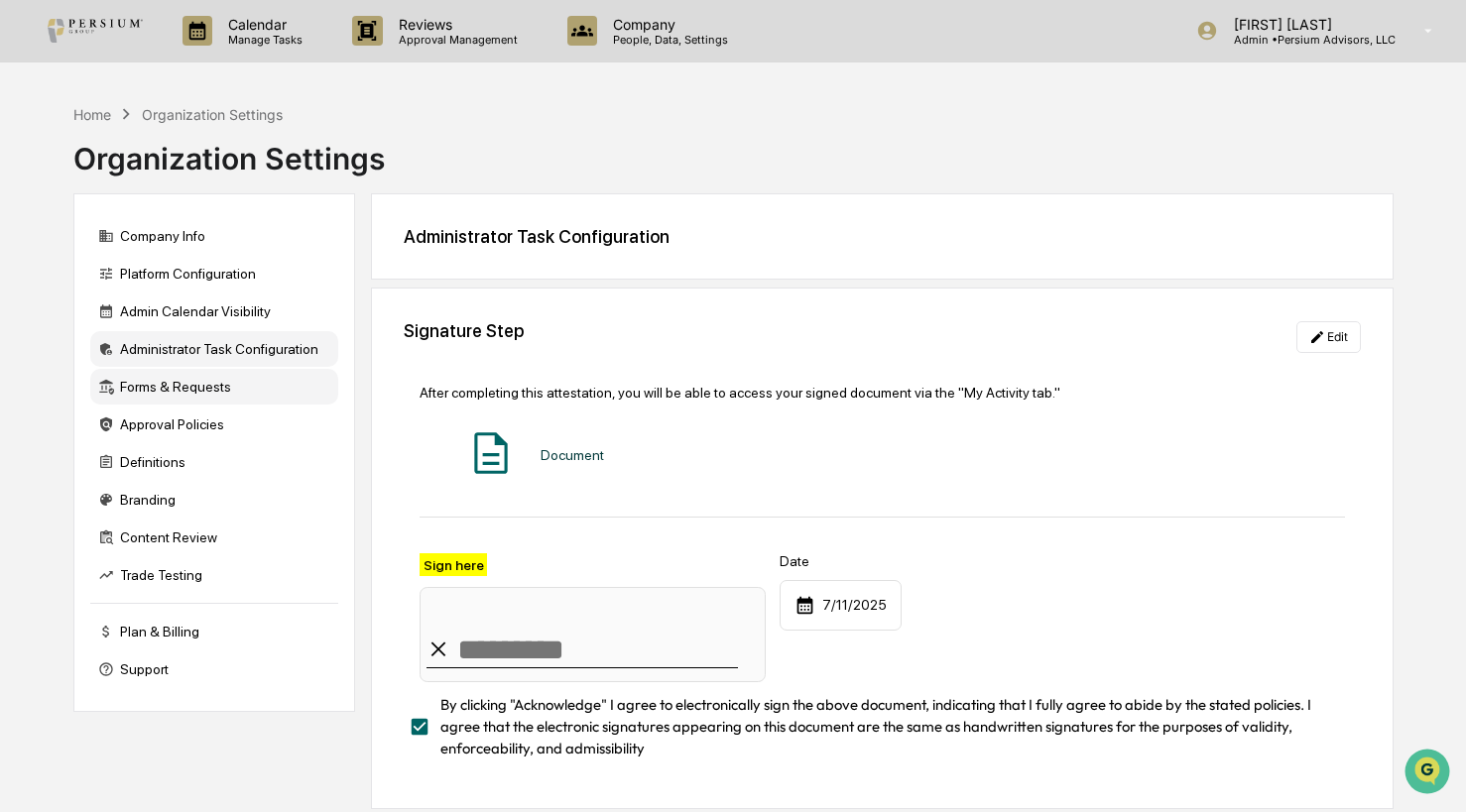 click on "Forms & Requests" at bounding box center [214, 387] 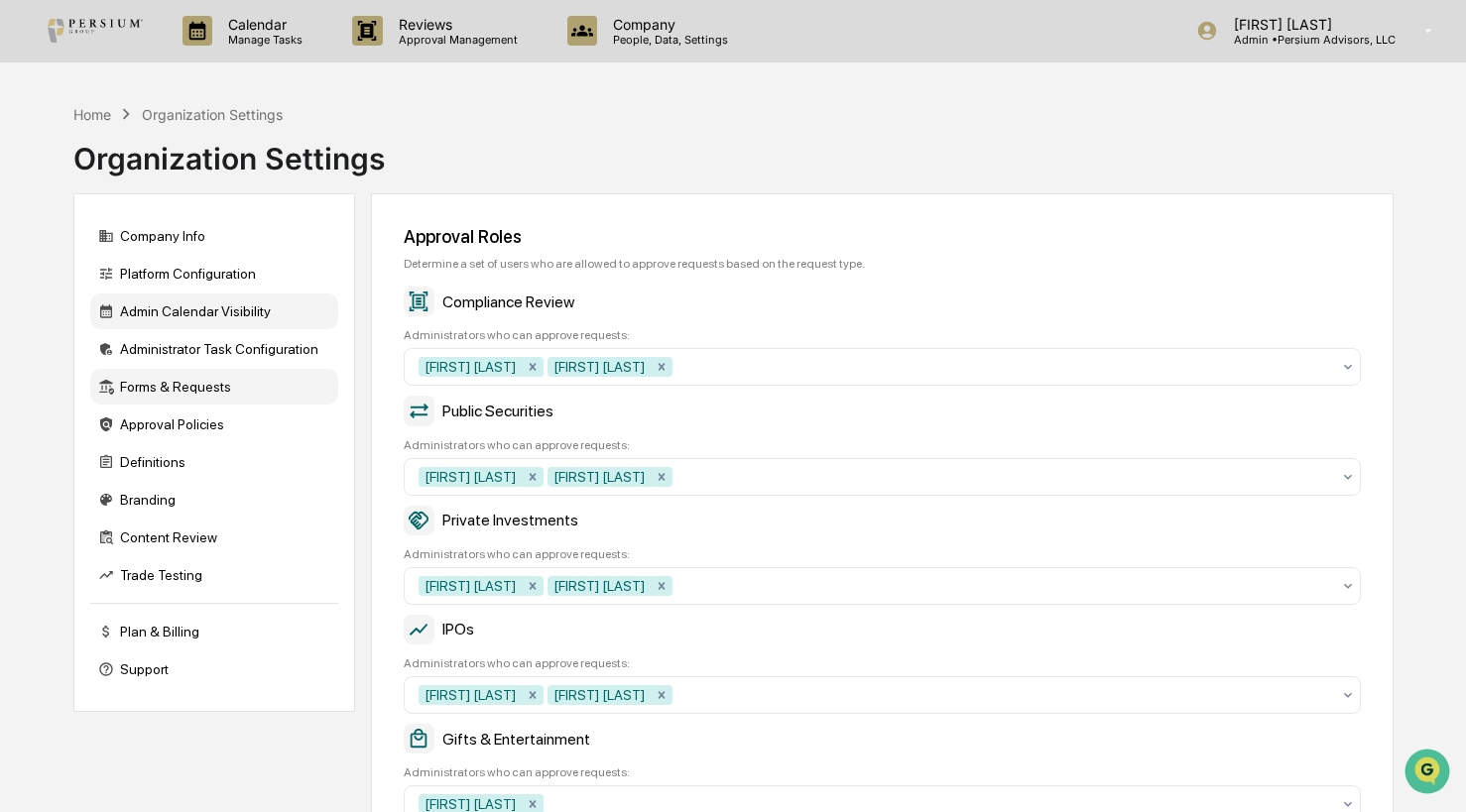click on "Admin Calendar Visibility" at bounding box center (214, 311) 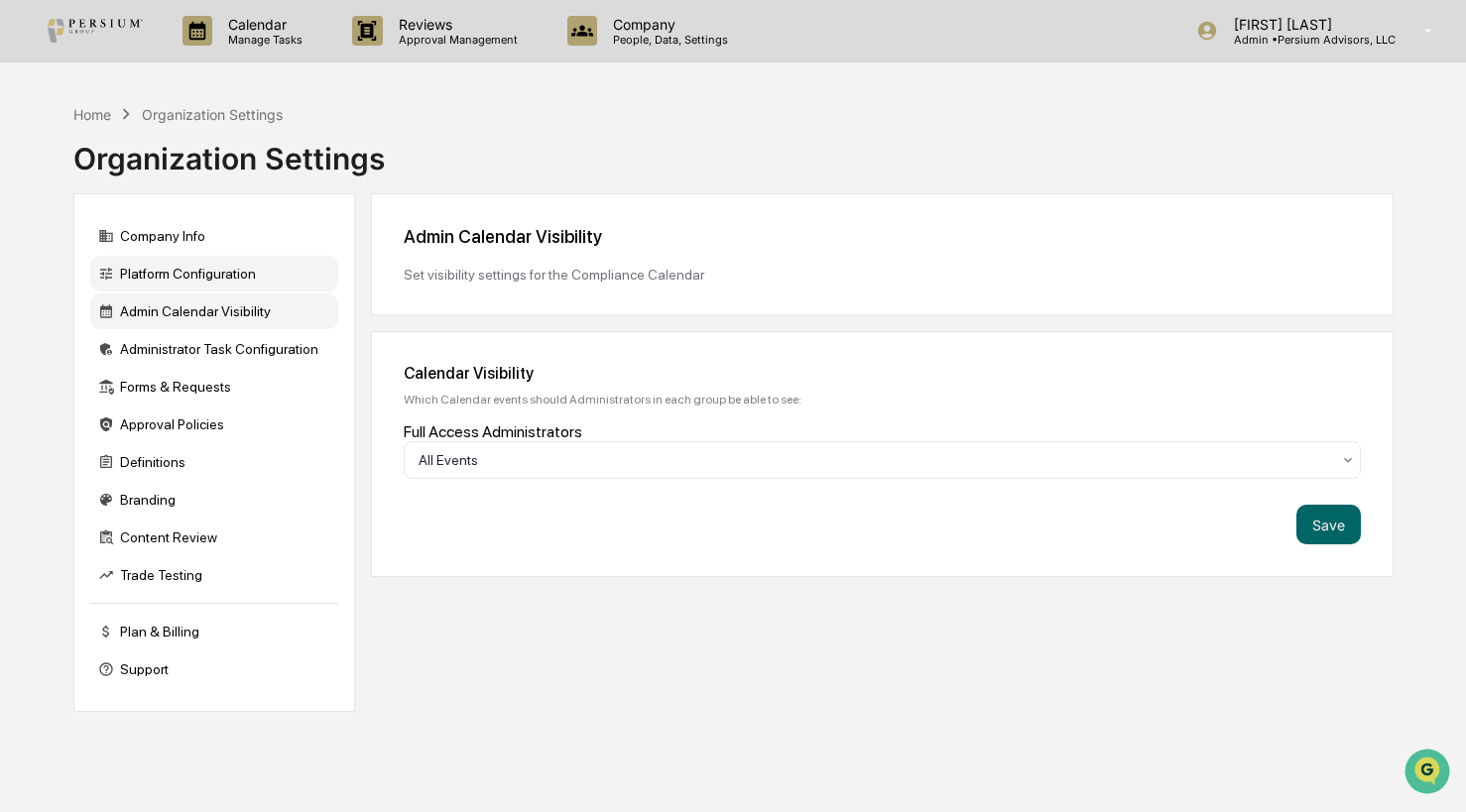 click on "Platform Configuration" at bounding box center [214, 274] 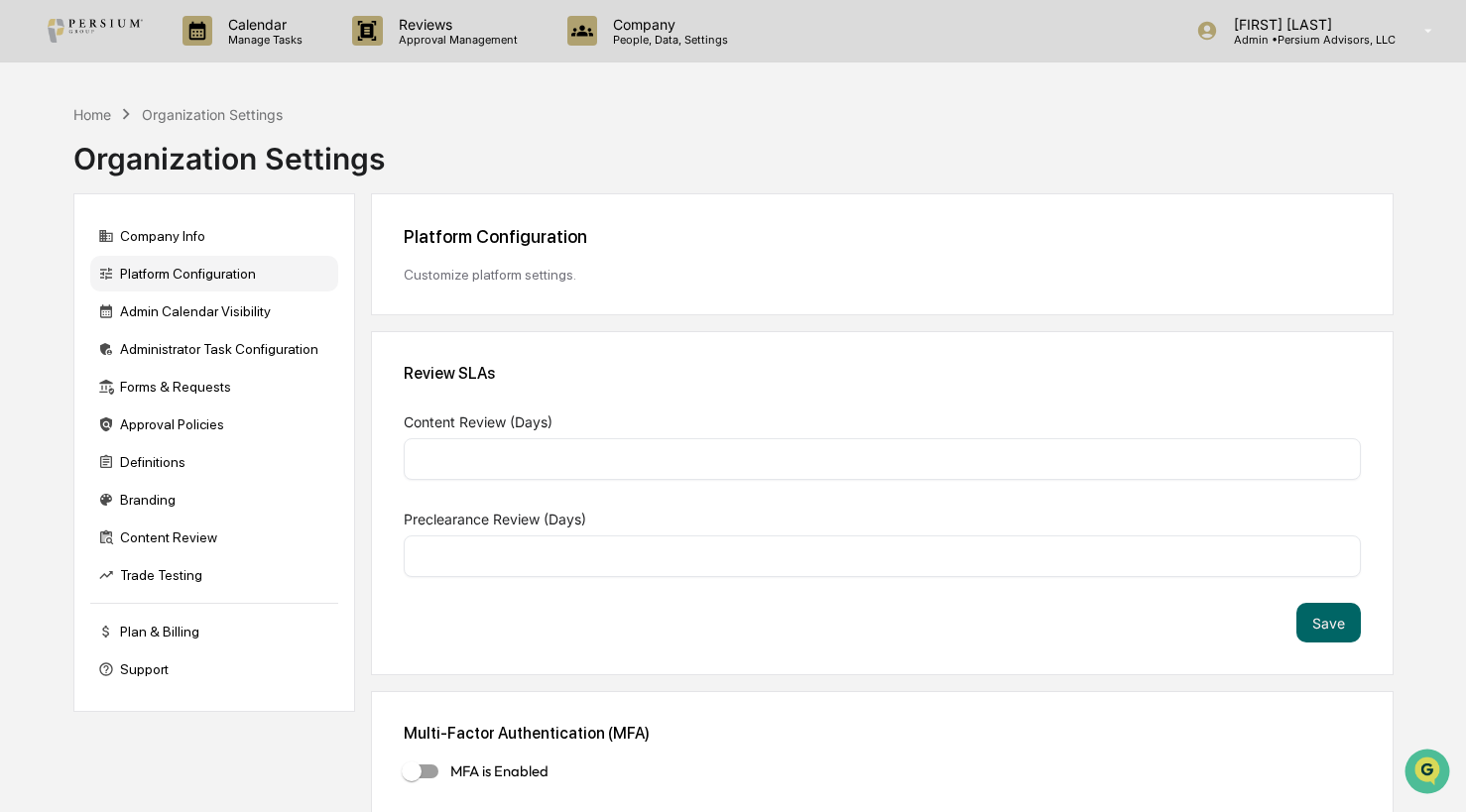 type on "*" 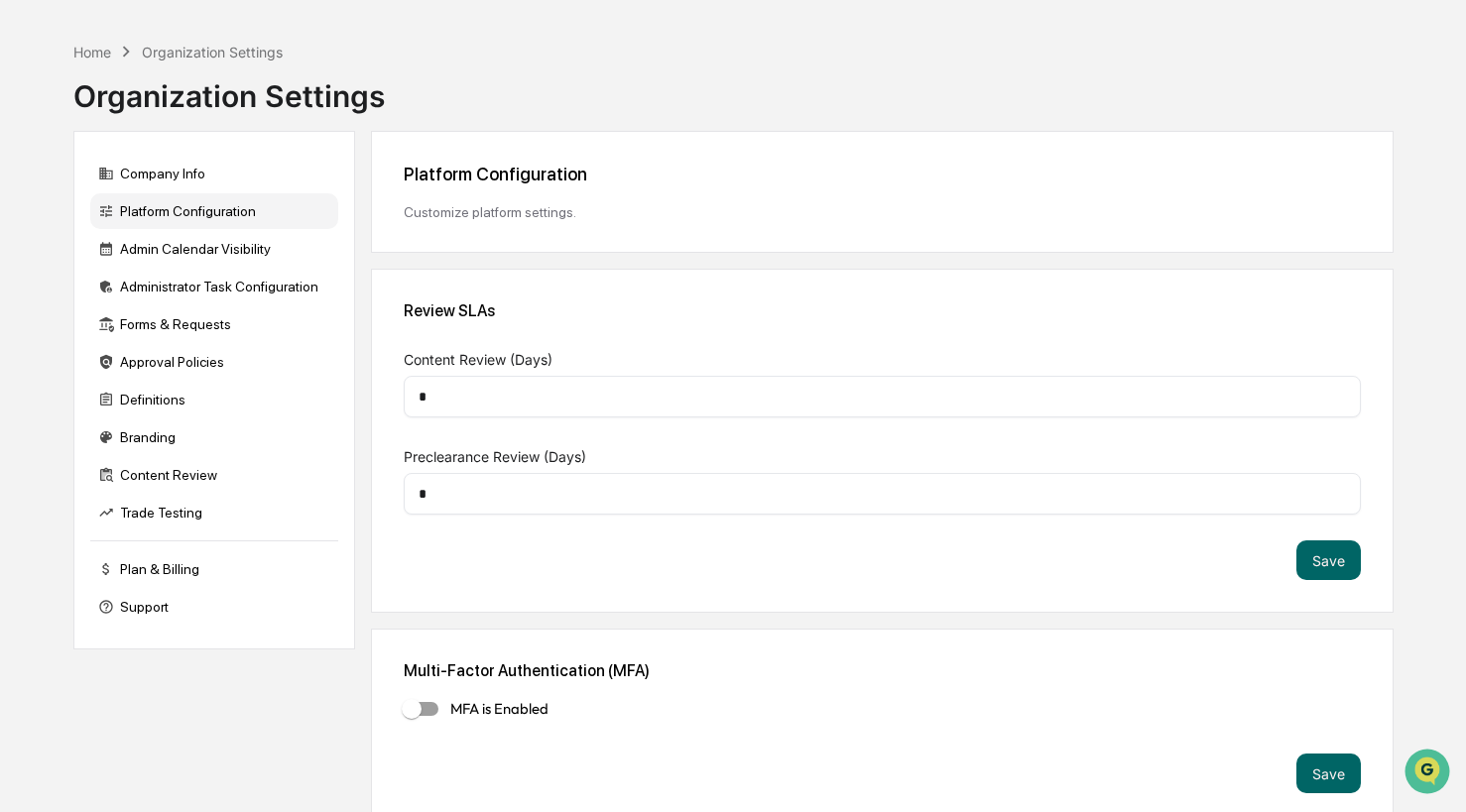 scroll, scrollTop: 94, scrollLeft: 0, axis: vertical 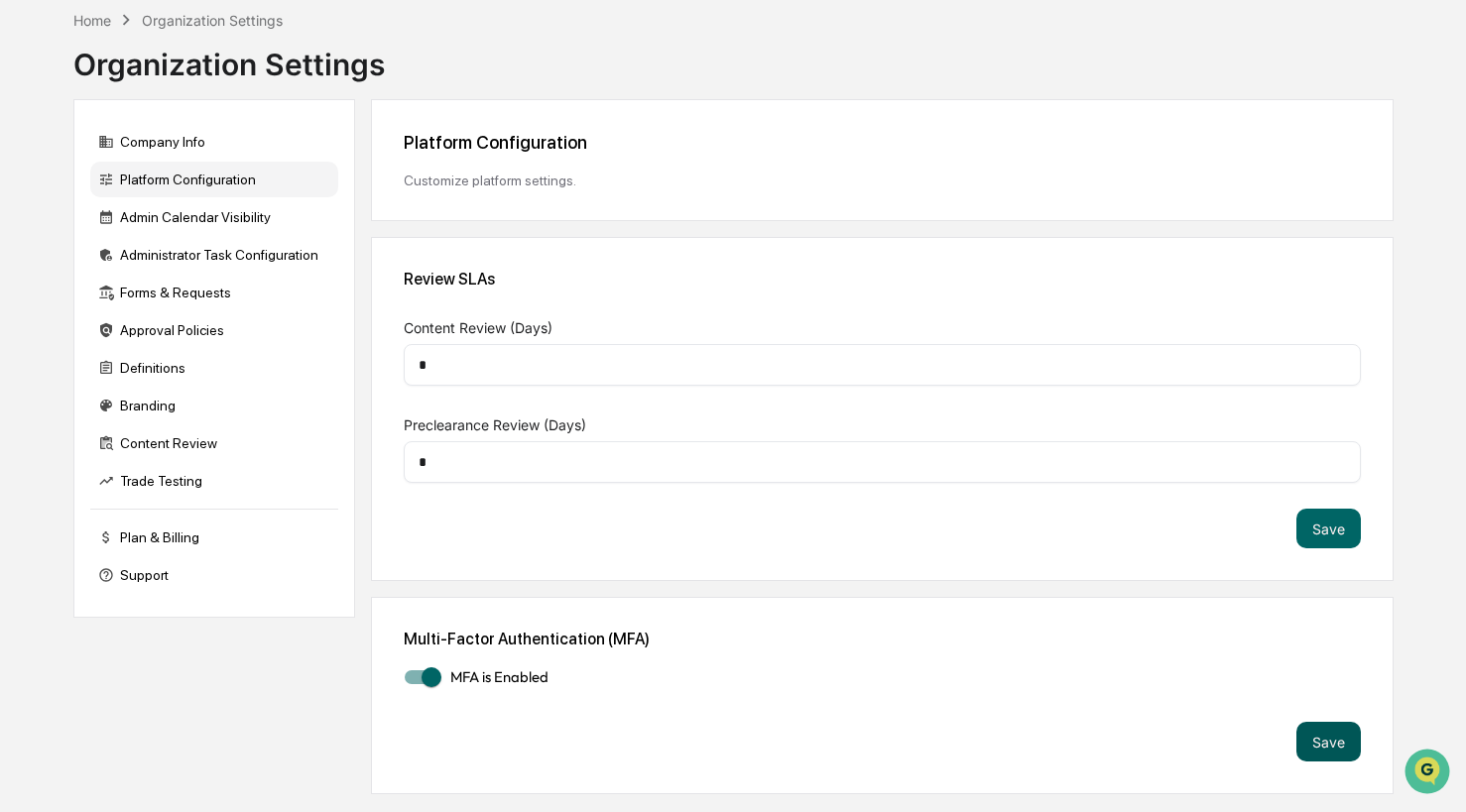 click on "Save" at bounding box center [1328, 742] 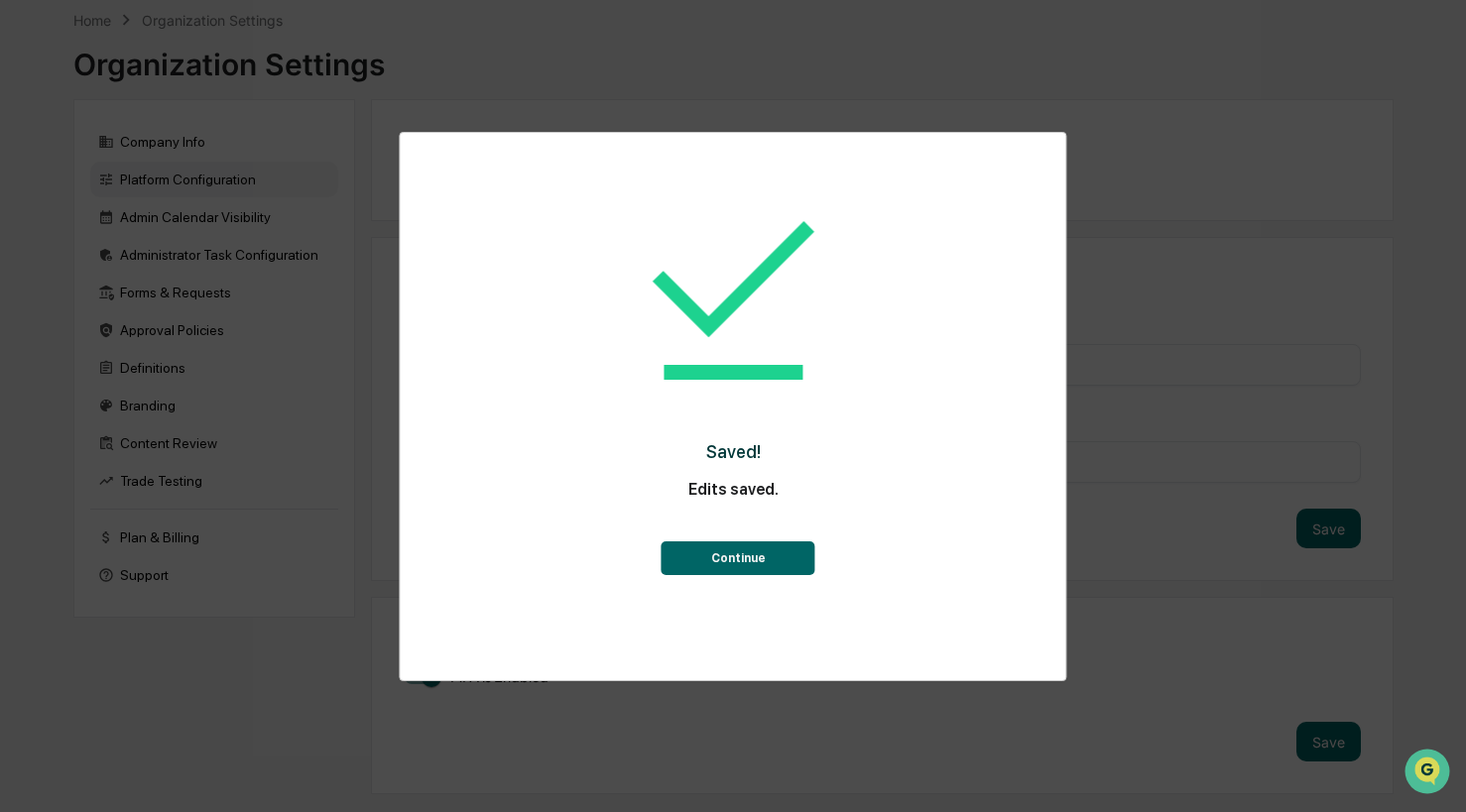 click on "Continue" at bounding box center [738, 558] 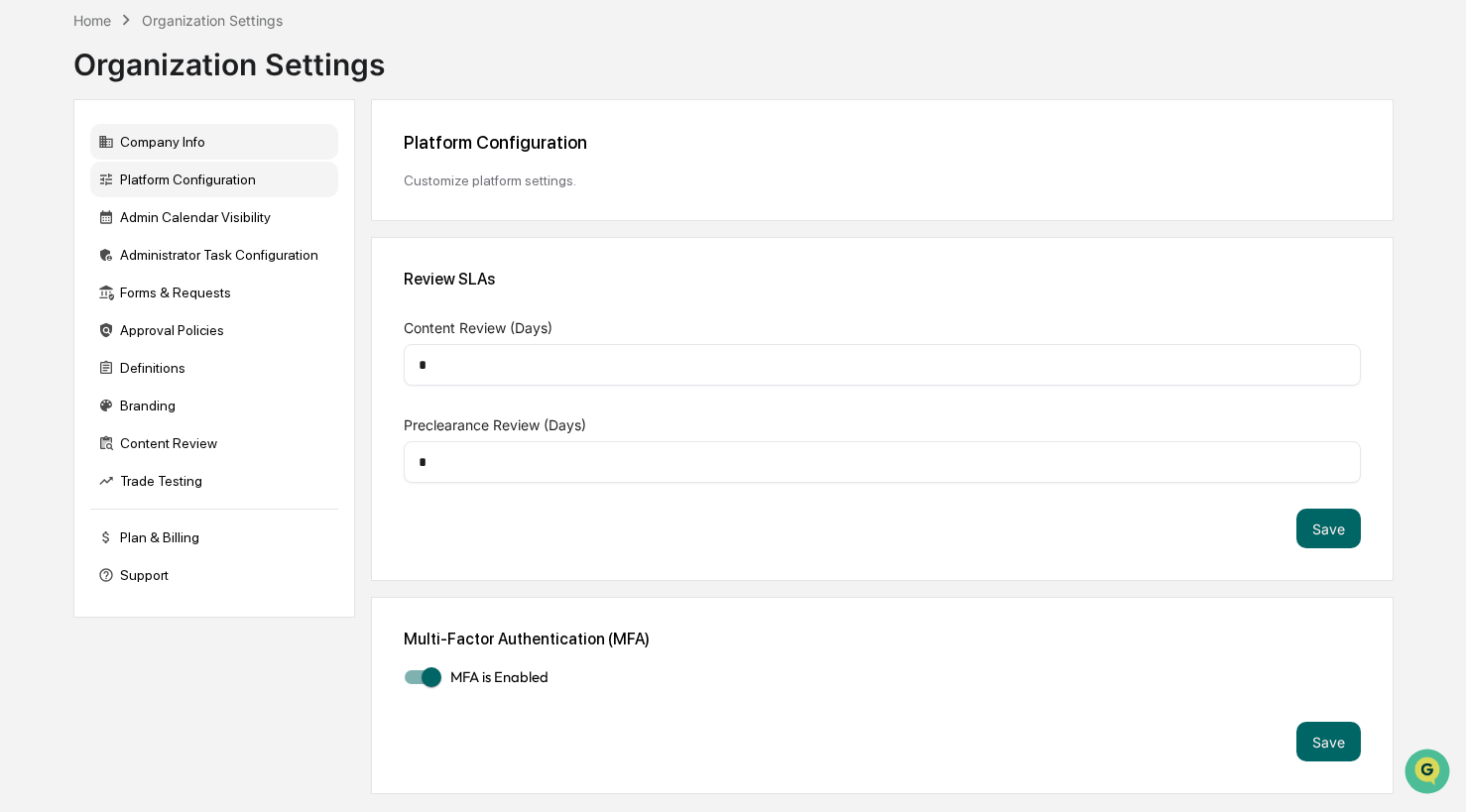 click on "Company Info" at bounding box center (214, 142) 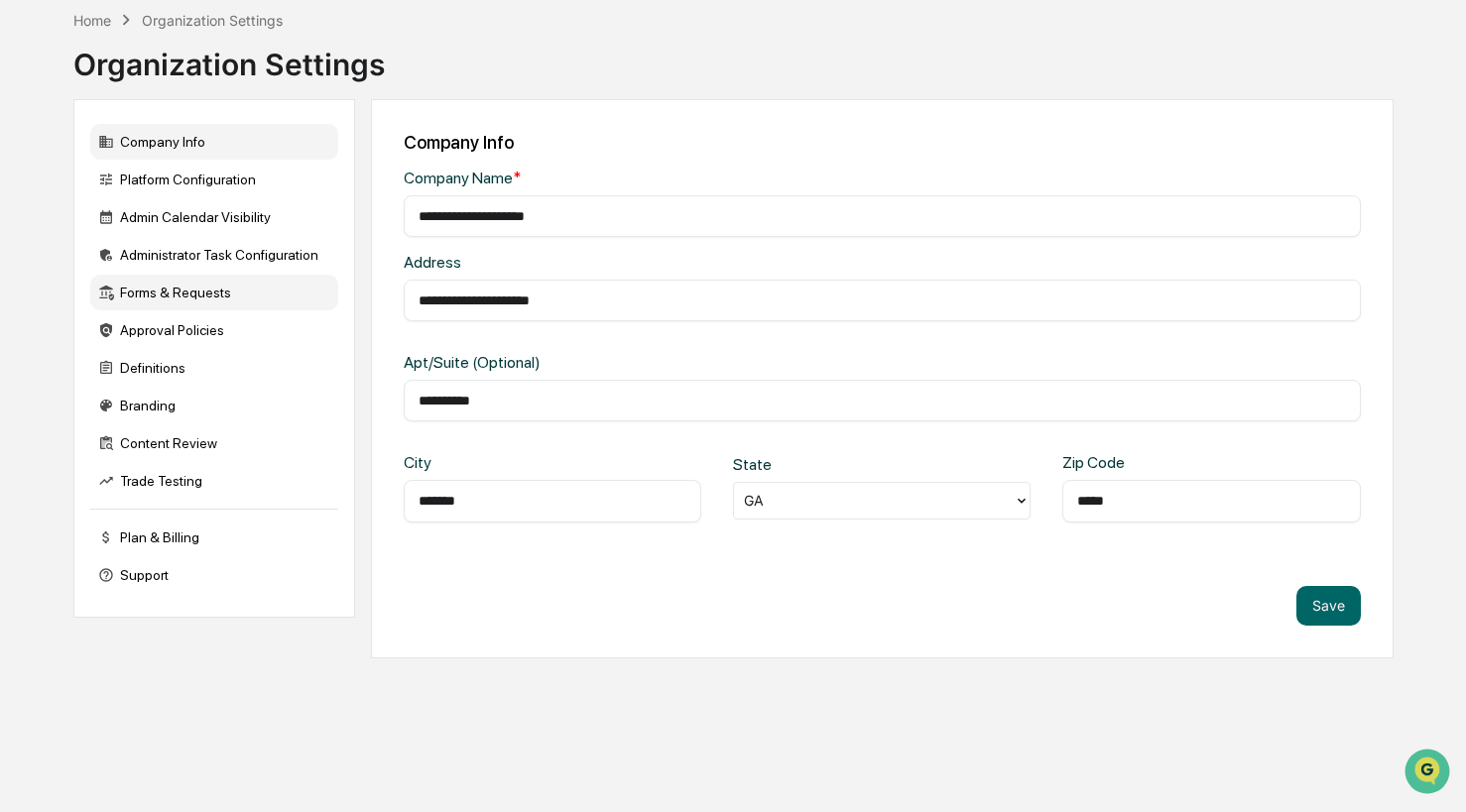 click on "Forms & Requests" at bounding box center [214, 292] 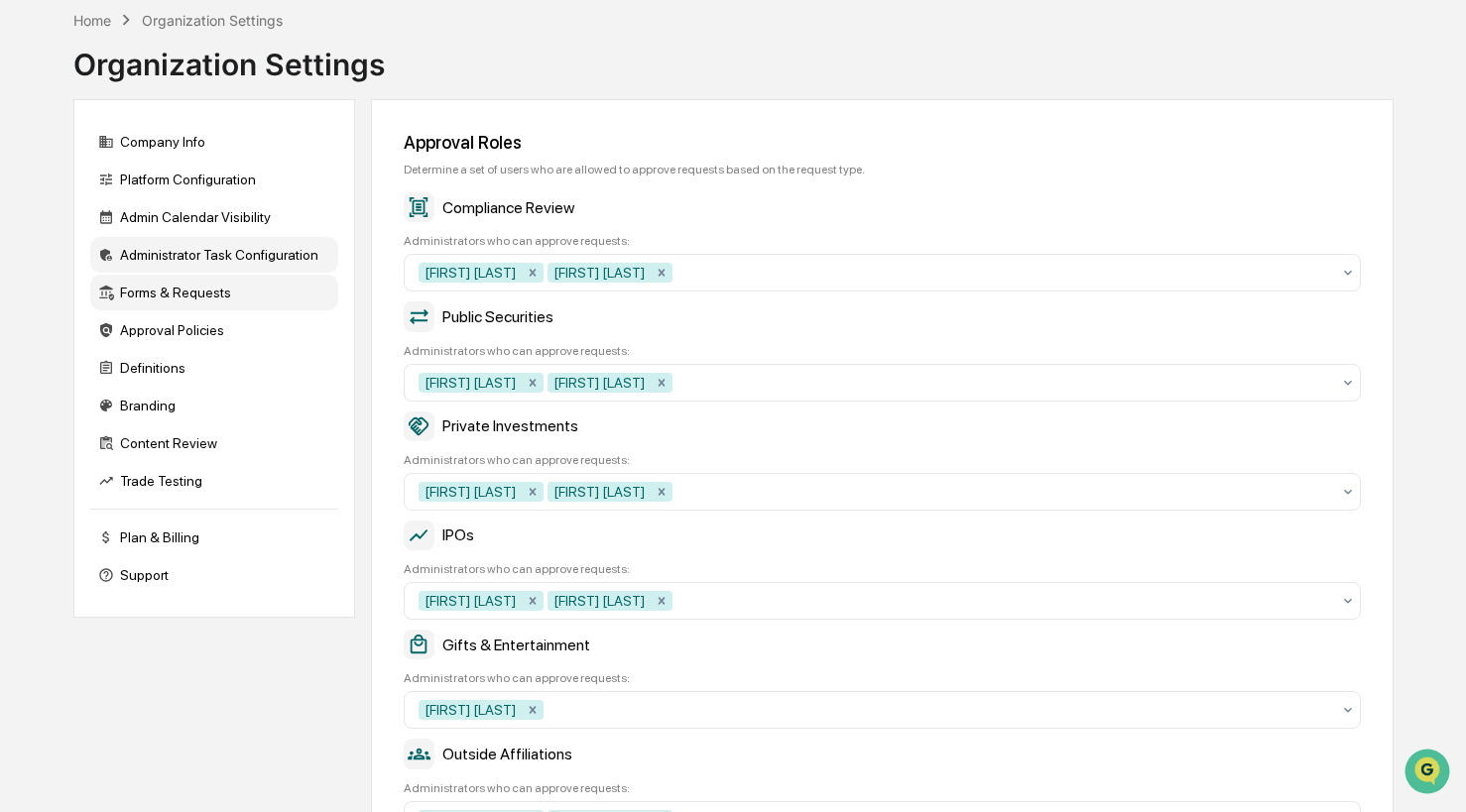 click on "Administrator Task Configuration" at bounding box center [214, 255] 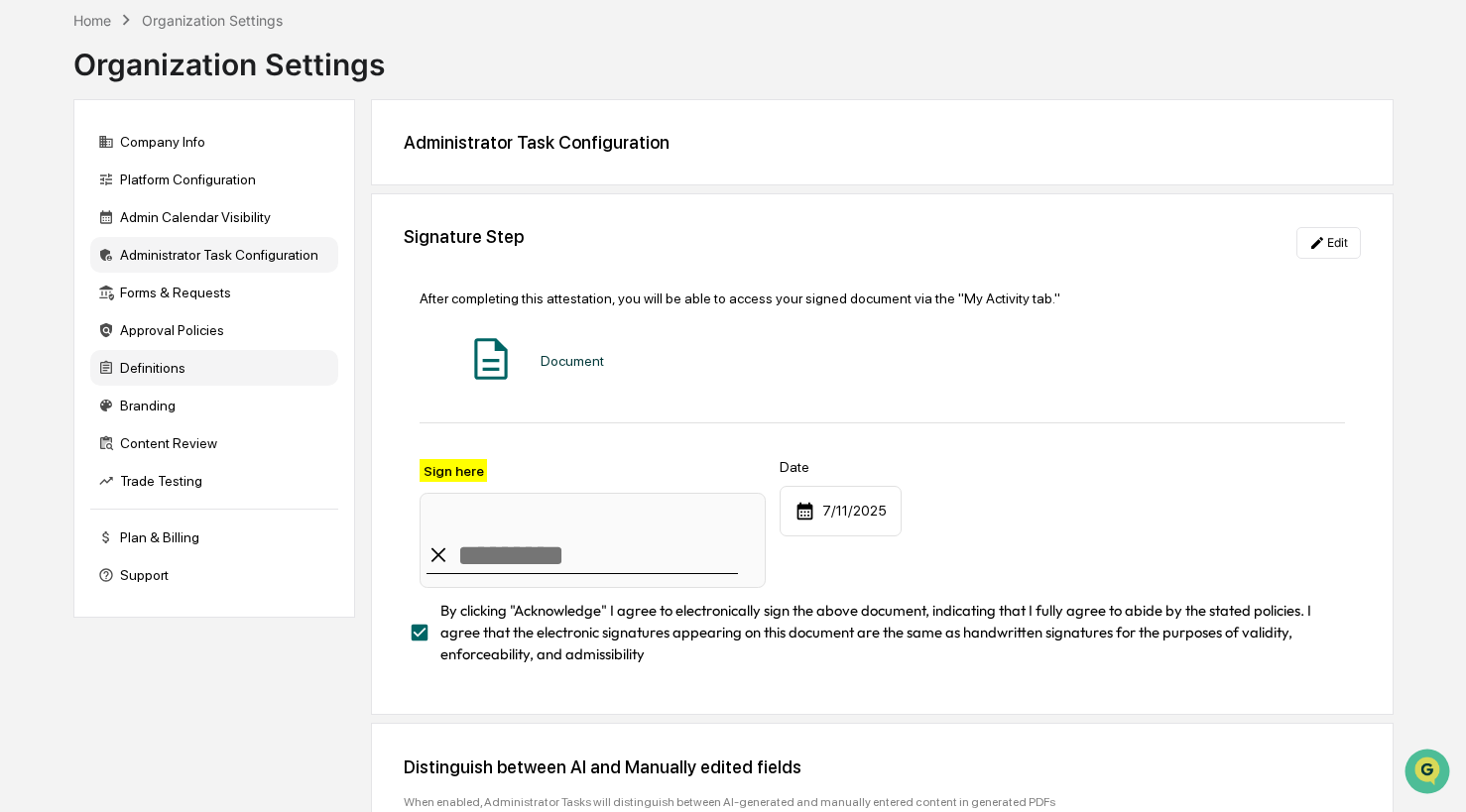 click on "Definitions" at bounding box center [214, 368] 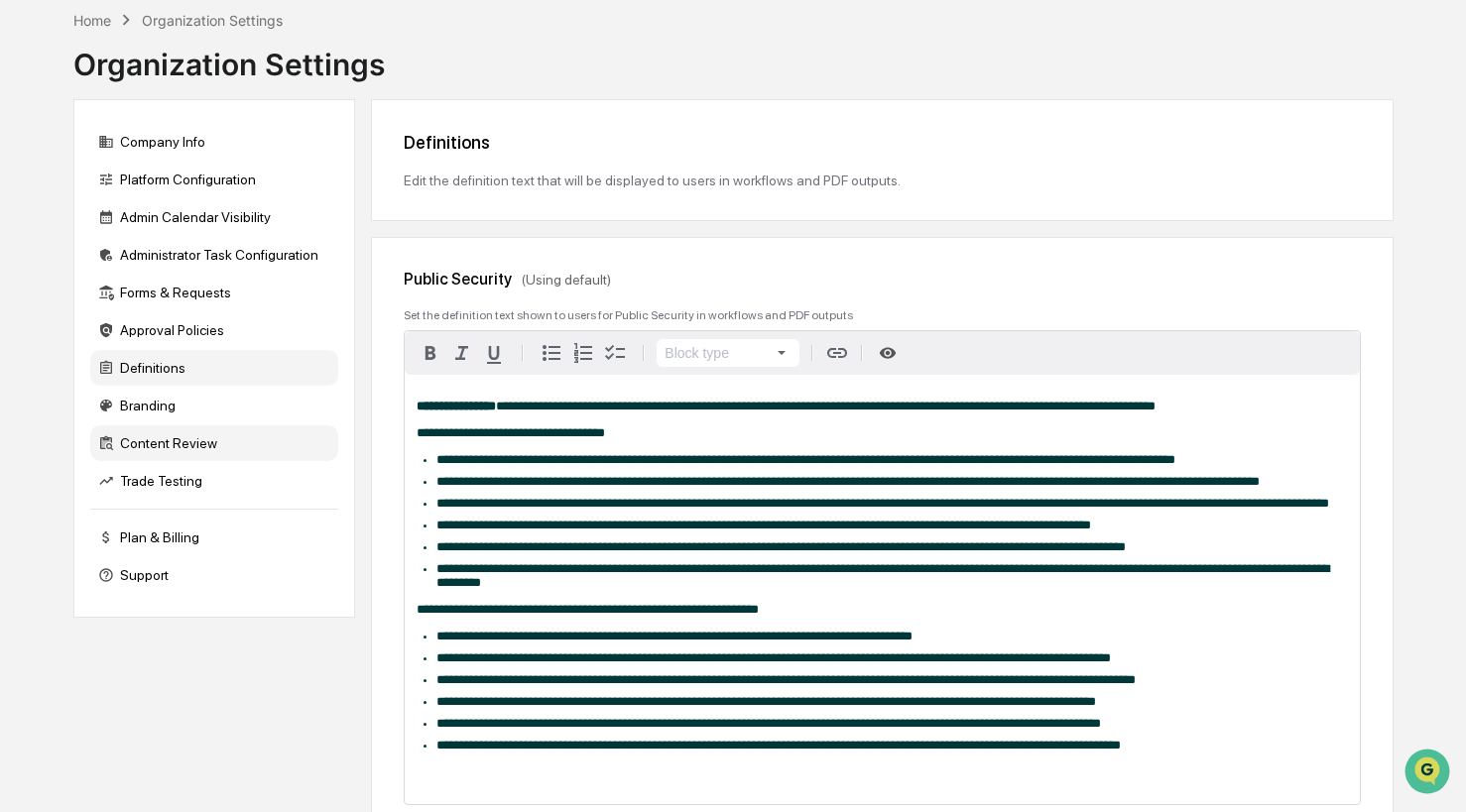click on "Content Review" at bounding box center (214, 443) 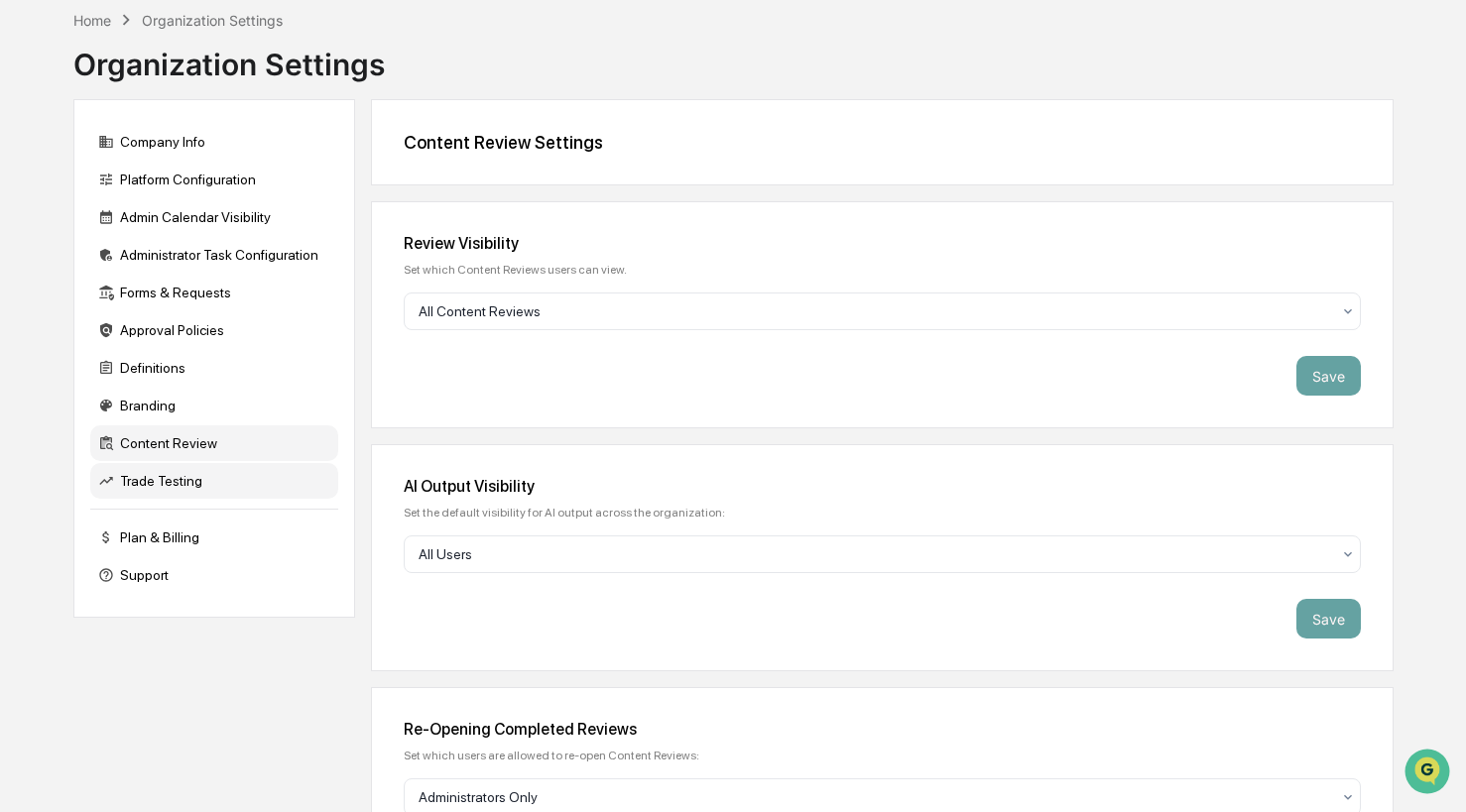 click on "Trade Testing" at bounding box center (214, 481) 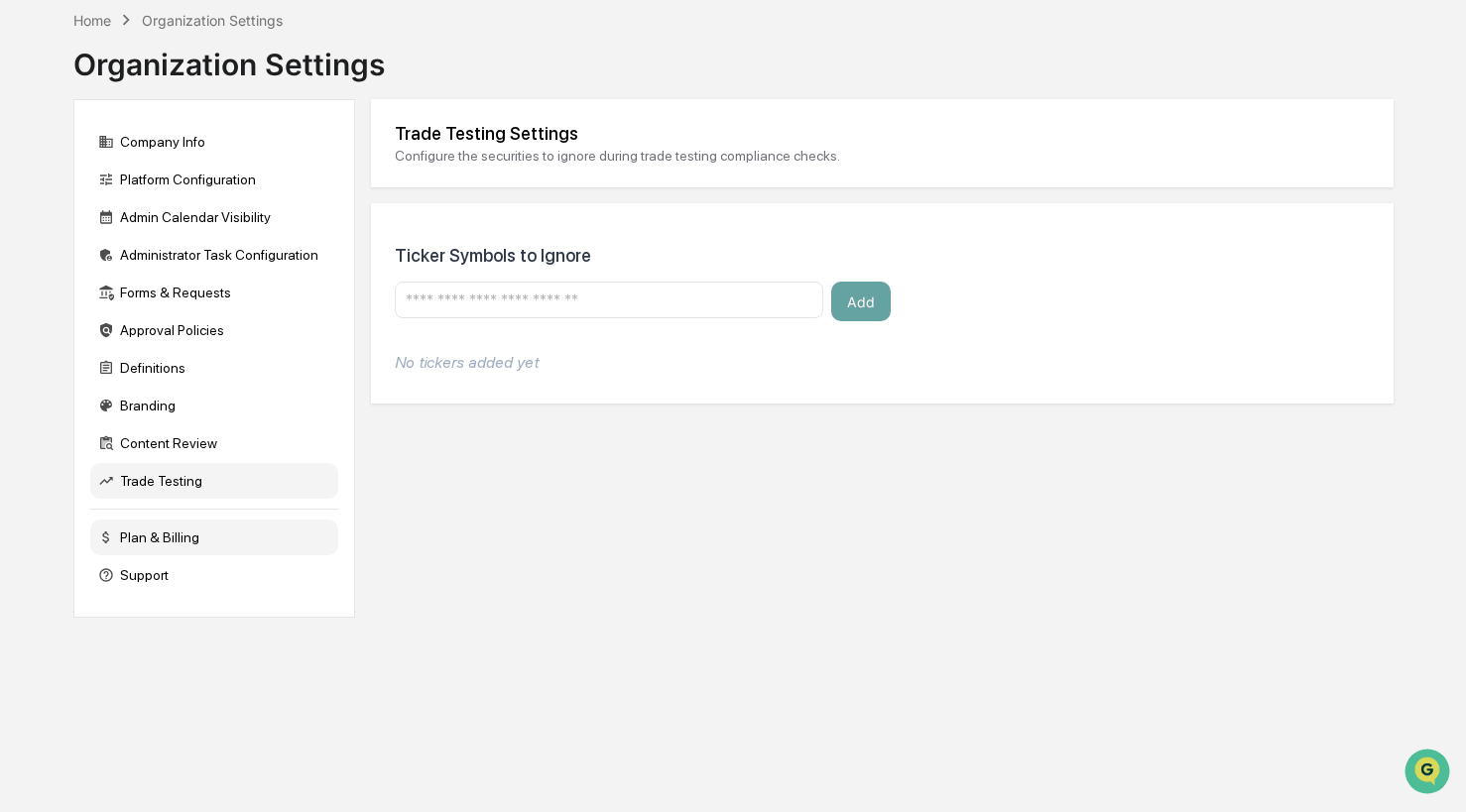 click on "Plan & Billing" at bounding box center (214, 537) 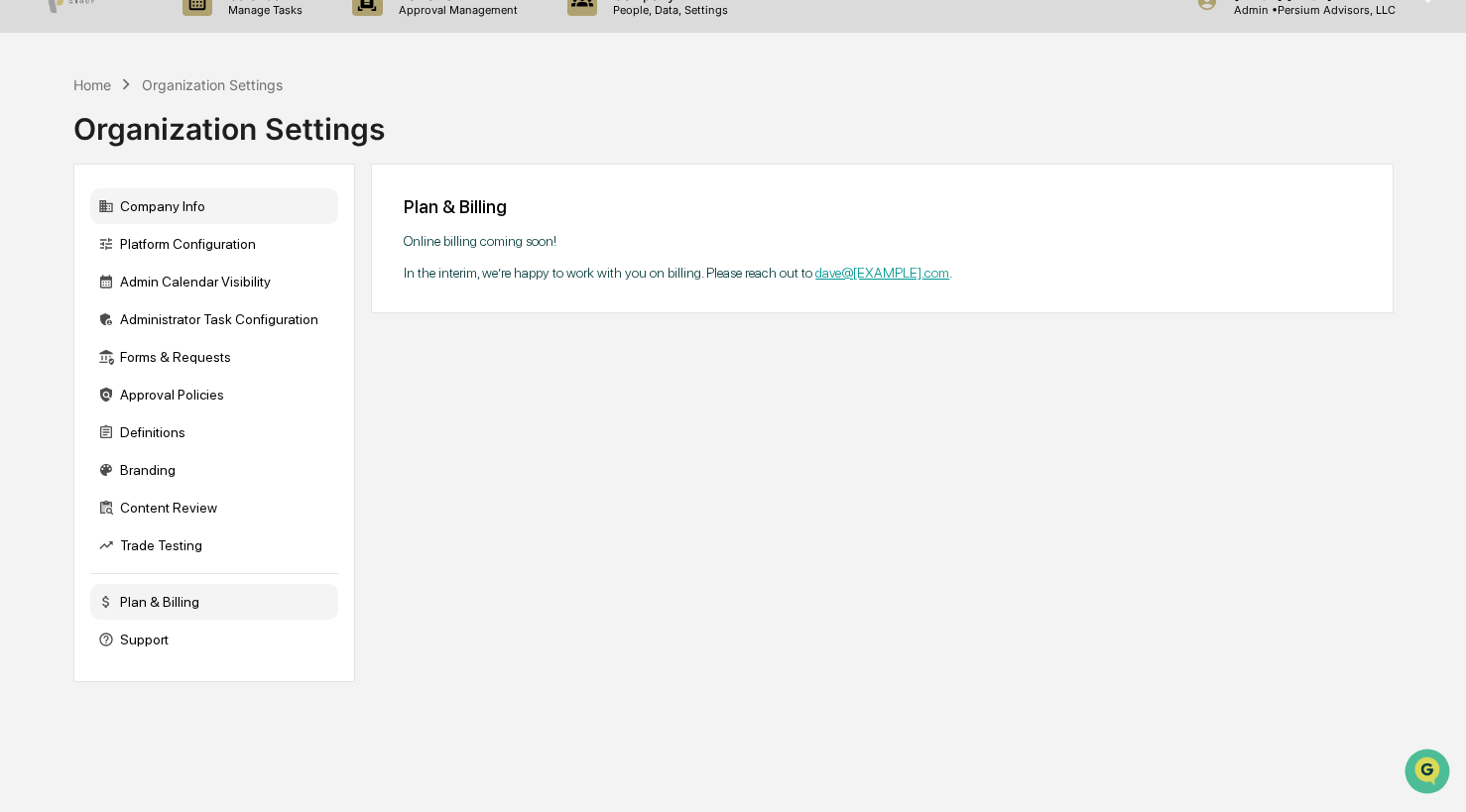 scroll, scrollTop: 0, scrollLeft: 0, axis: both 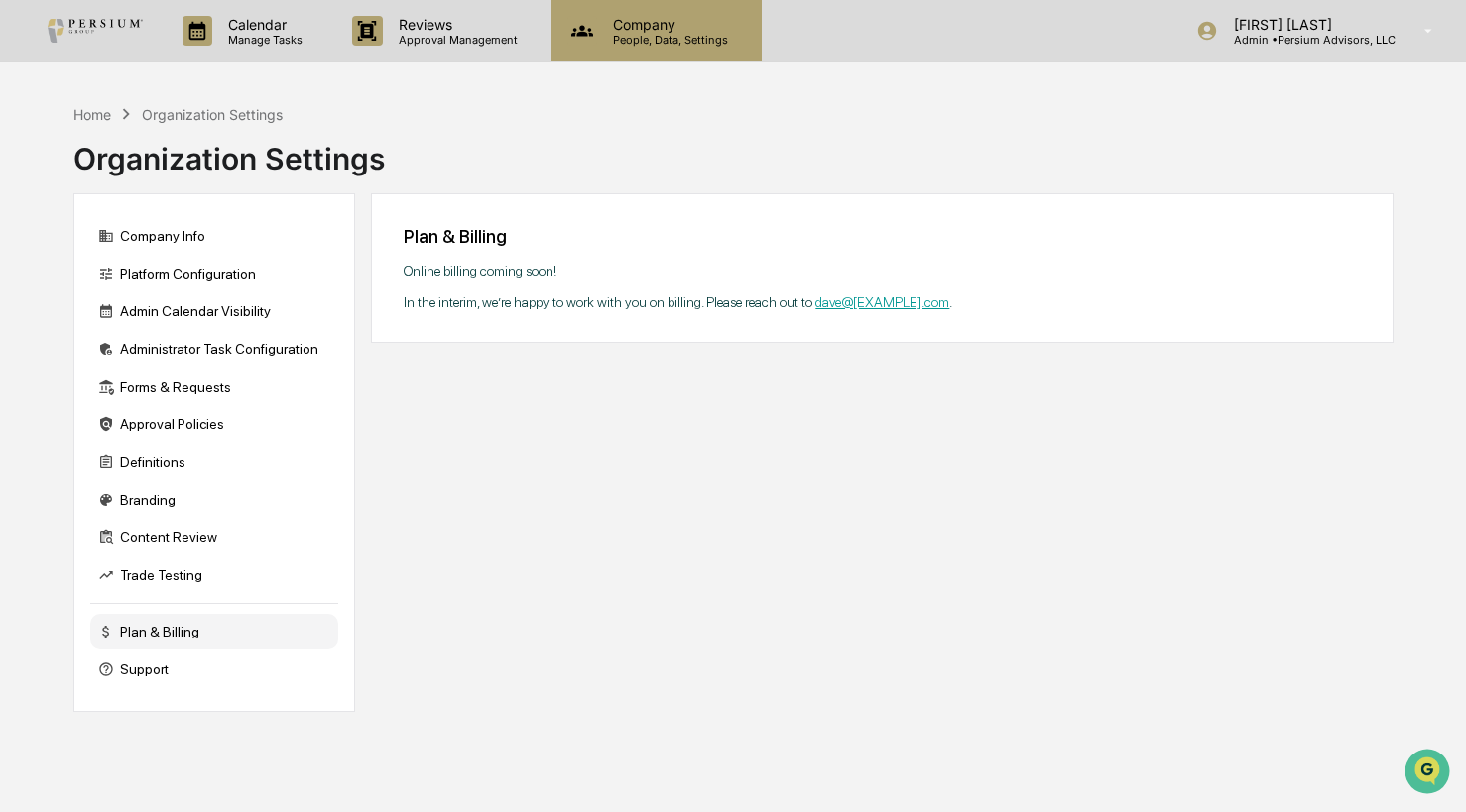 click on "People, Data, Settings" at bounding box center [668, 40] 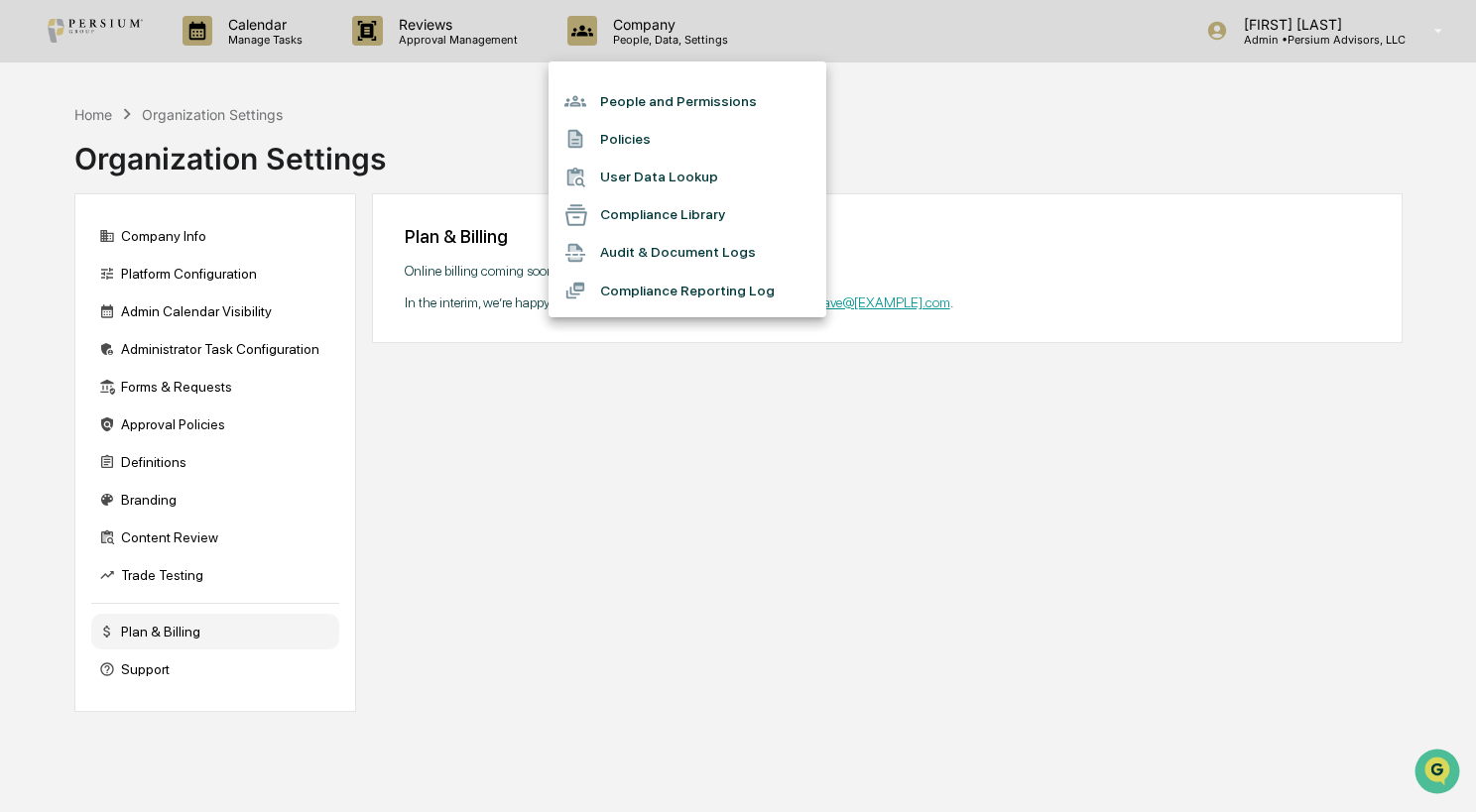 click at bounding box center (738, 406) 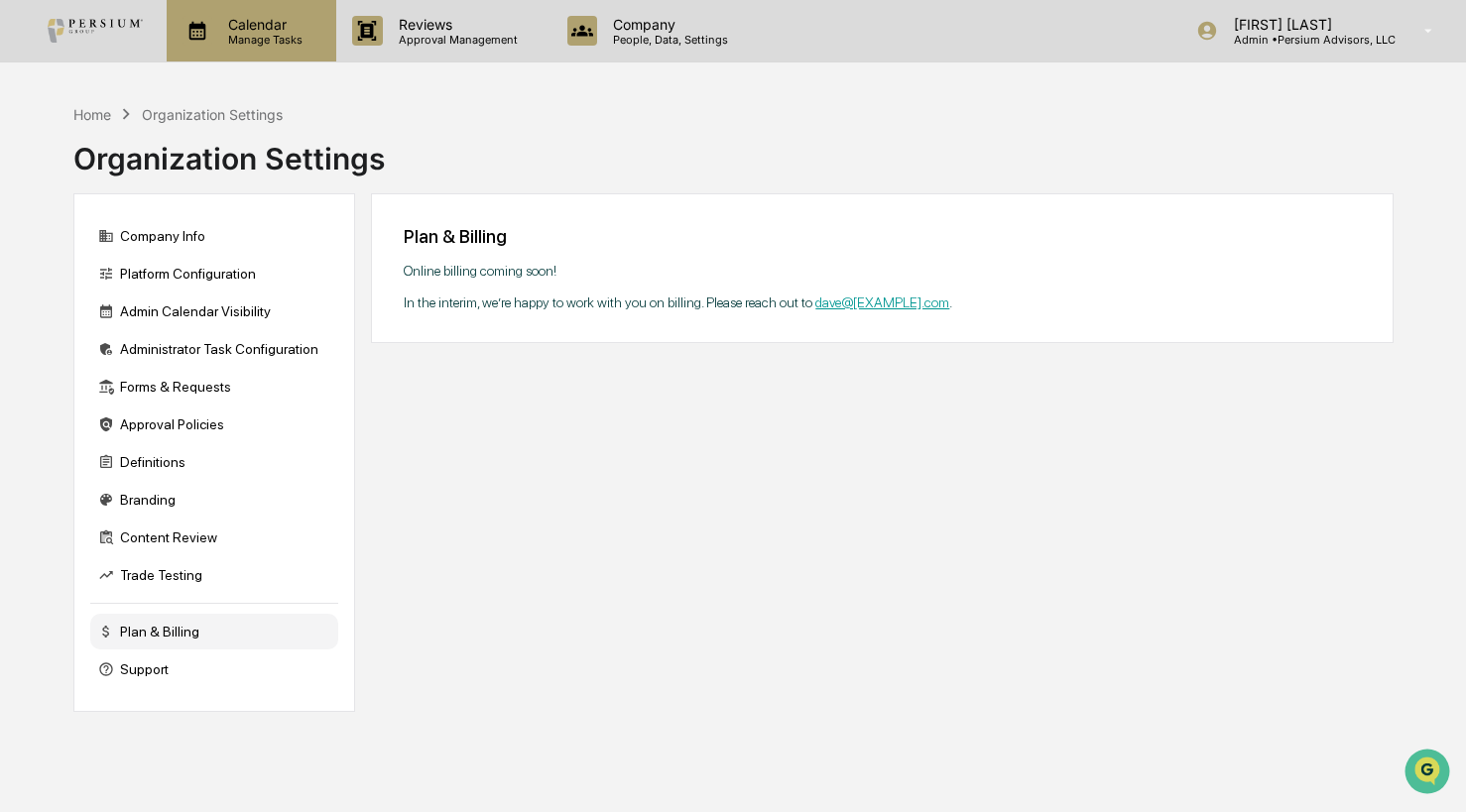 click on "Manage Tasks" at bounding box center (262, 40) 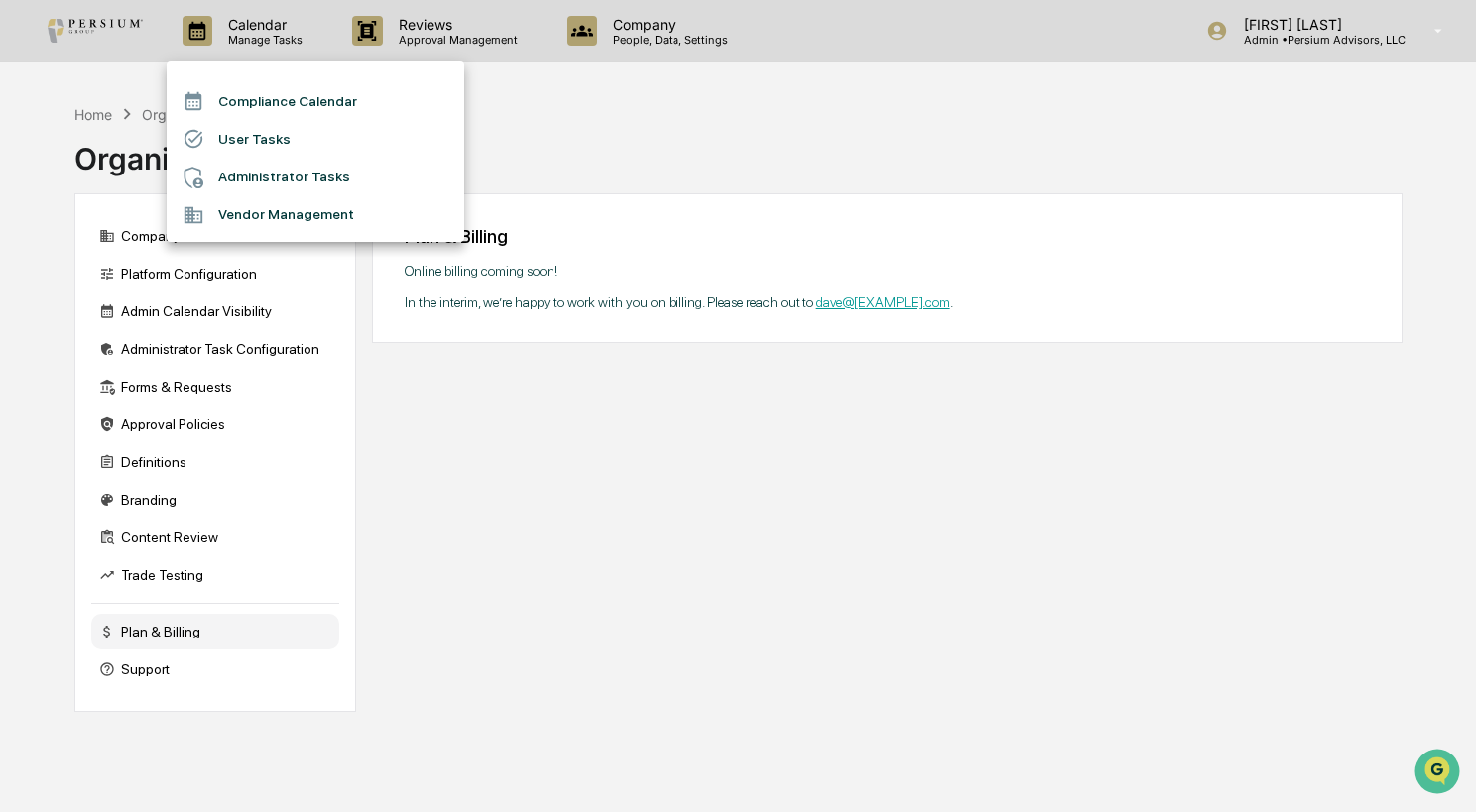click at bounding box center [738, 406] 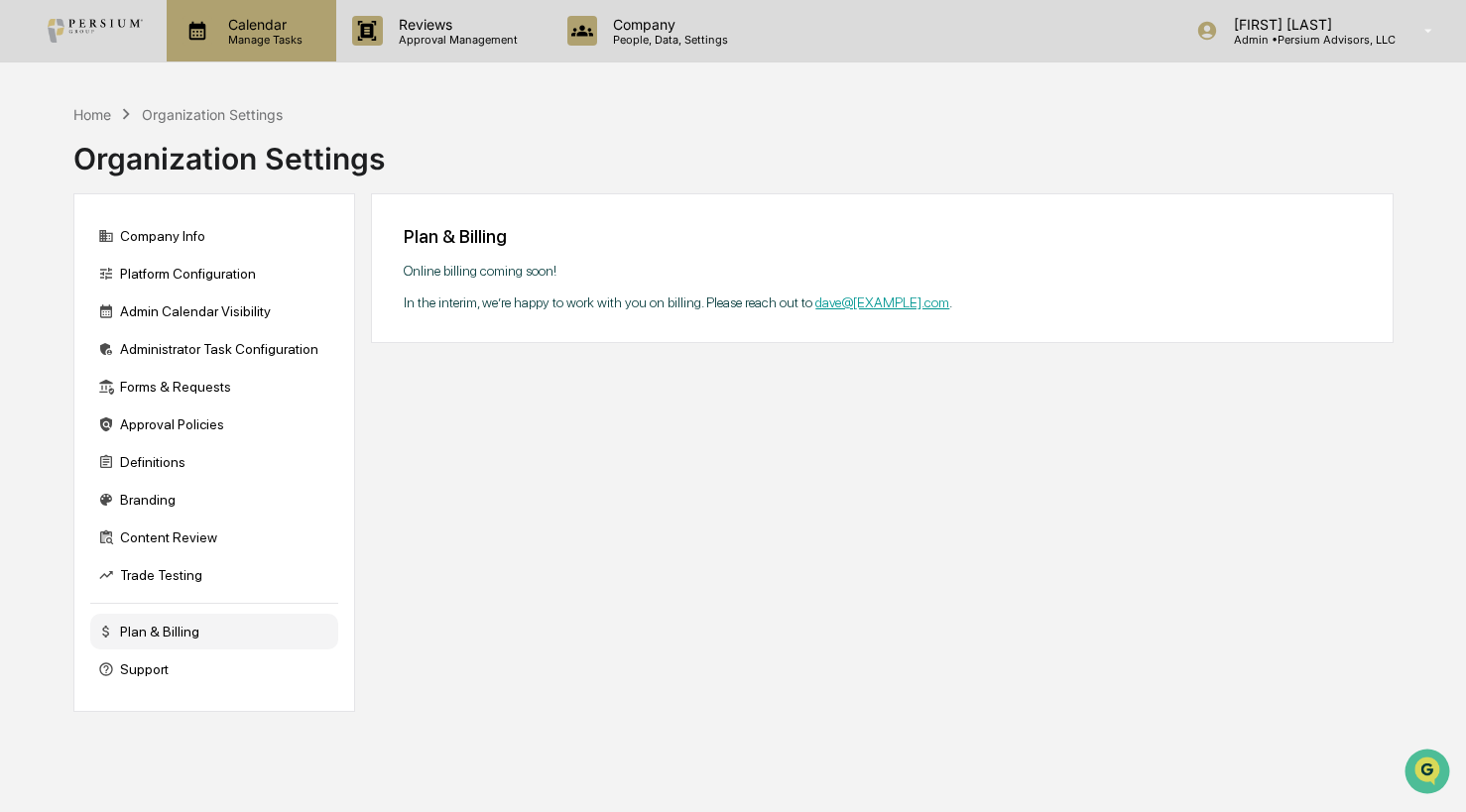 click on "Manage Tasks" at bounding box center (262, 40) 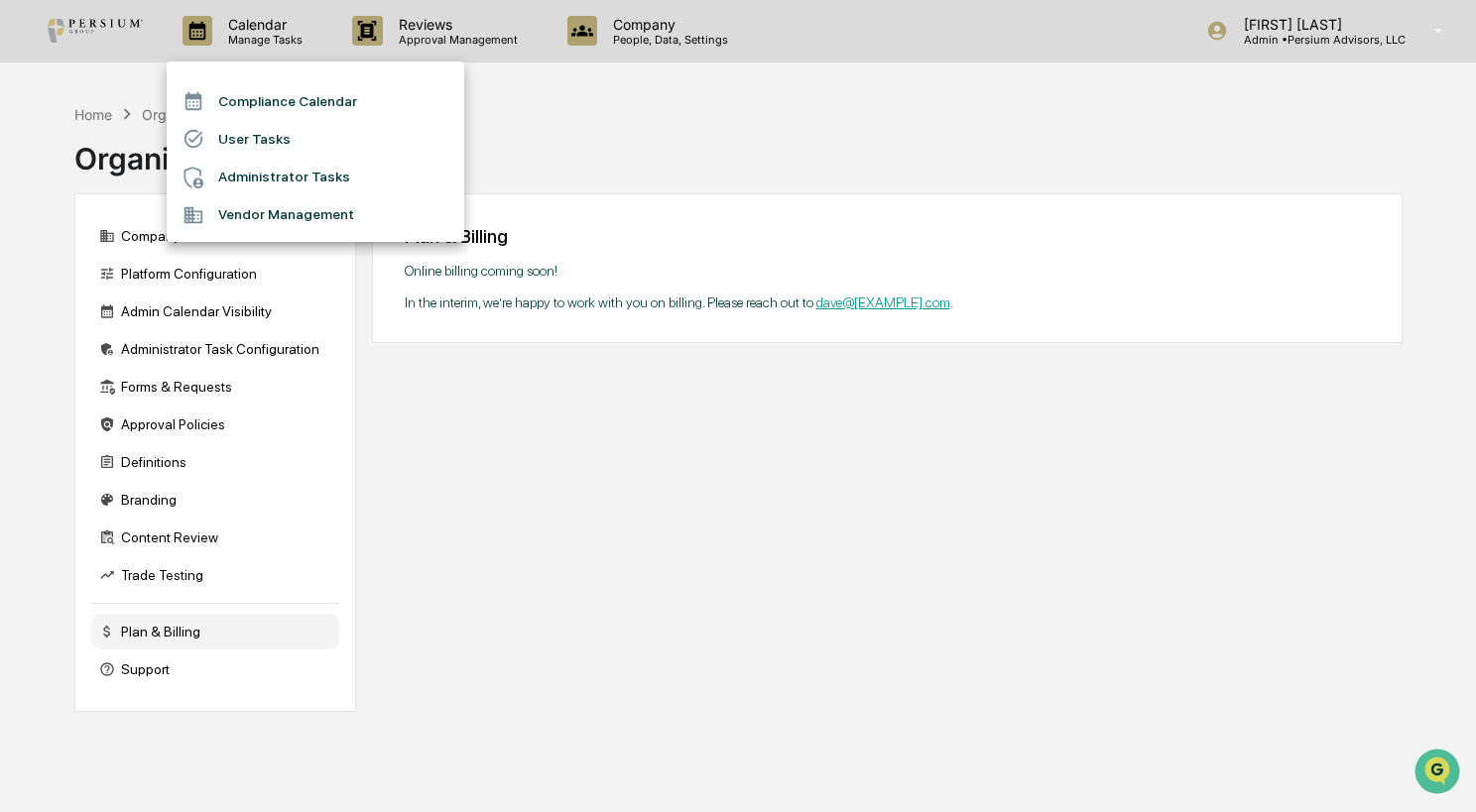 click on "User Tasks" at bounding box center [315, 139] 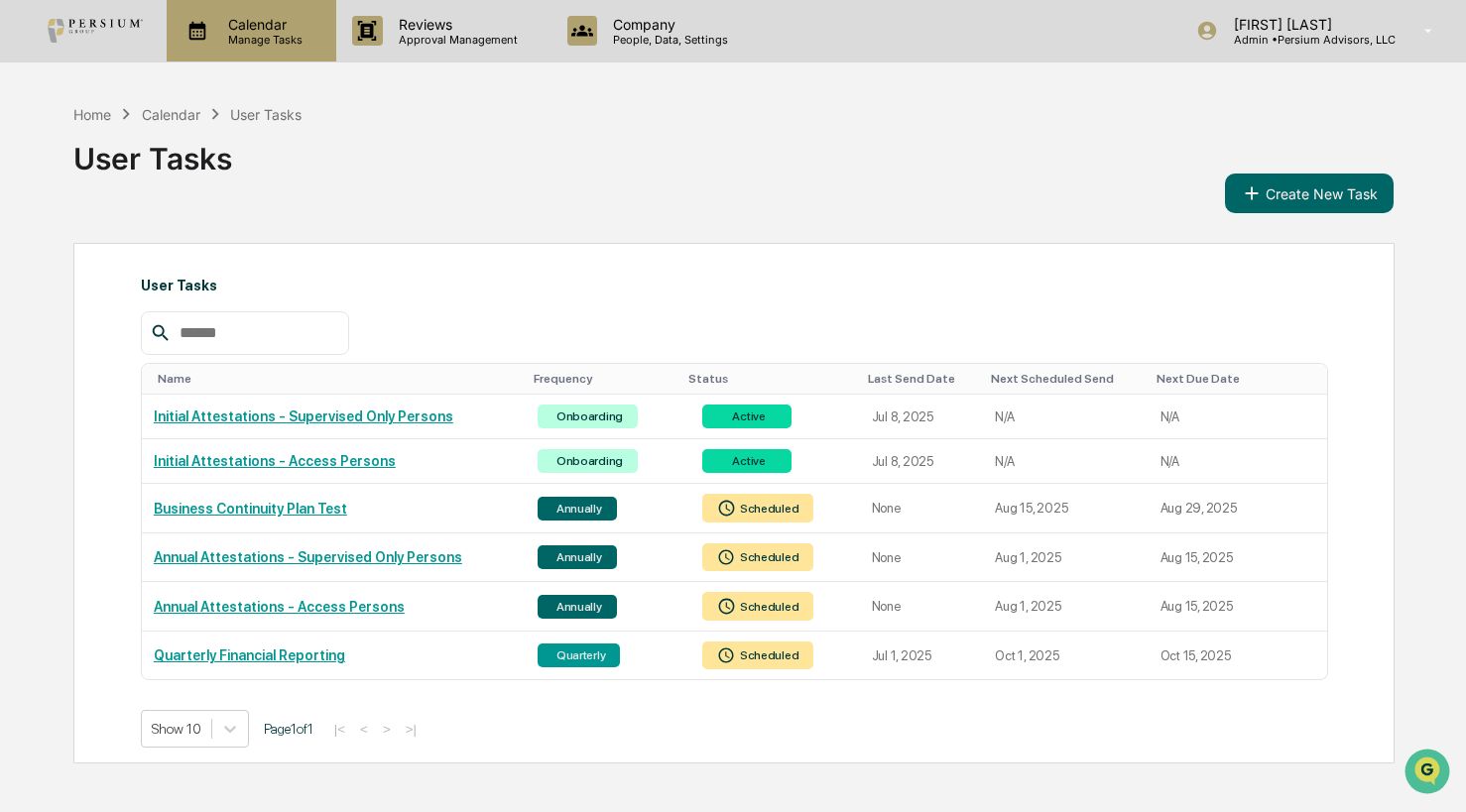 click on "Calendar Manage Tasks" at bounding box center [251, 31] 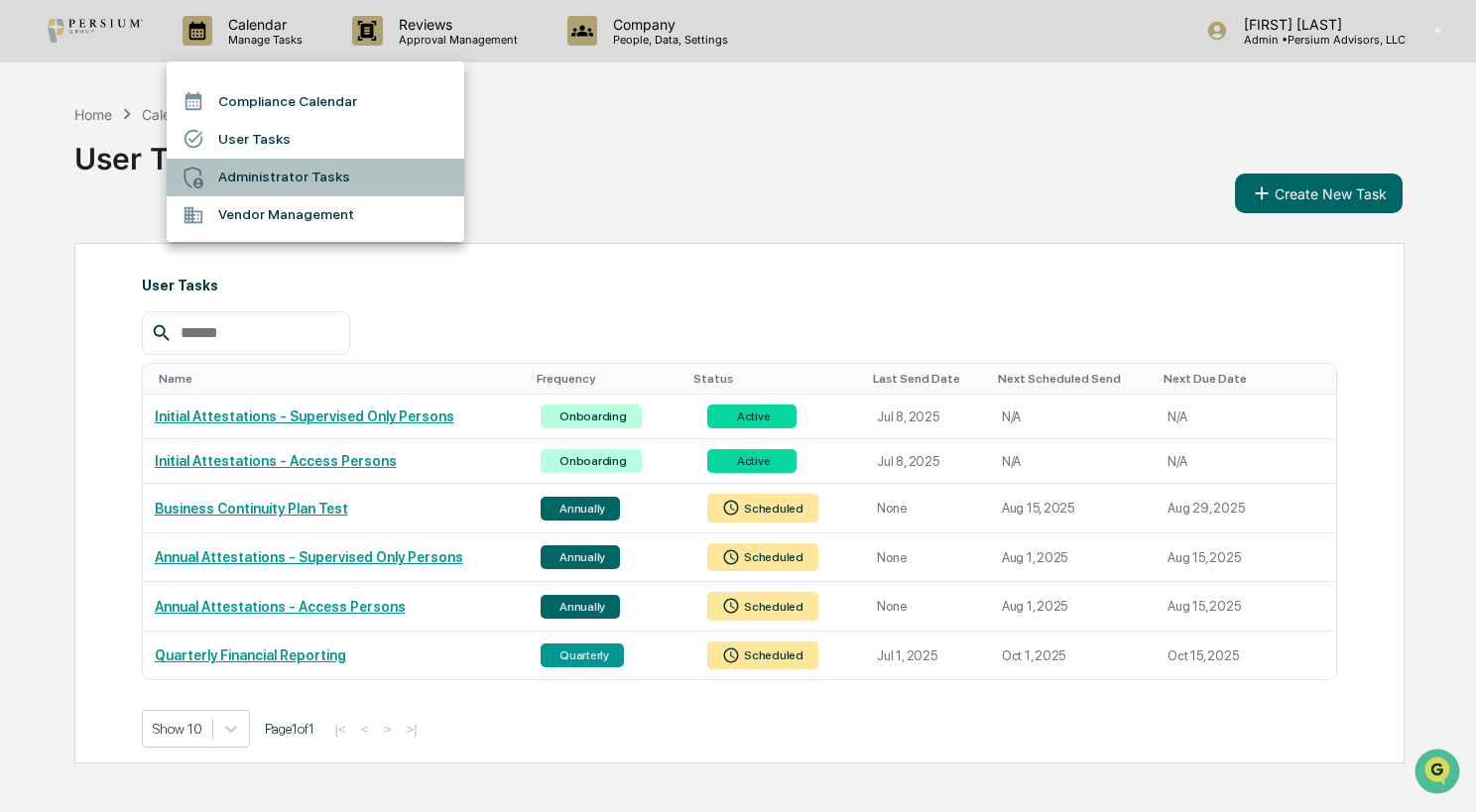 click on "Administrator Tasks" at bounding box center [315, 177] 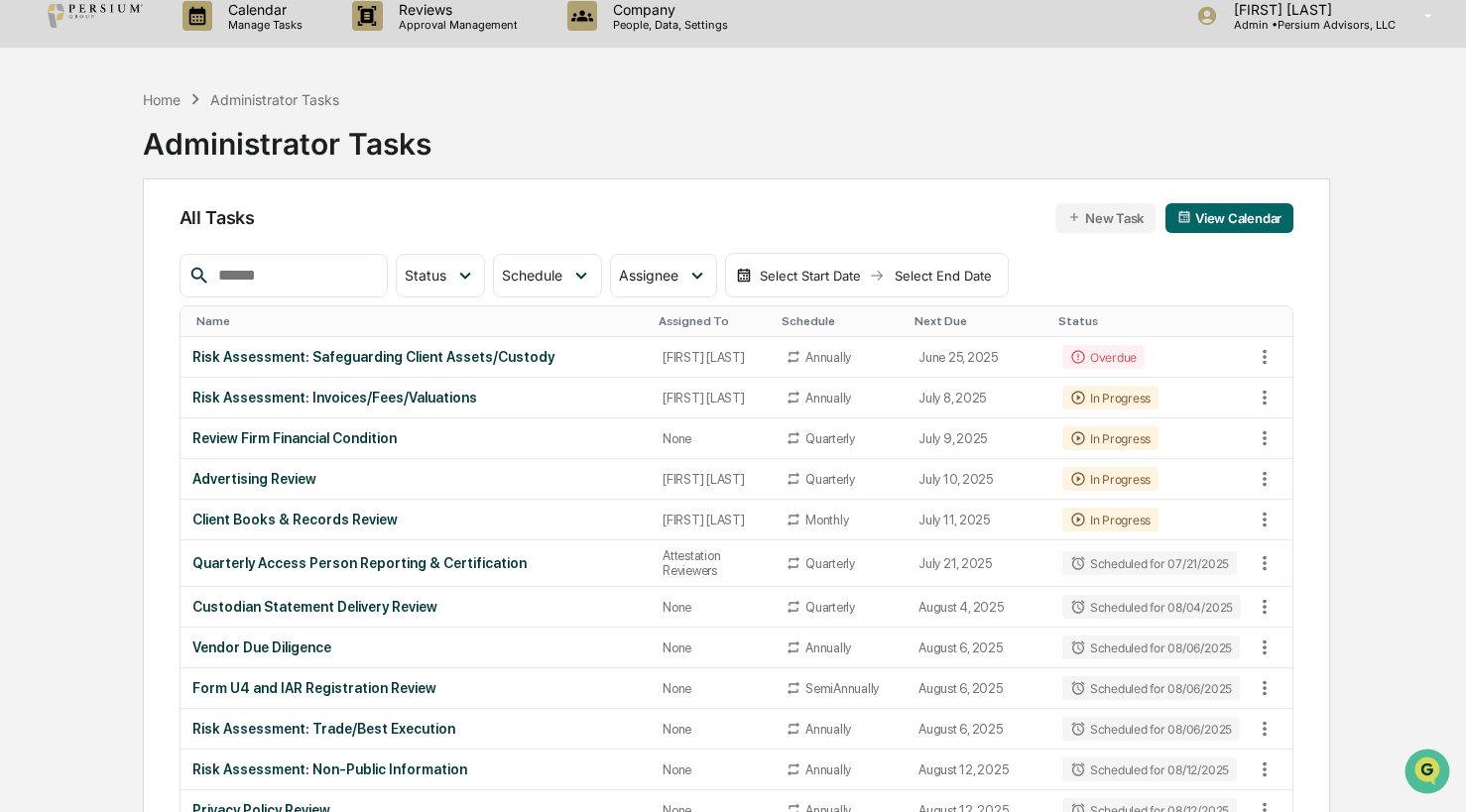 scroll, scrollTop: 99, scrollLeft: 0, axis: vertical 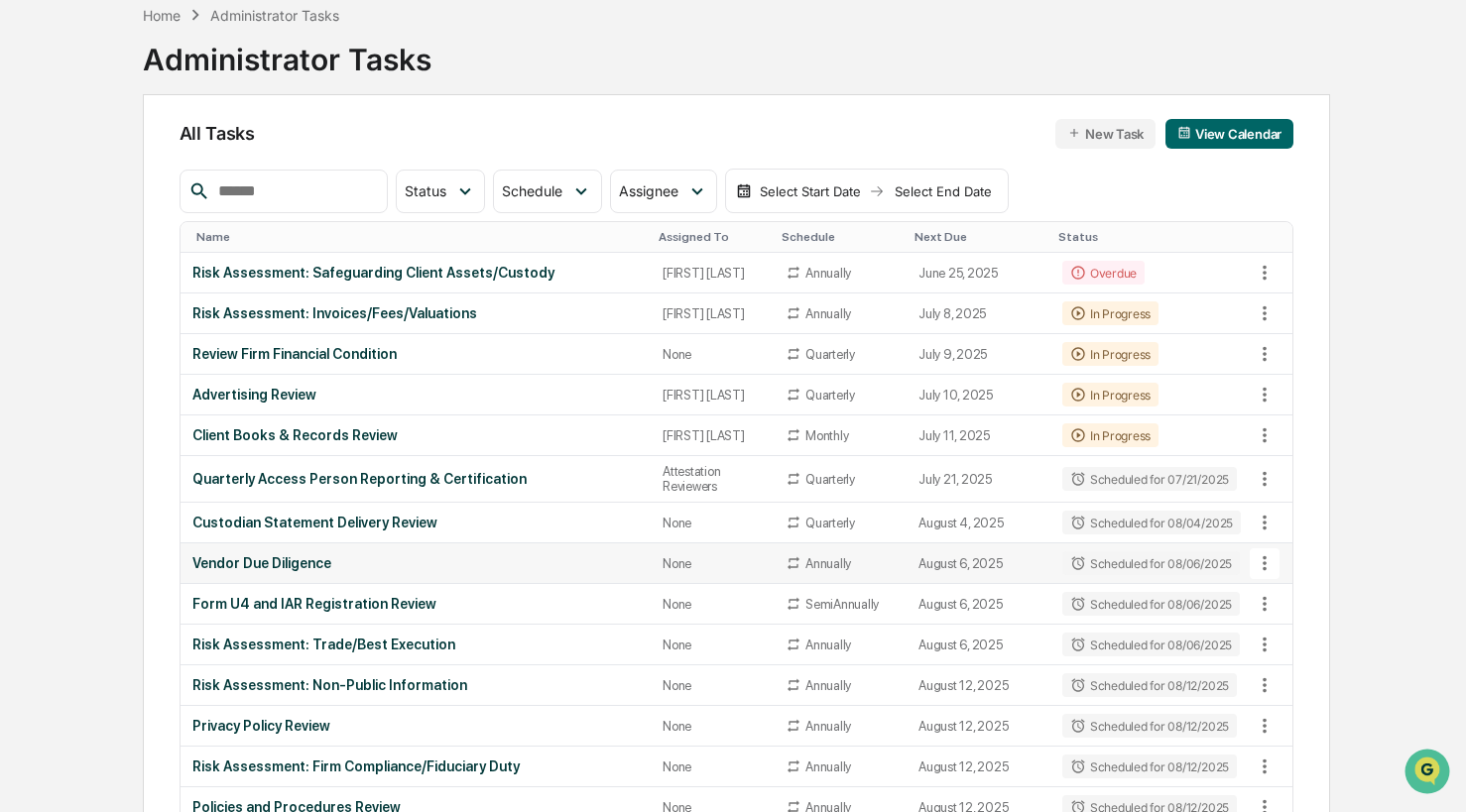 click on "None" at bounding box center (712, 563) 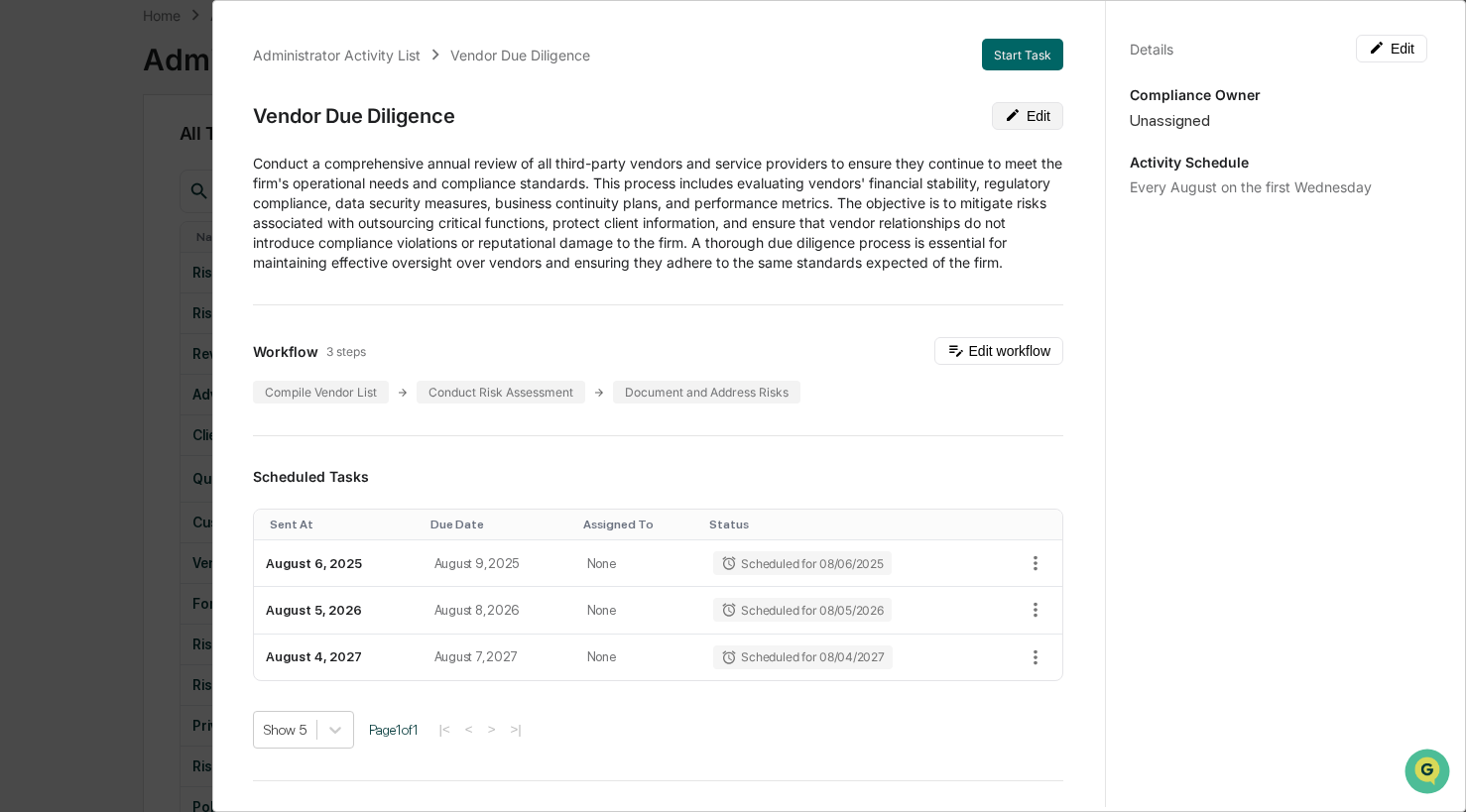 click on "Edit" at bounding box center (1028, 116) 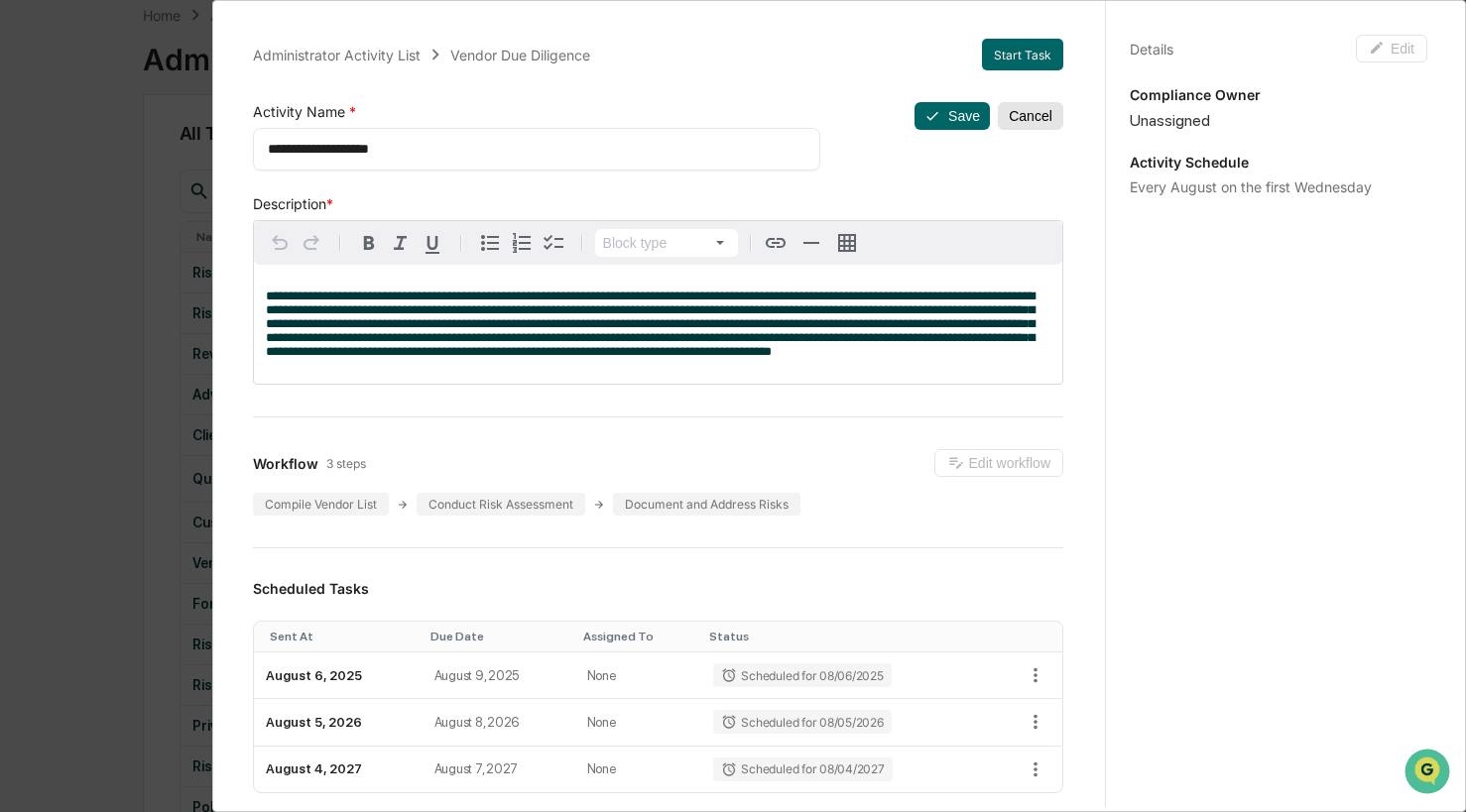 click on "Cancel" at bounding box center (1031, 116) 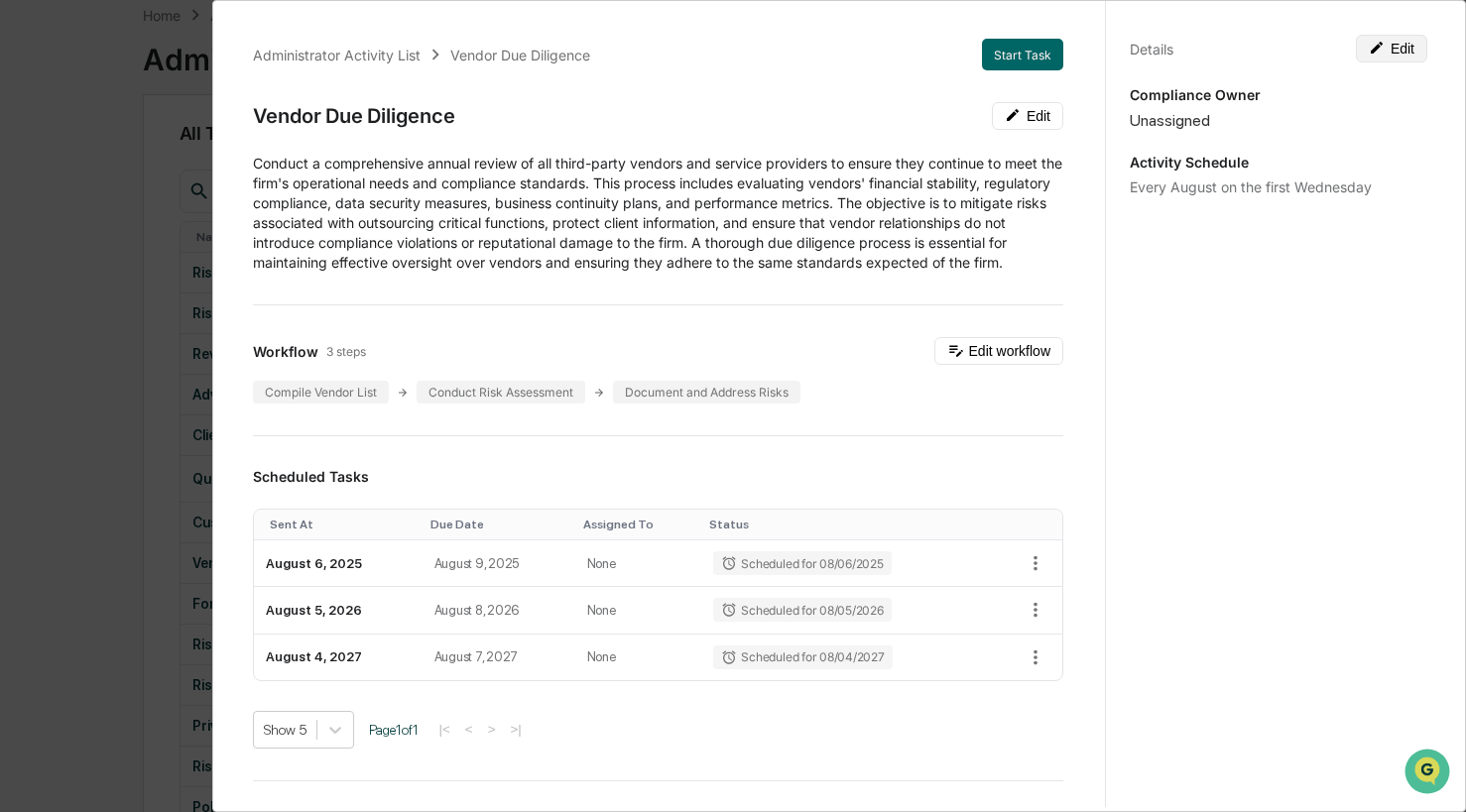 click 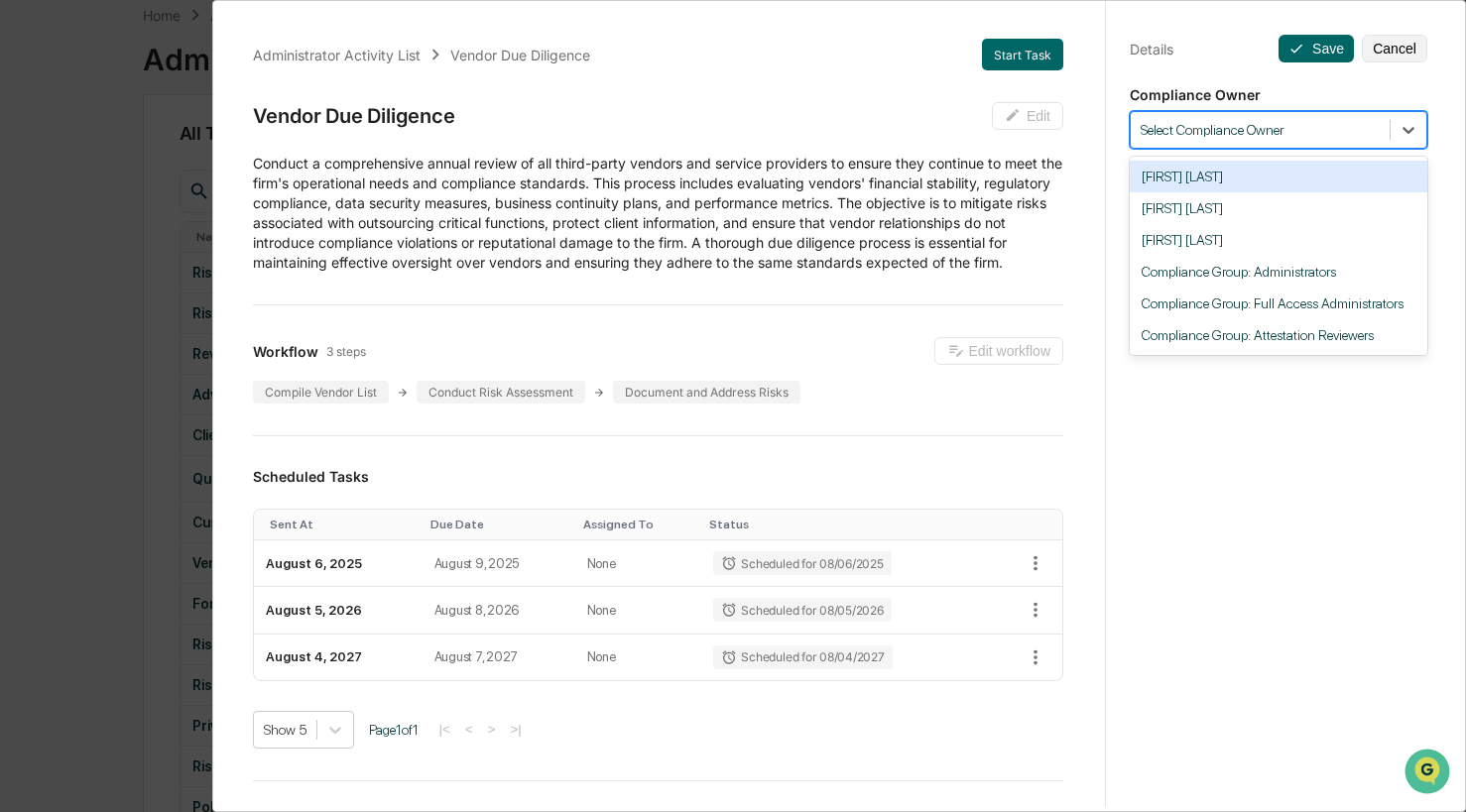 click at bounding box center (1260, 130) 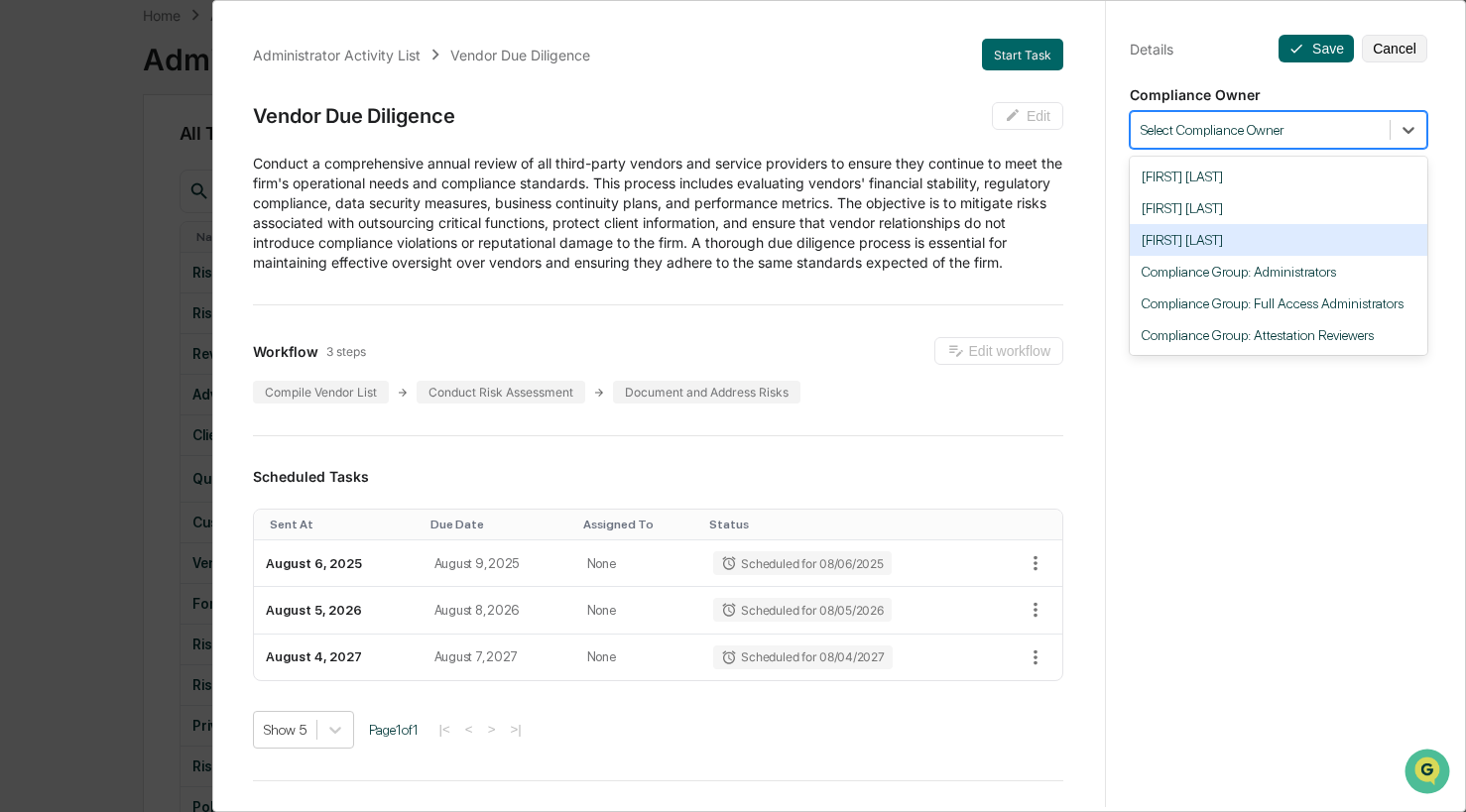 click on "[FIRST] [LAST]" at bounding box center [1279, 240] 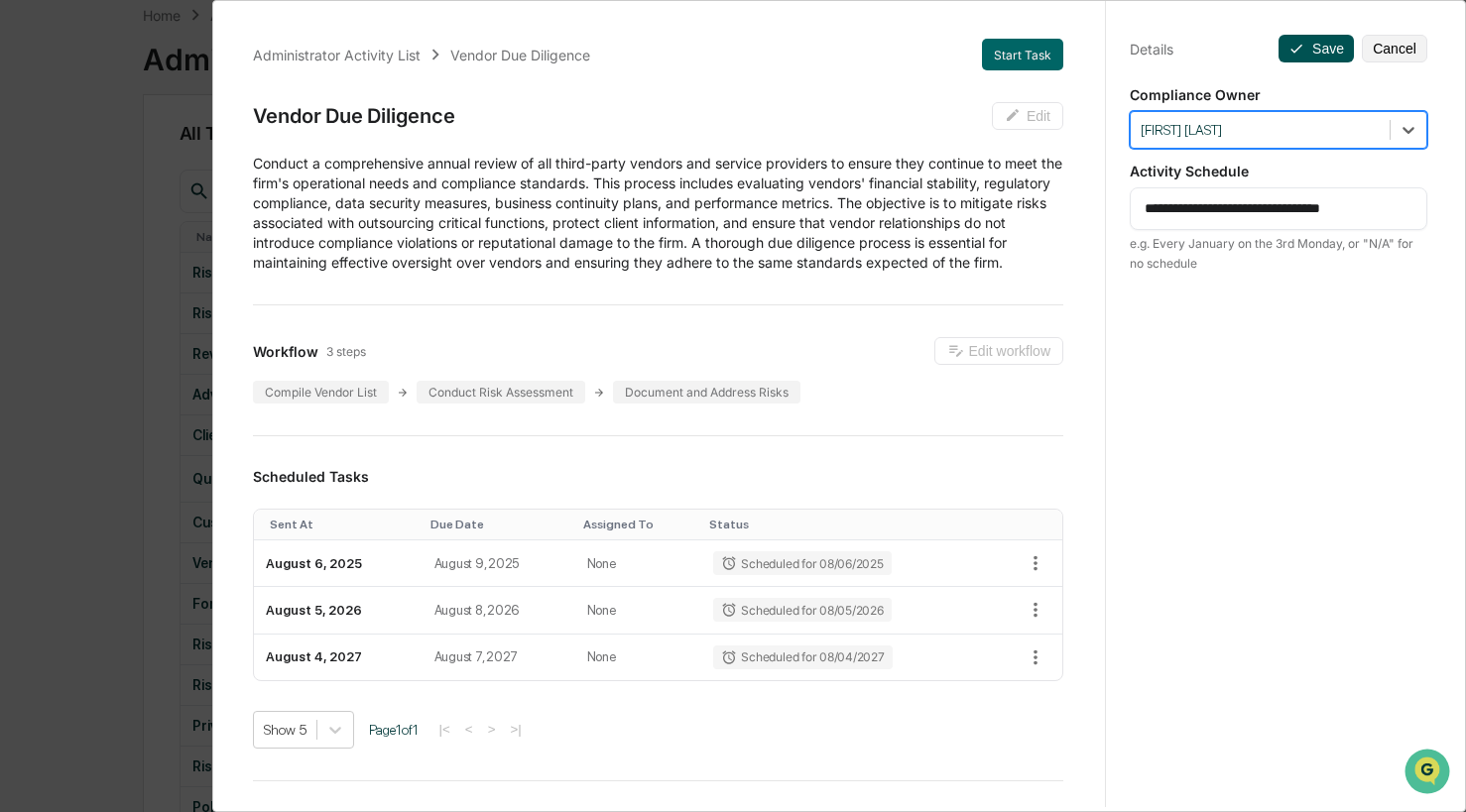 click on "Save" at bounding box center (1316, 49) 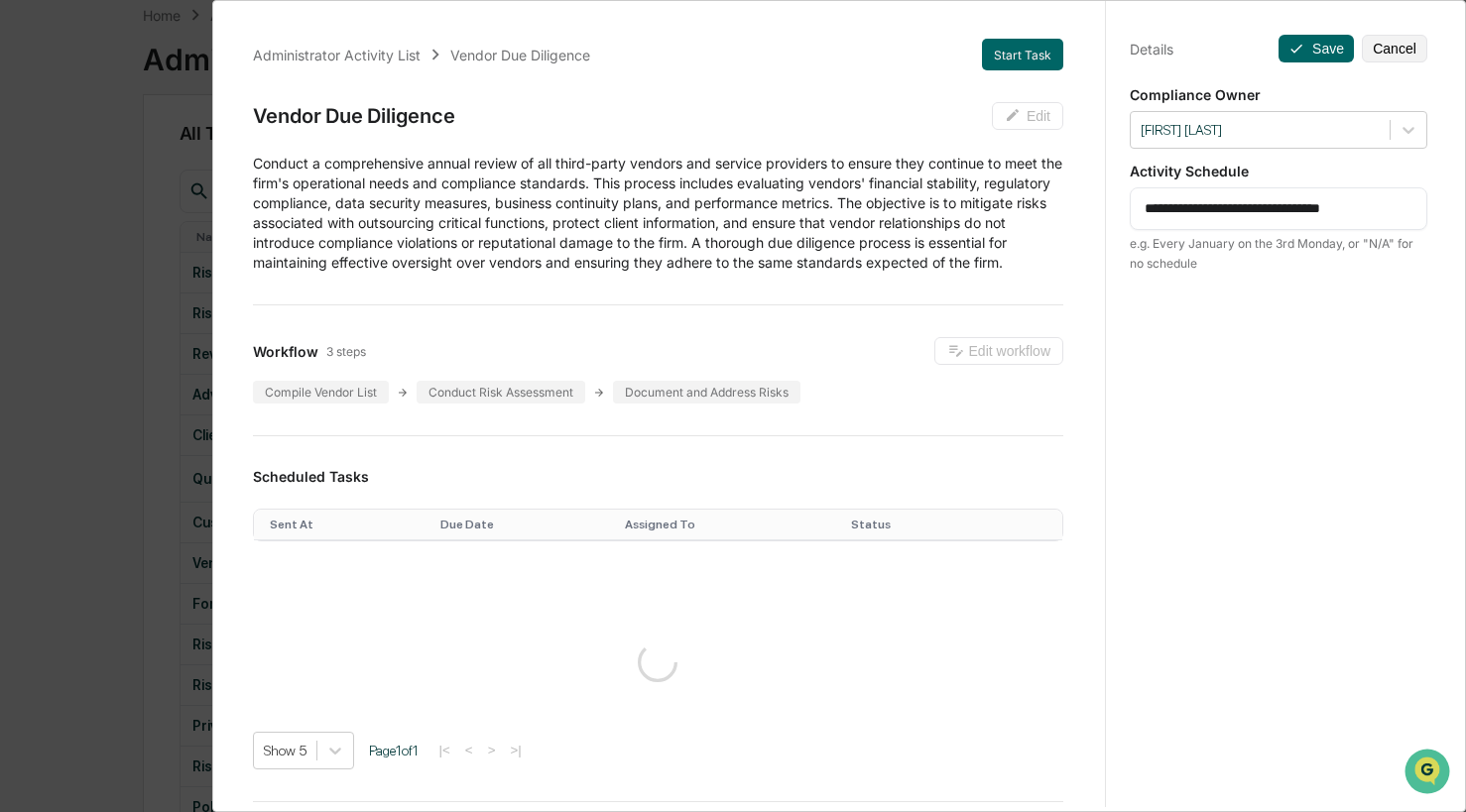 click on "Administrator Activity List Vendor Due Diligence Start Task Vendor Due Diligence Edit Conduct a comprehensive annual review of all third-party vendors and service providers to ensure they continue to meet the firm's operational needs and compliance standards. This process includes evaluating vendors' financial stability, regulatory compliance, data security measures, business continuity plans, and performance metrics. The objective is to mitigate risks associated with outsourcing critical functions, protect client information, and ensure that vendor relationships do not introduce compliance violations or reputational damage to the firm. A thorough due diligence process is essential for maintaining effective oversight over vendors and ensuring they adhere to the same standards expected of the firm. Workflow 3 steps Edit workflow Compile Vendor List Conduct Risk Assessment Document and Address Risks Scheduled Tasks Sent At Due Date Assigned To Status Show 5 Page  1  of  1   |<   <   >   >|   No data to display" at bounding box center [733, 406] 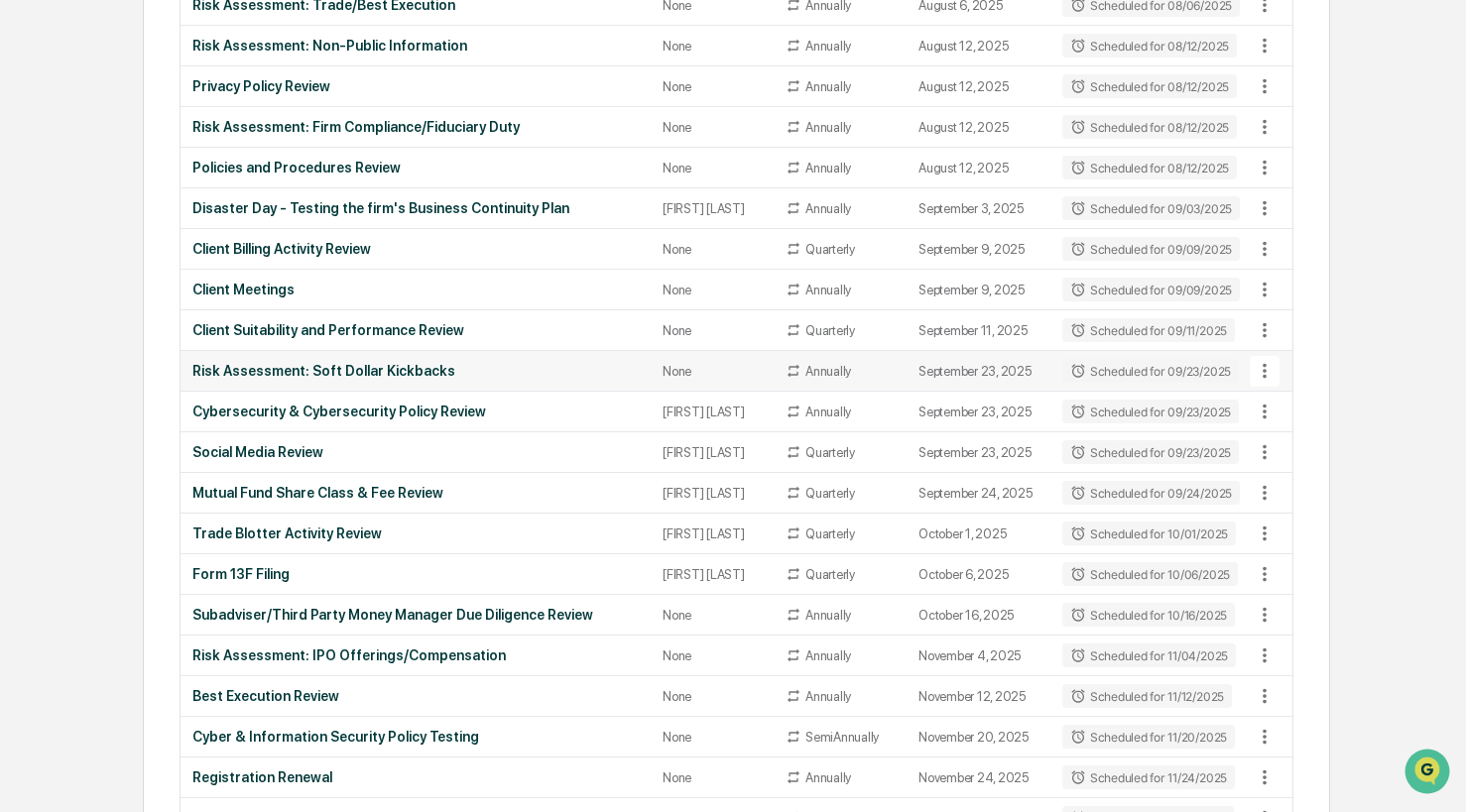 scroll, scrollTop: 694, scrollLeft: 0, axis: vertical 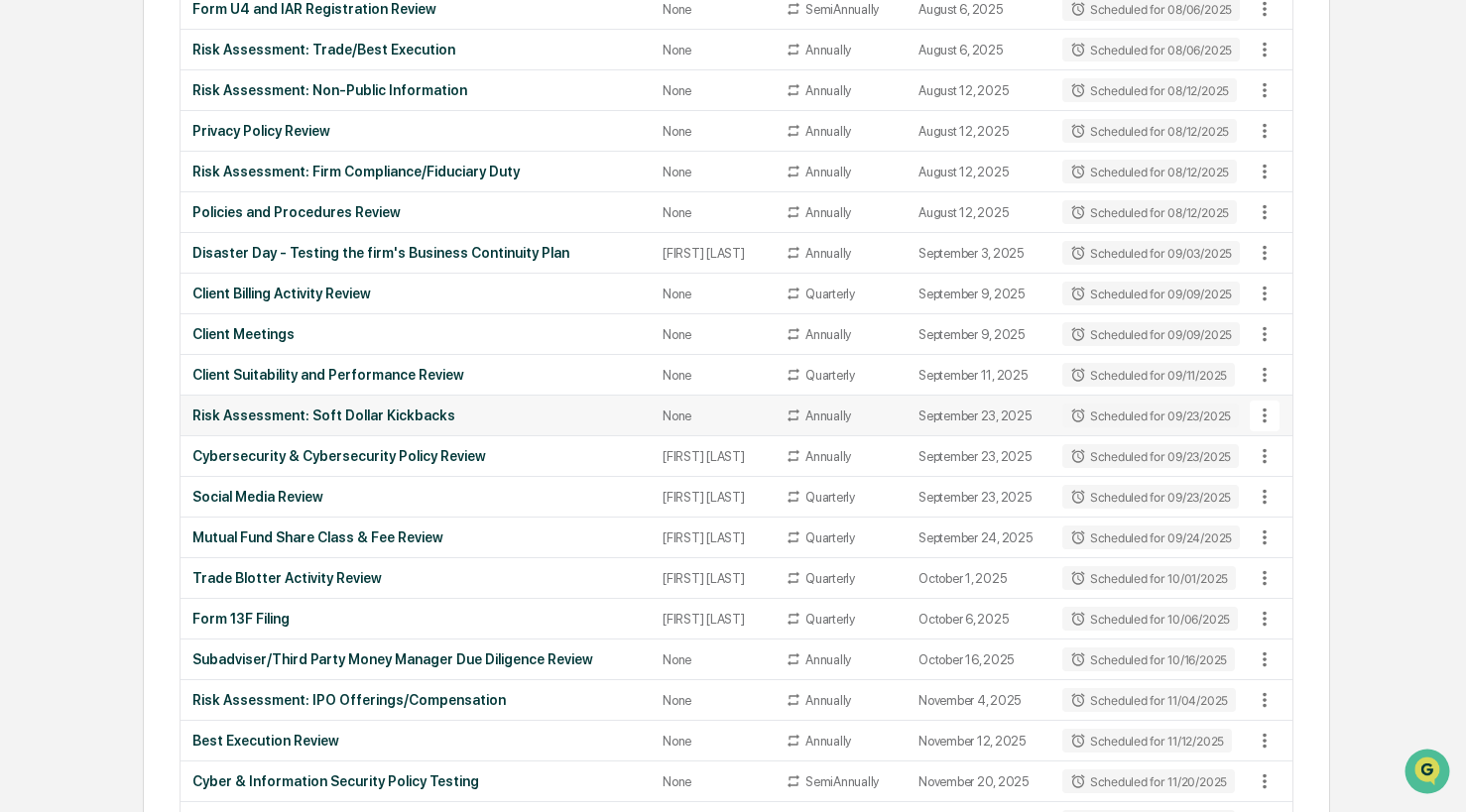 click on "Risk Assessment: Soft Dollar Kickbacks" at bounding box center [416, 415] 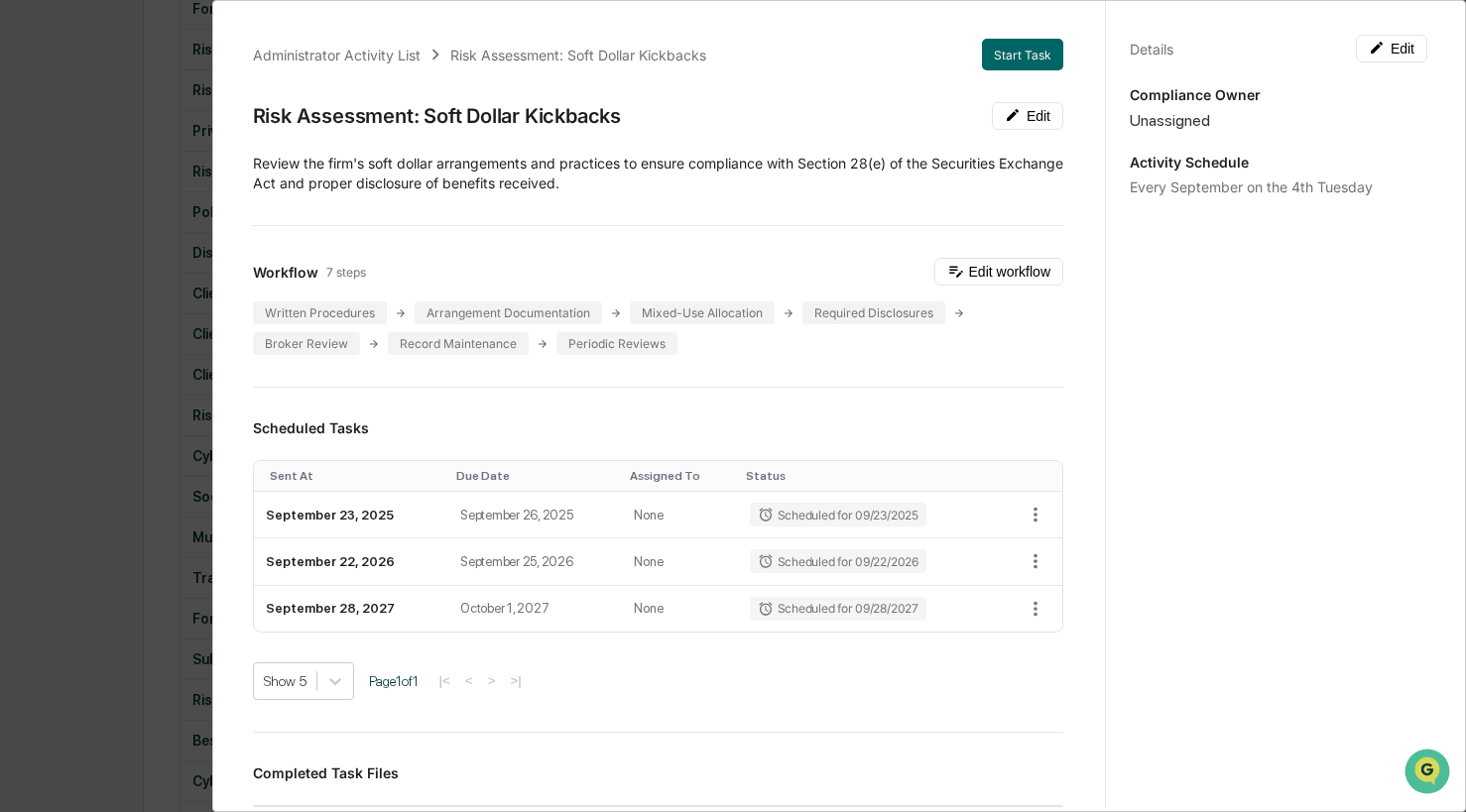 click on "Administrator Activity List Risk Assessment: Soft Dollar Kickbacks Start Task Risk Assessment: Soft Dollar Kickbacks Edit Review the firm's soft dollar arrangements and practices to ensure compliance with Section 28(e) of the Securities Exchange Act and proper disclosure of benefits received. Workflow 7 steps Edit workflow Written Procedures Arrangement Documentation Mixed-Use Allocation Required Disclosures Broker Review Record Maintenance Periodic Reviews Scheduled Tasks Sent At Due Date Assigned To Status September 23, 2025 September 26, 2025 None Scheduled for 09/23/2025 September 22, 2026 September 25, 2026 None Scheduled for 09/22/2026 September 28, 2027 October 1, 2027 None Scheduled for 09/28/2027 Show 5 Page  1  of  1   |<   <   >   >|   Completed Task Files No data to display Show 5 Page  1  of  0   |<   <   >   >|   Comments Write a comment... Write a comment... Details Edit Compliance Owner Unassigned Activity Schedule Every September on the 4th Tuesday" at bounding box center (733, 406) 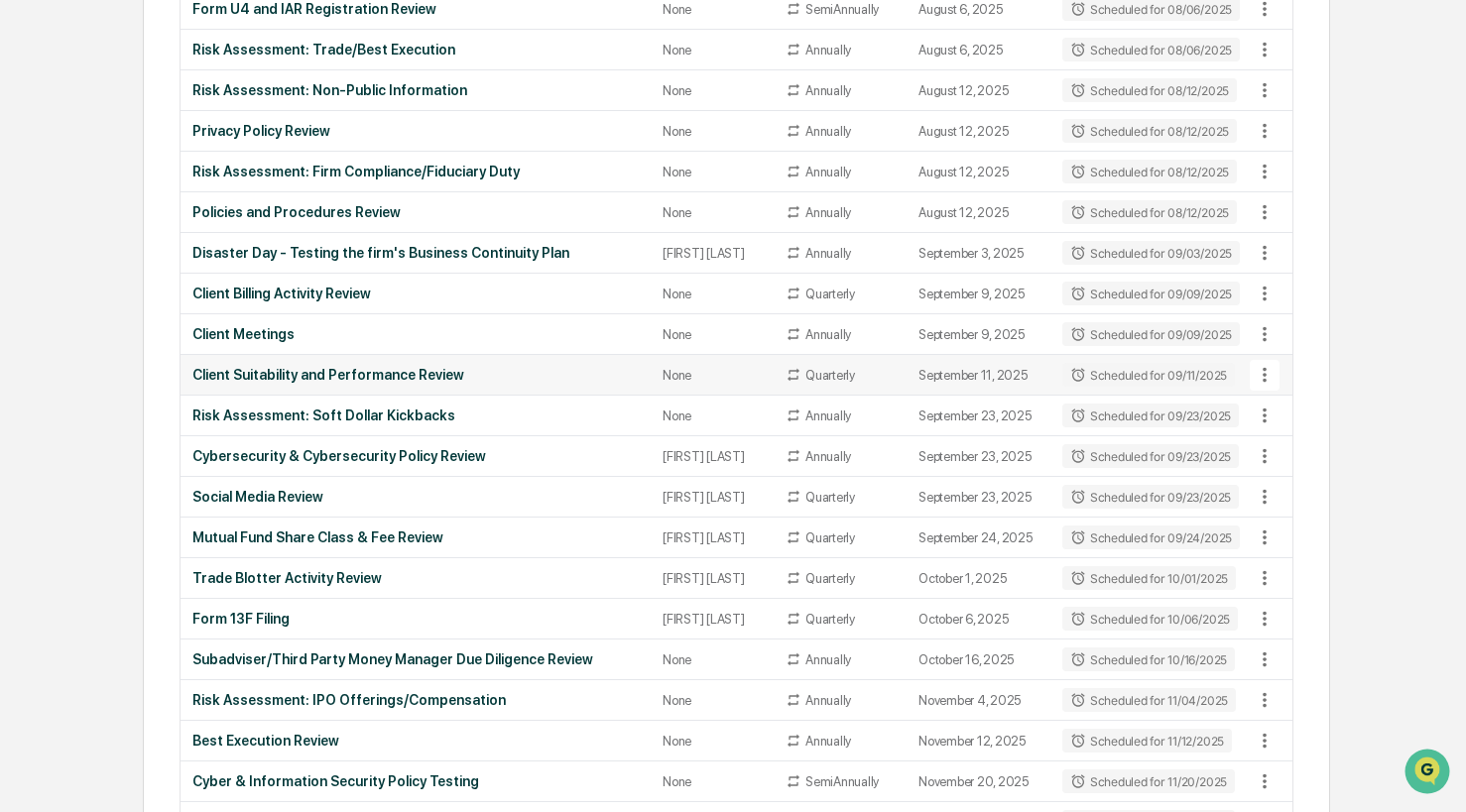 click on "None" at bounding box center (712, 375) 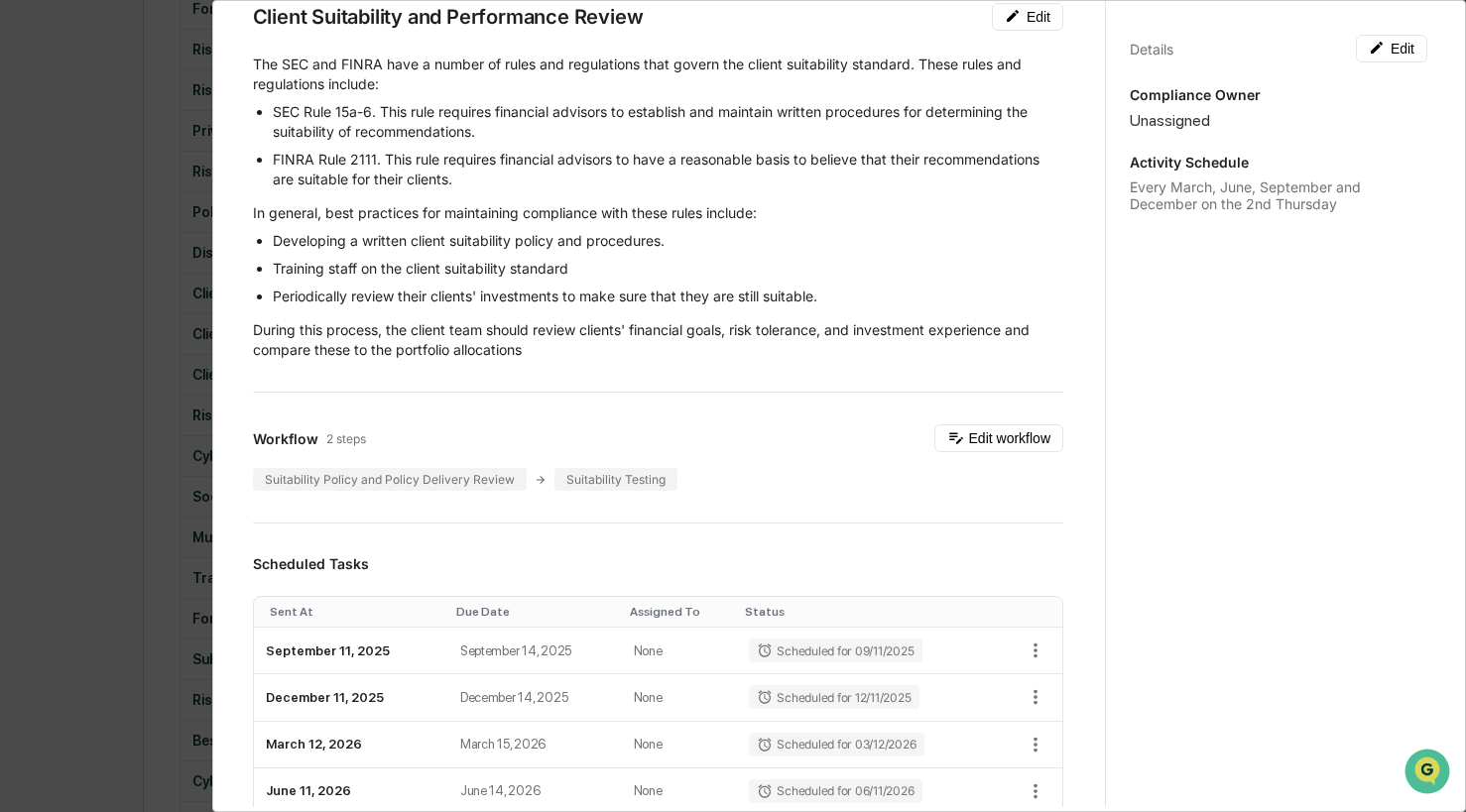 scroll, scrollTop: 0, scrollLeft: 0, axis: both 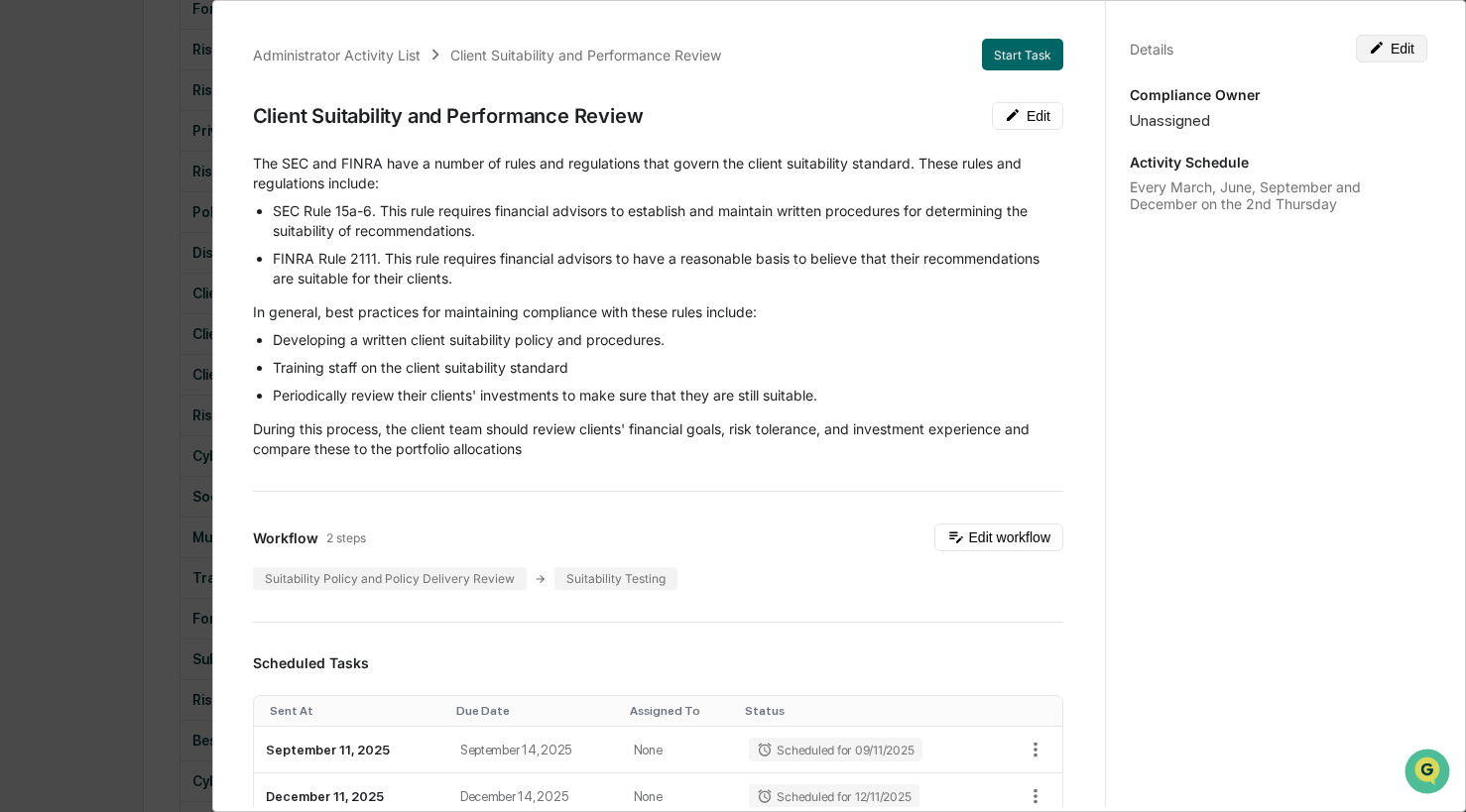 click on "Edit" at bounding box center (1392, 49) 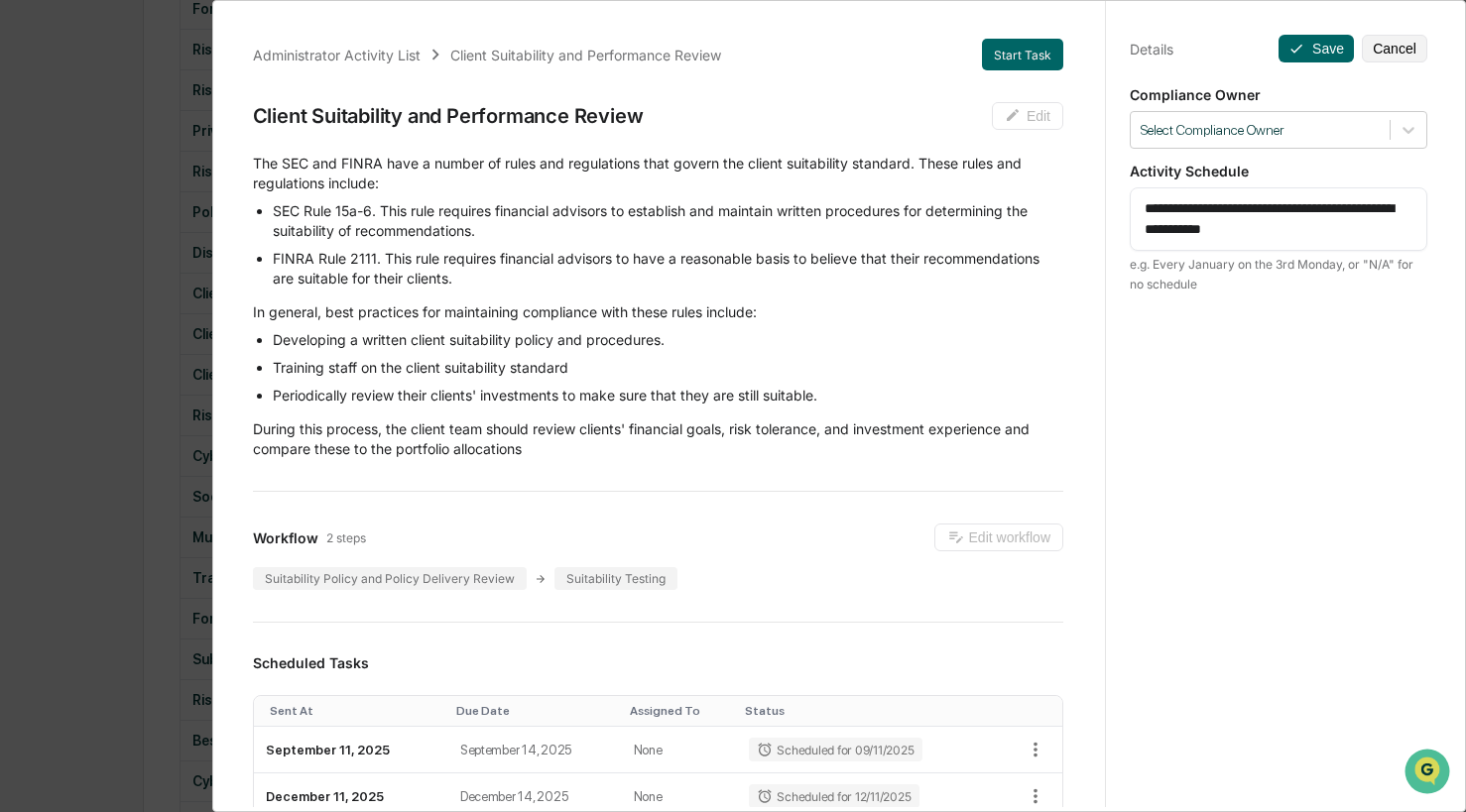 click on "Compliance Owner" at bounding box center [1279, 94] 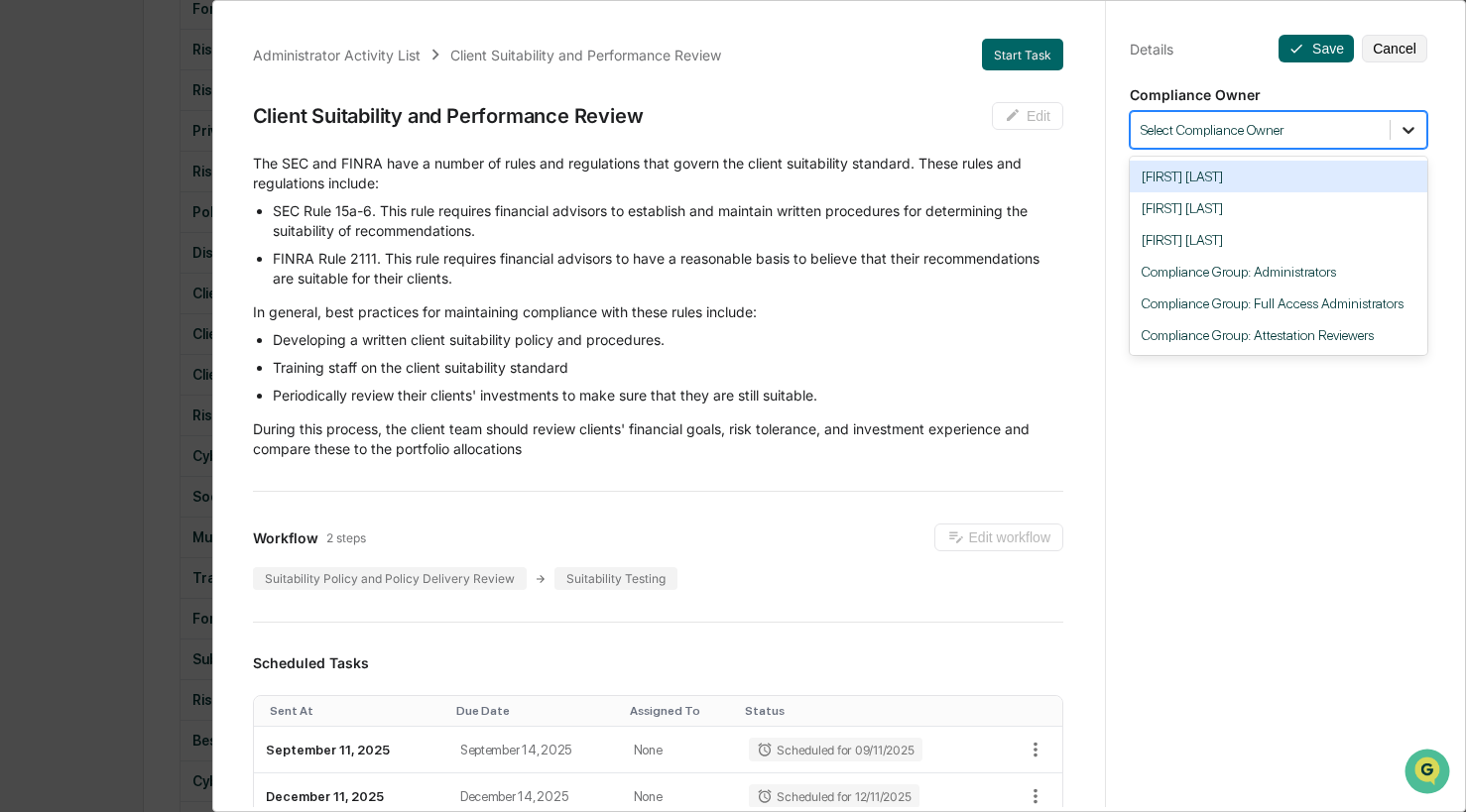 click at bounding box center [1408, 130] 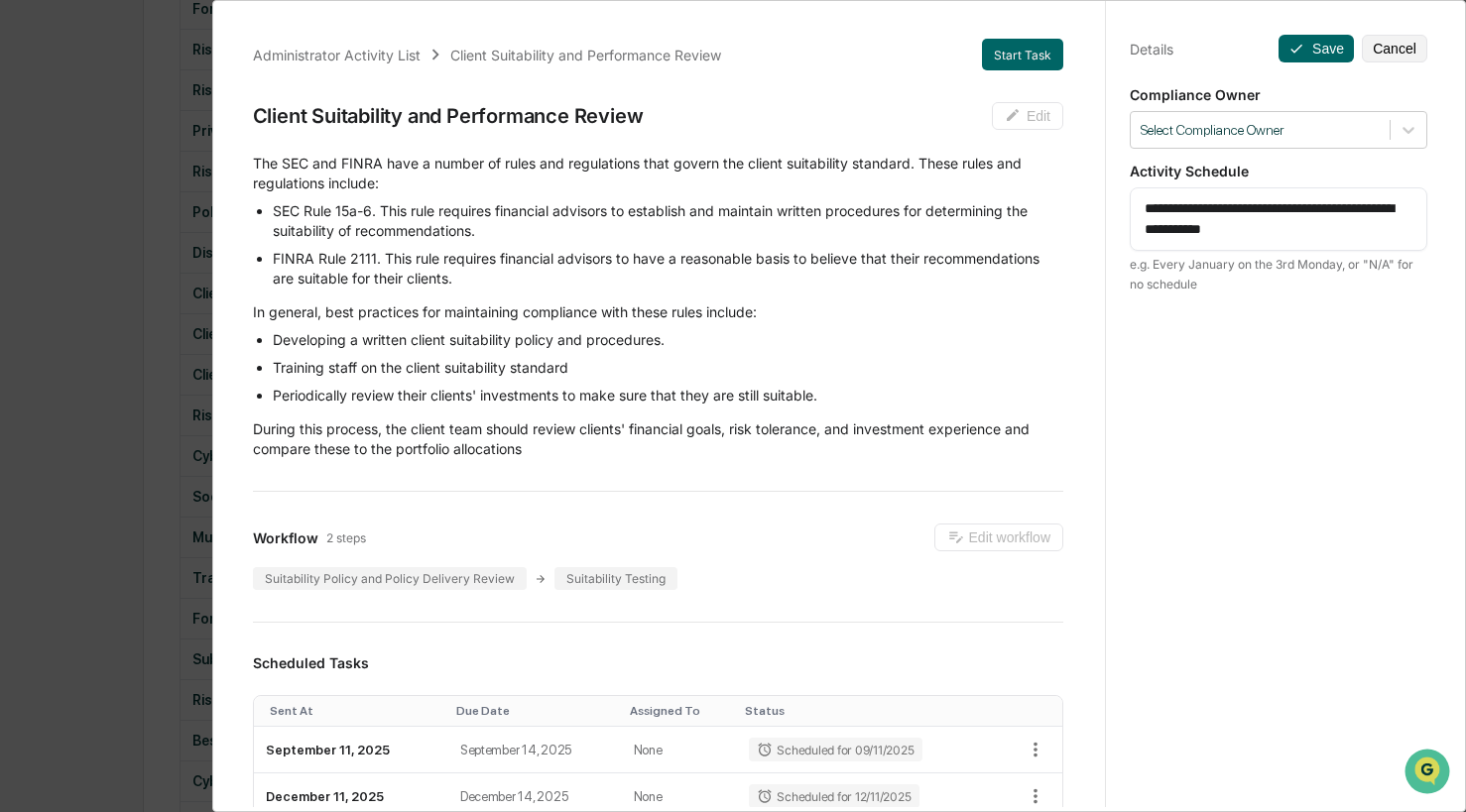 click on "**********" at bounding box center (1278, 424) 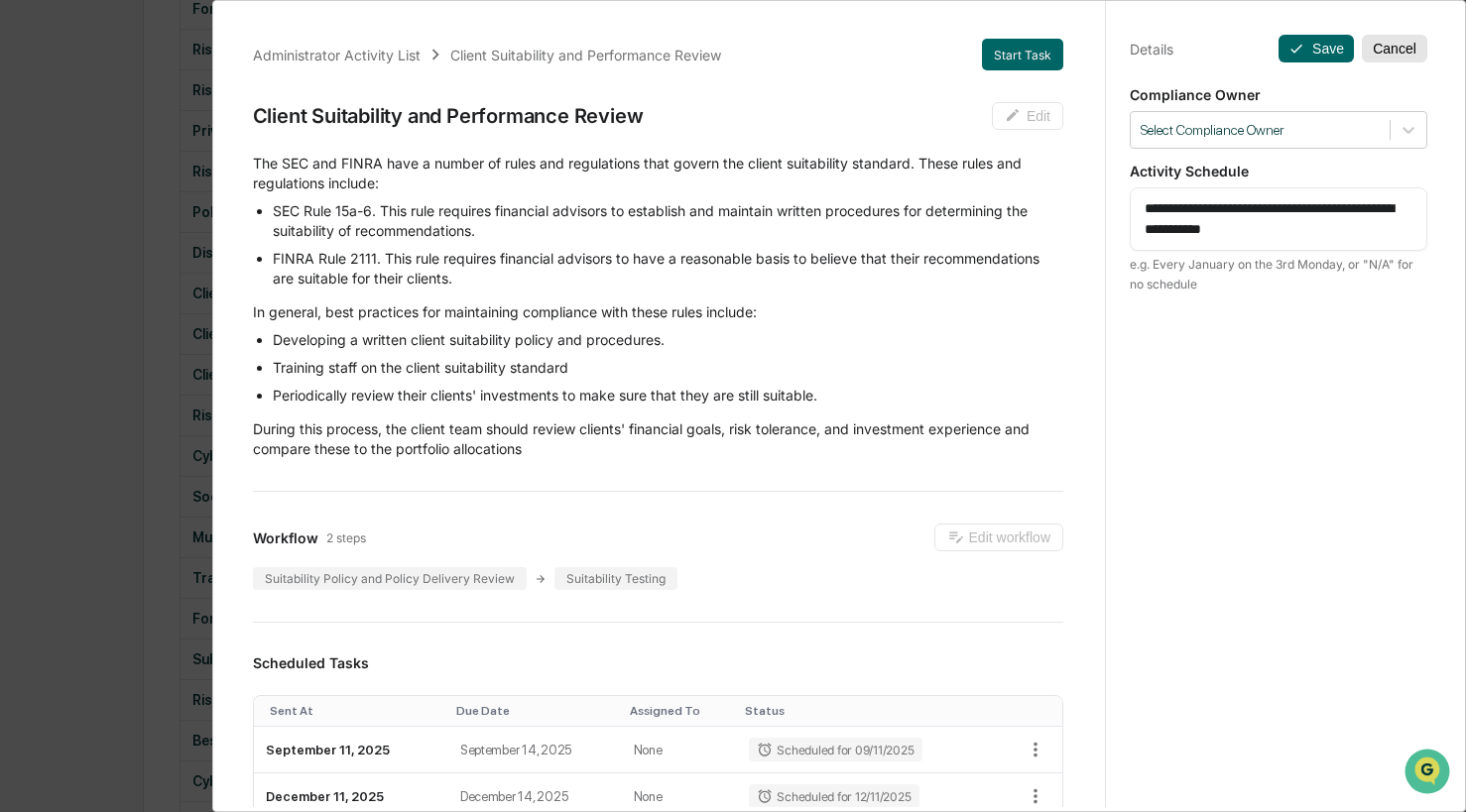 click on "Cancel" at bounding box center (1395, 49) 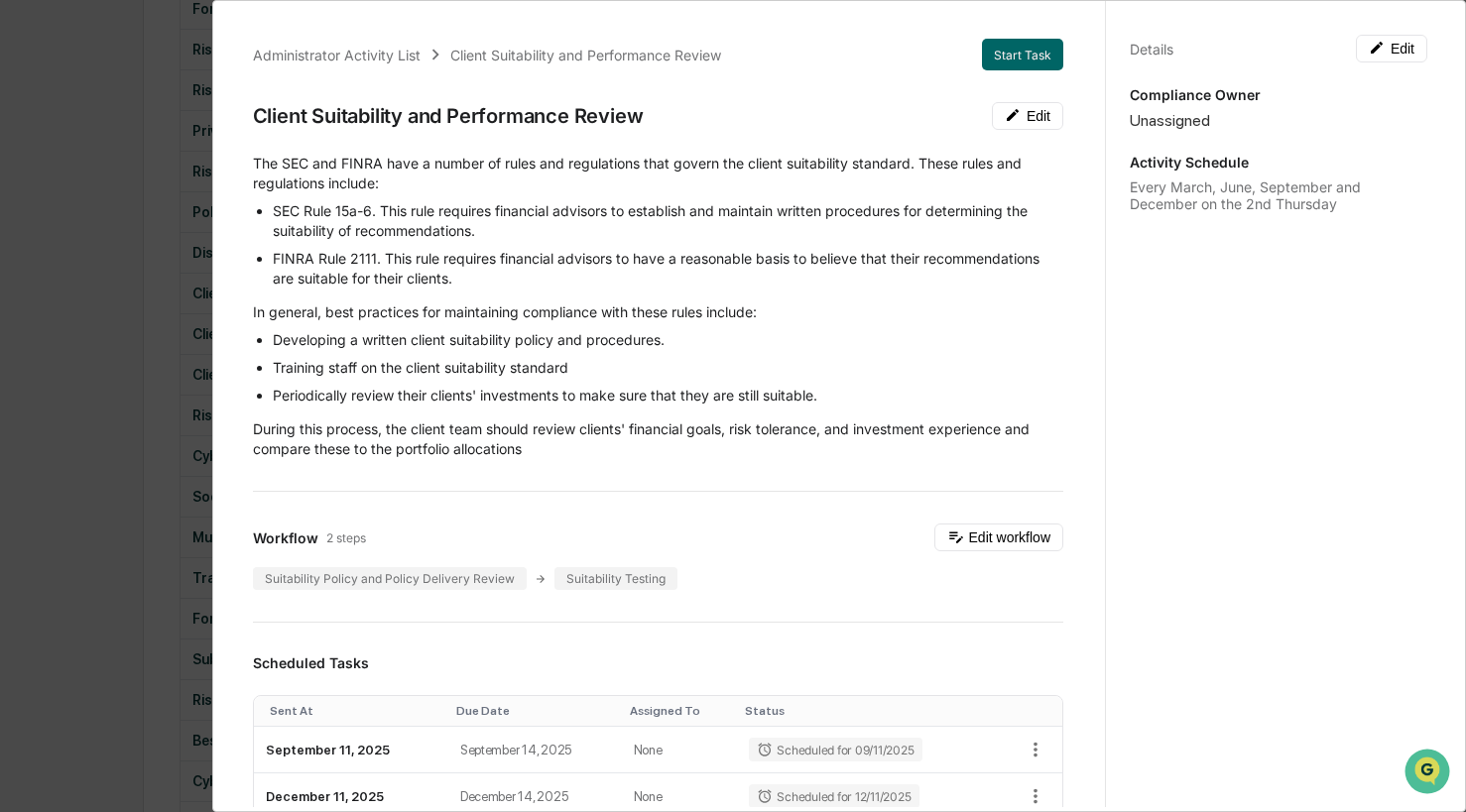 click on "Administrator Activity List Client Suitability and Performance Review Start Task Client Suitability and Performance Review Edit The SEC and FINRA have a number of rules and regulations that govern the client suitability standard. These rules and regulations include: SEC Rule 15a-6. This rule requires financial advisors to establish and maintain written procedures for determining the suitability of recommendations. FINRA Rule 2111. This rule requires financial advisors to have a reasonable basis to believe that their recommendations are suitable for their clients. In general, best practices for maintaining compliance with these rules include: Developing a written client suitability policy and procedures. Training staff on the client suitability standard Periodically review their clients' investments to make sure that they are still suitable. During this process, the client team should review clients' financial goals, risk tolerance, and investment experience and compare these to the portfolio allocations 1 3" at bounding box center [733, 406] 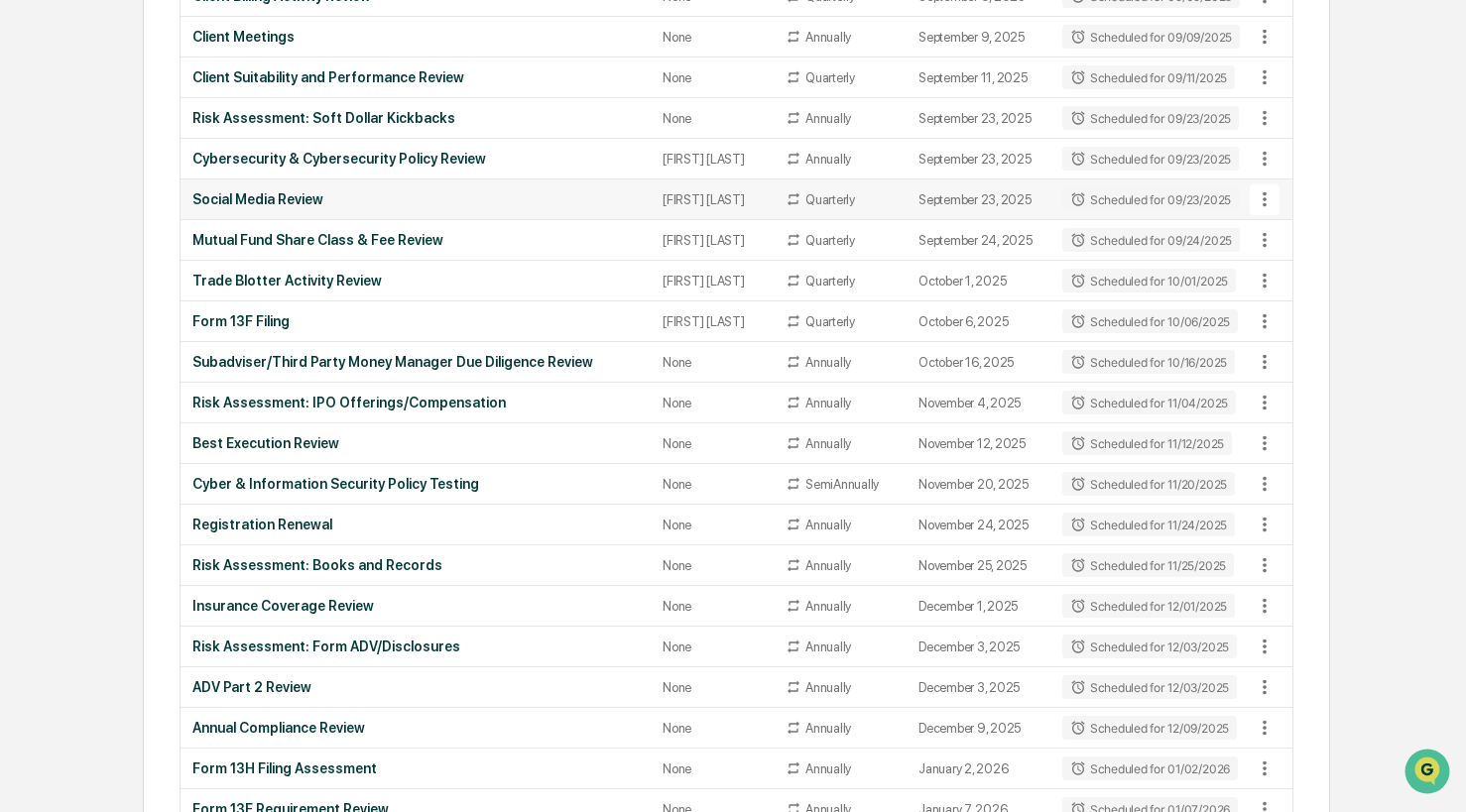 scroll, scrollTop: 1091, scrollLeft: 0, axis: vertical 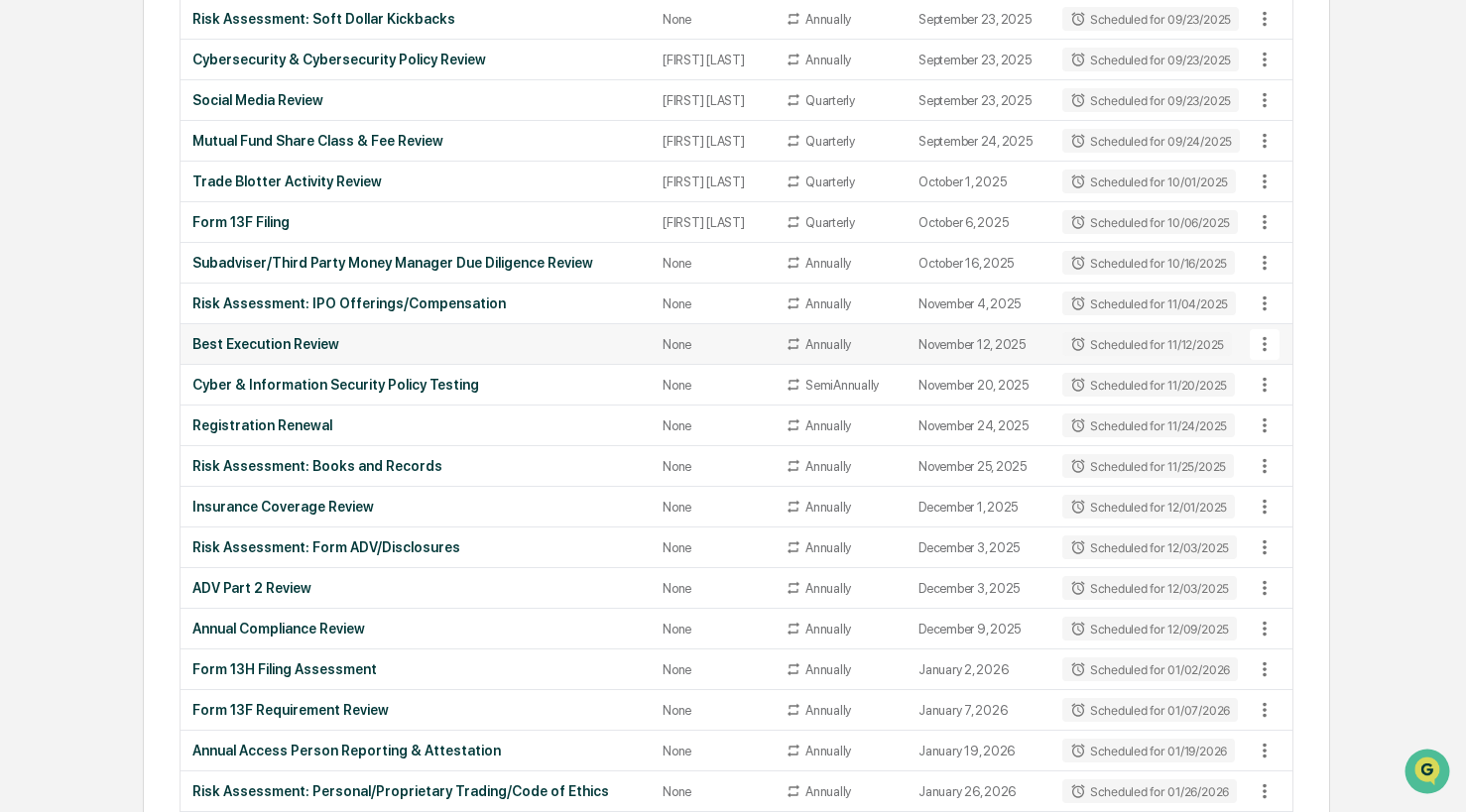 click on "None" at bounding box center (712, 344) 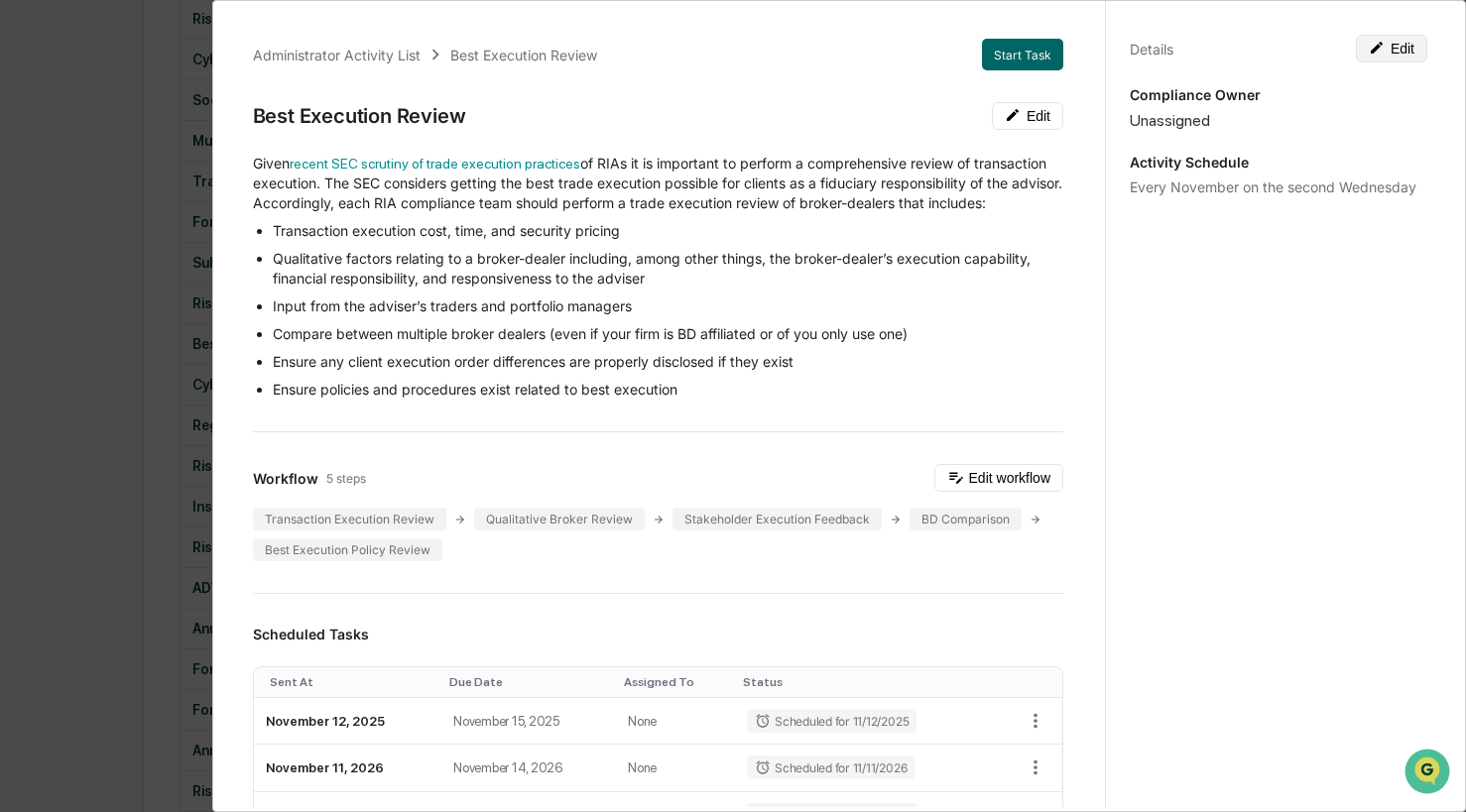 click on "Edit" at bounding box center (1392, 49) 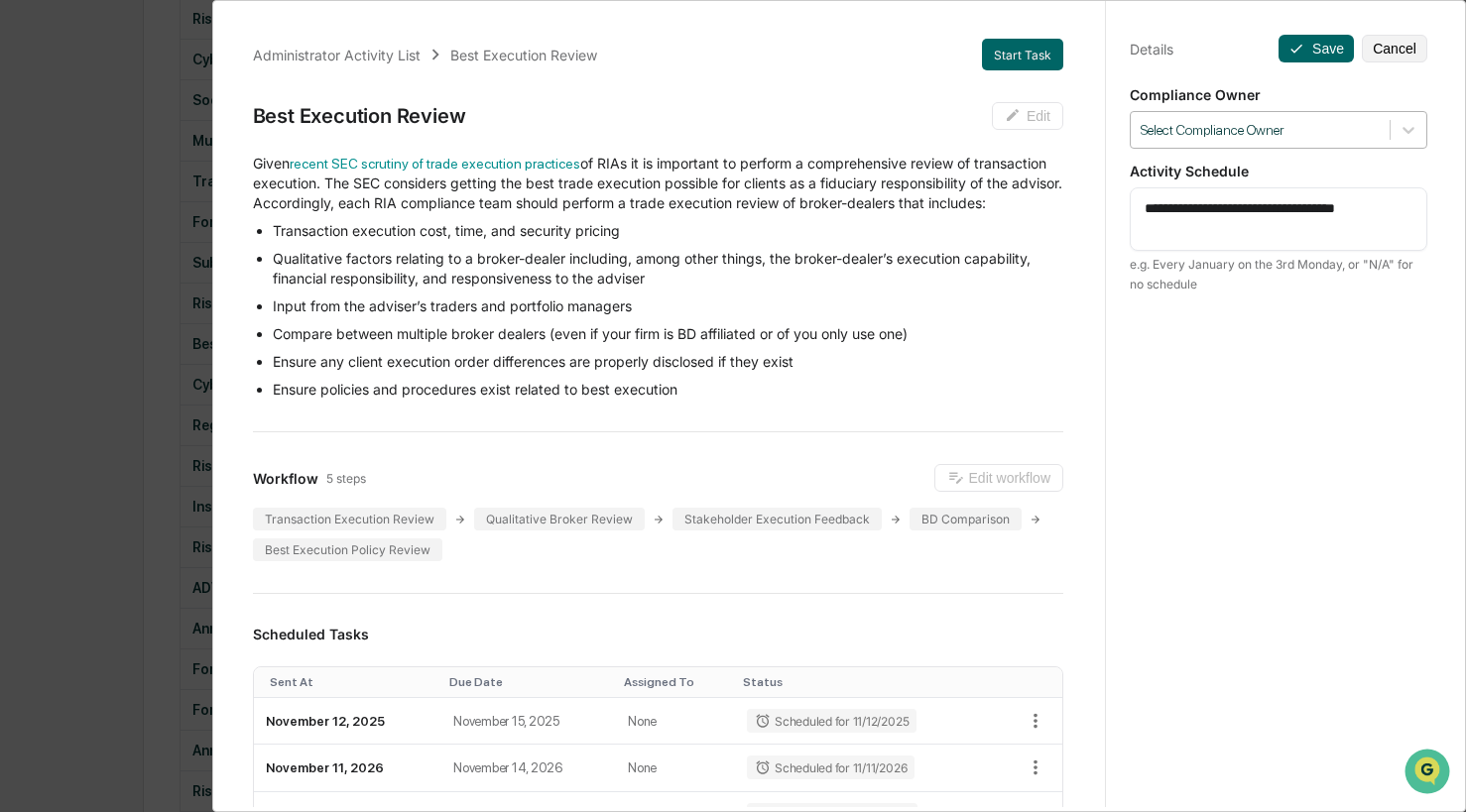click on "Select Compliance Owner" at bounding box center [1260, 130] 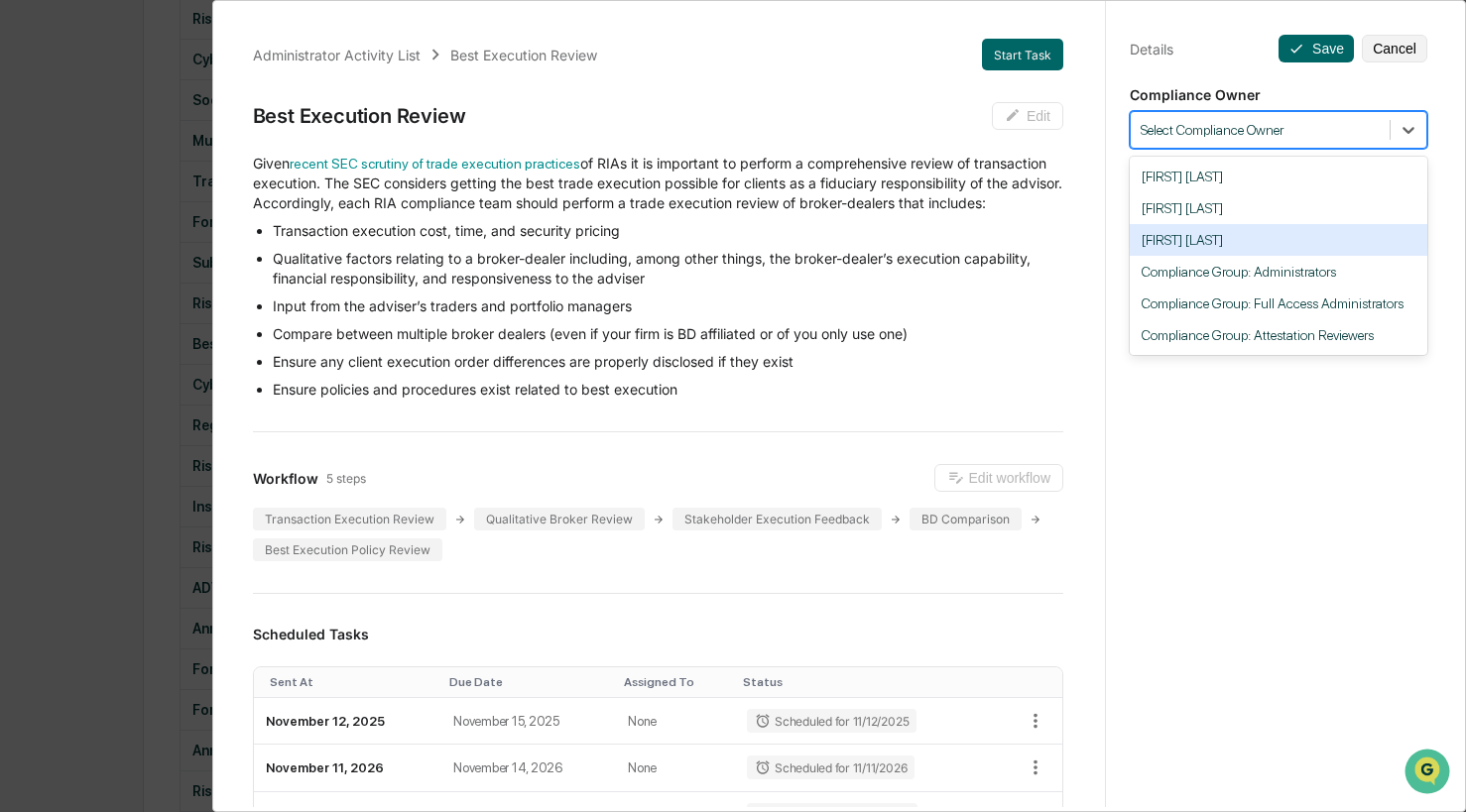 click on "[FIRST] [LAST]" at bounding box center (1279, 240) 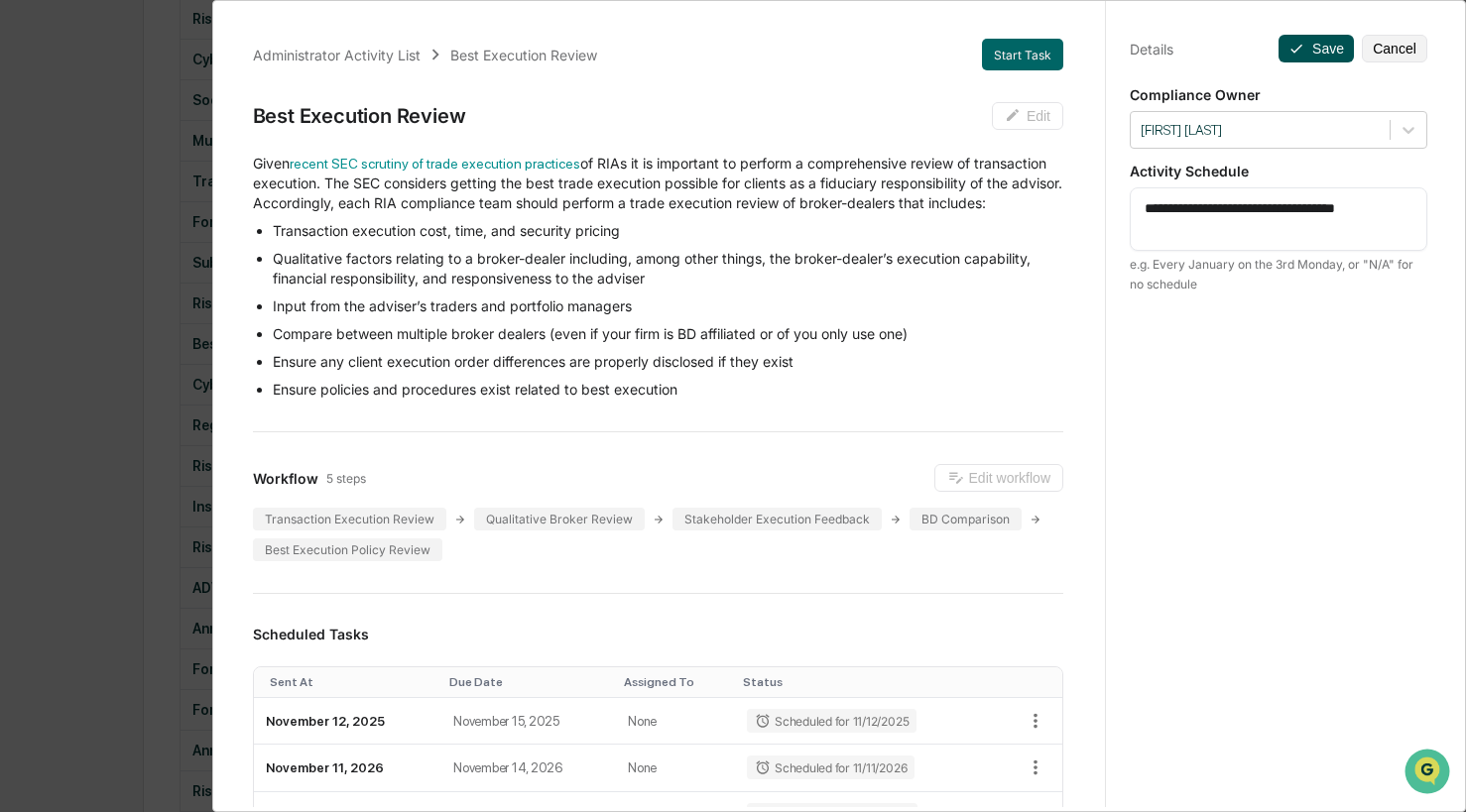 click on "Save" at bounding box center (1316, 49) 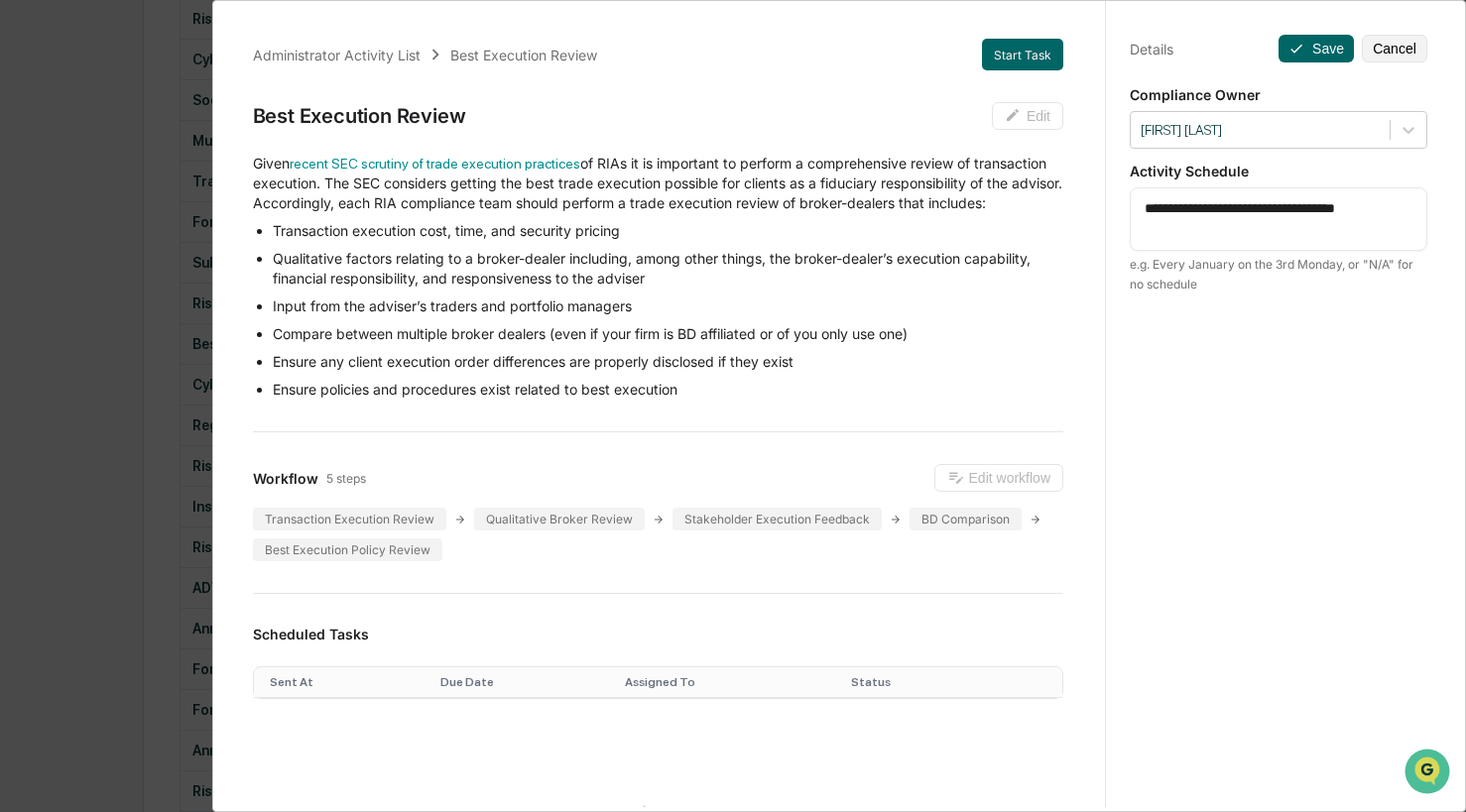 click on "Administrator Activity List Best Execution Review Start Task Best Execution Review Edit Given  recent SEC scrutiny of trade execution practices  of RIAs it is important to perform a comprehensive review of transaction execution. The SEC considers getting the best trade execution possible for clients as a fiduciary responsibility of the advisor. Accordingly, each RIA compliance team should perform a trade execution review of broker-dealers that includes: Transaction execution cost, time, and security pricing Qualitative factors relating to a broker-dealer including, among other things, the broker-dealer’s execution capability, financial responsibility, and responsiveness to the adviser Input from the adviser’s traders and portfolio managers Compare between multiple broker dealers (even if your firm is BD affiliated or of you only use one) Ensure any client execution order differences are properly disclosed if they exist Ensure policies and procedures exist related to best execution Workflow 5 steps Sent At" at bounding box center (733, 406) 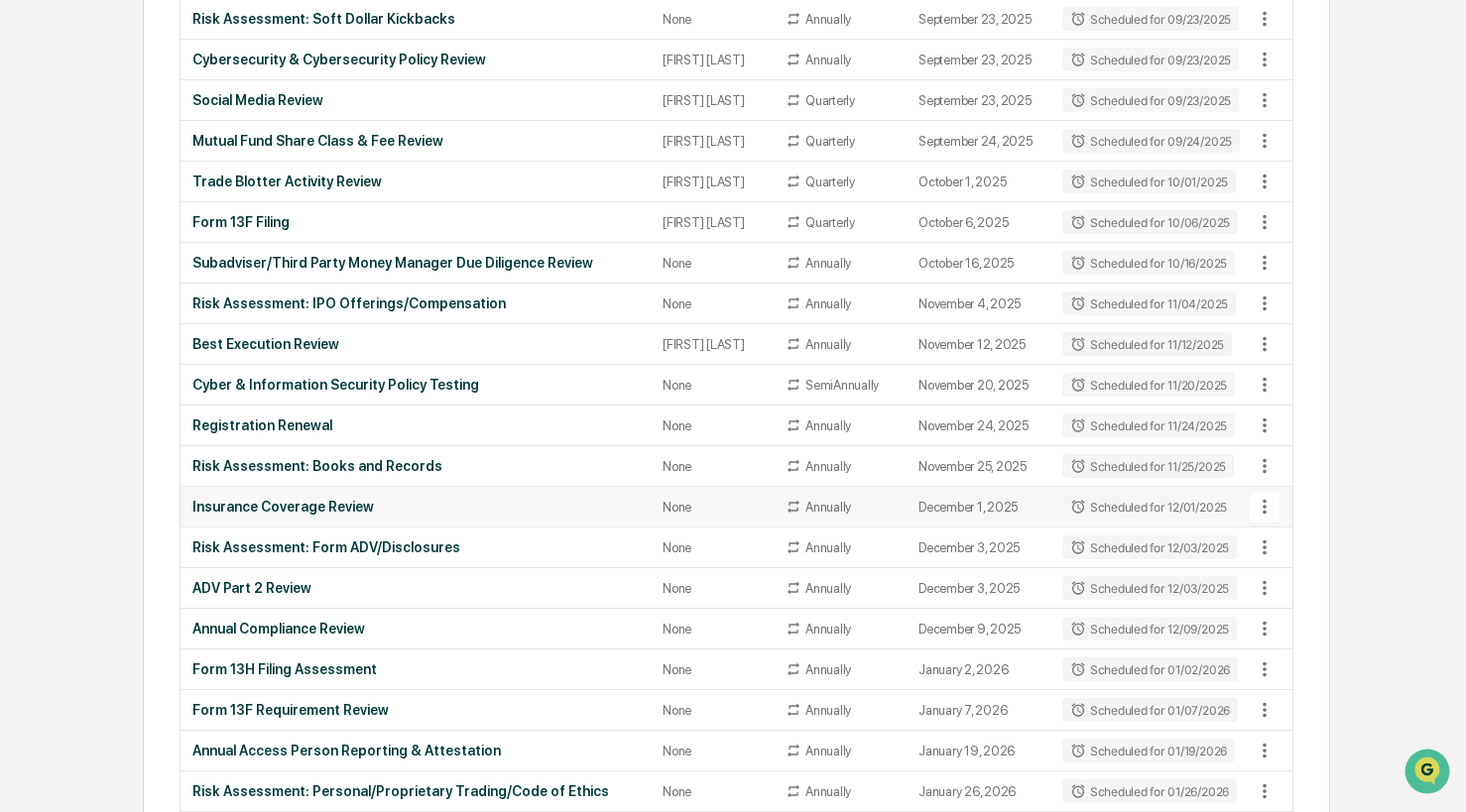 click on "Annually" at bounding box center [828, 507] 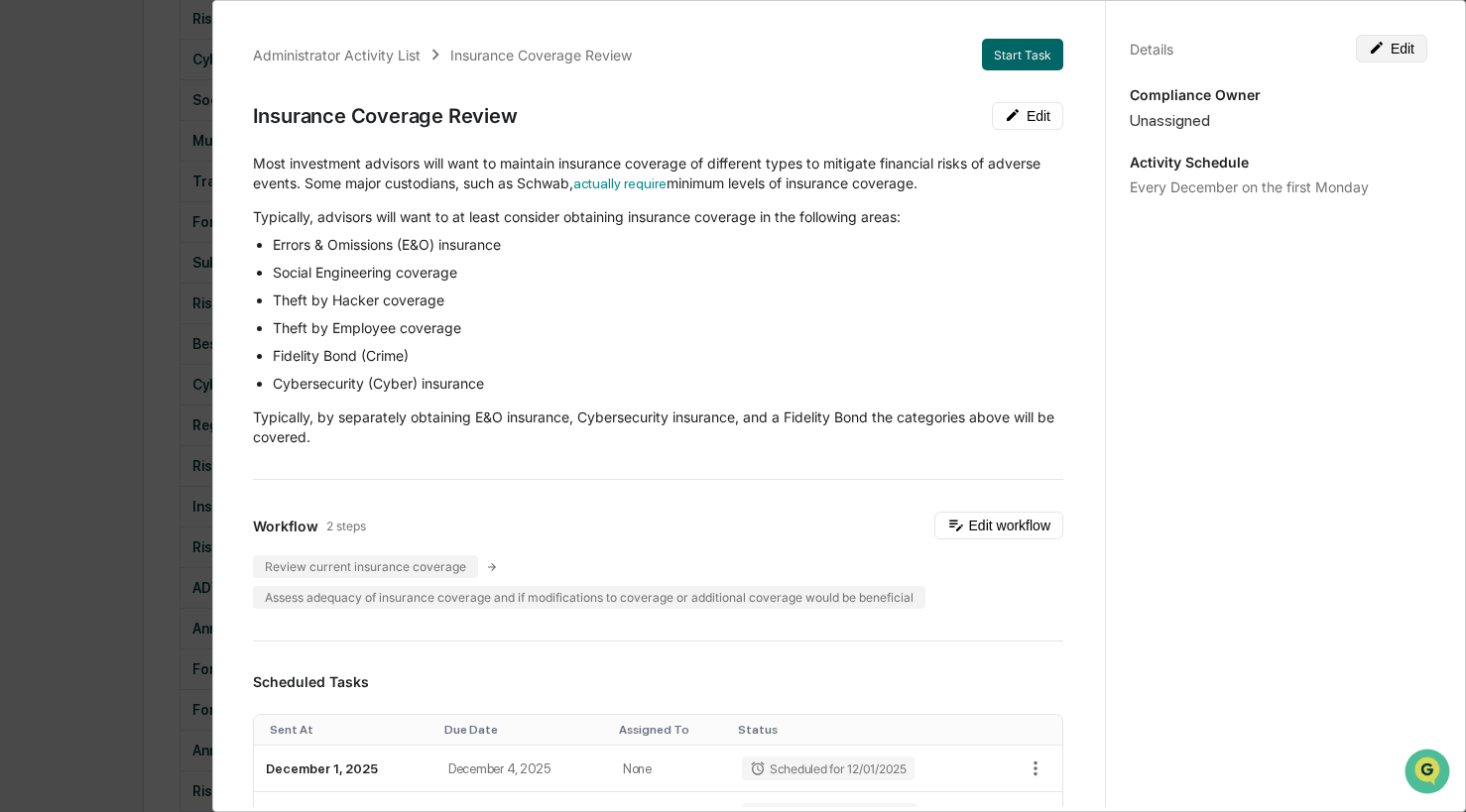 click on "Edit" at bounding box center [1392, 49] 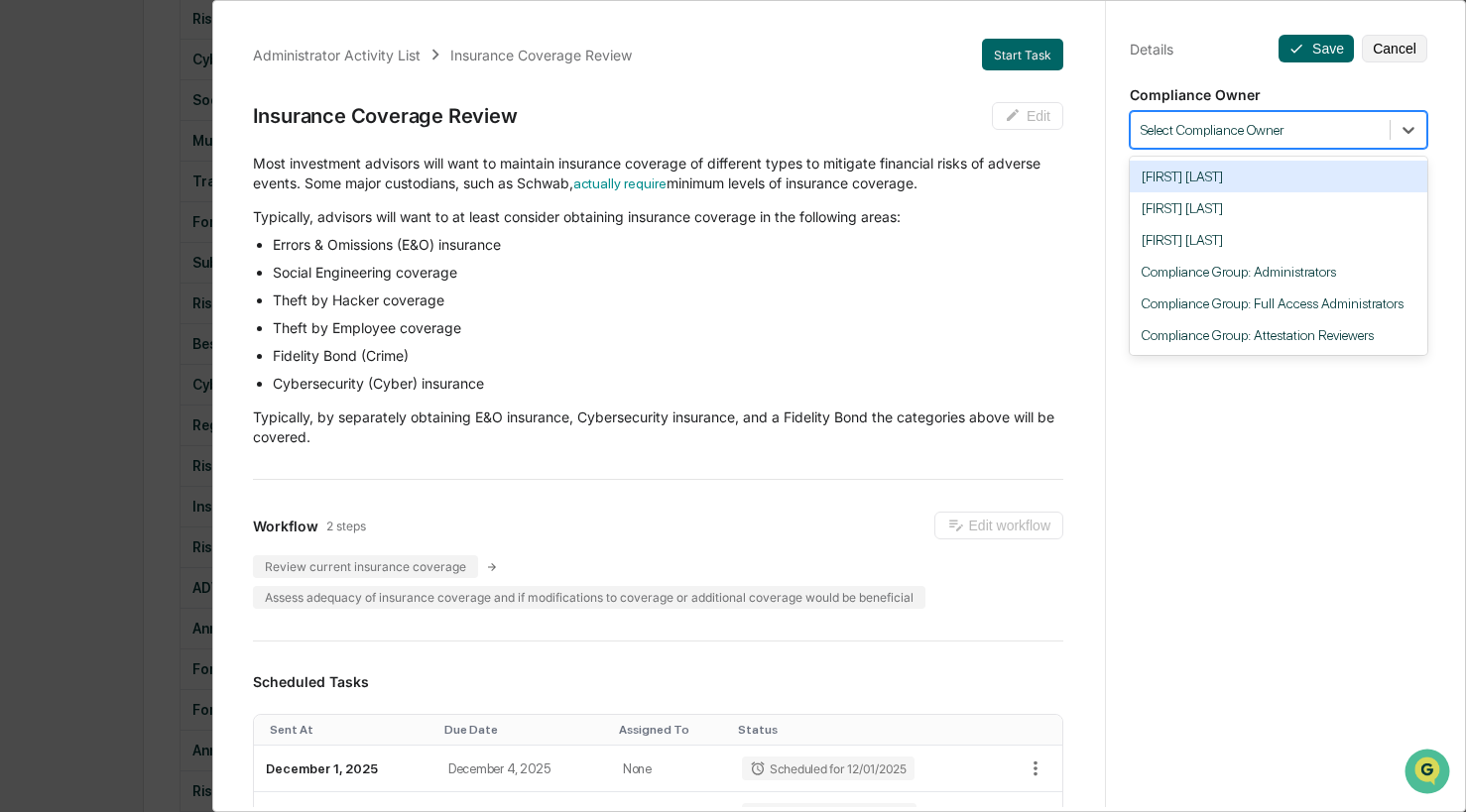 click at bounding box center [1260, 130] 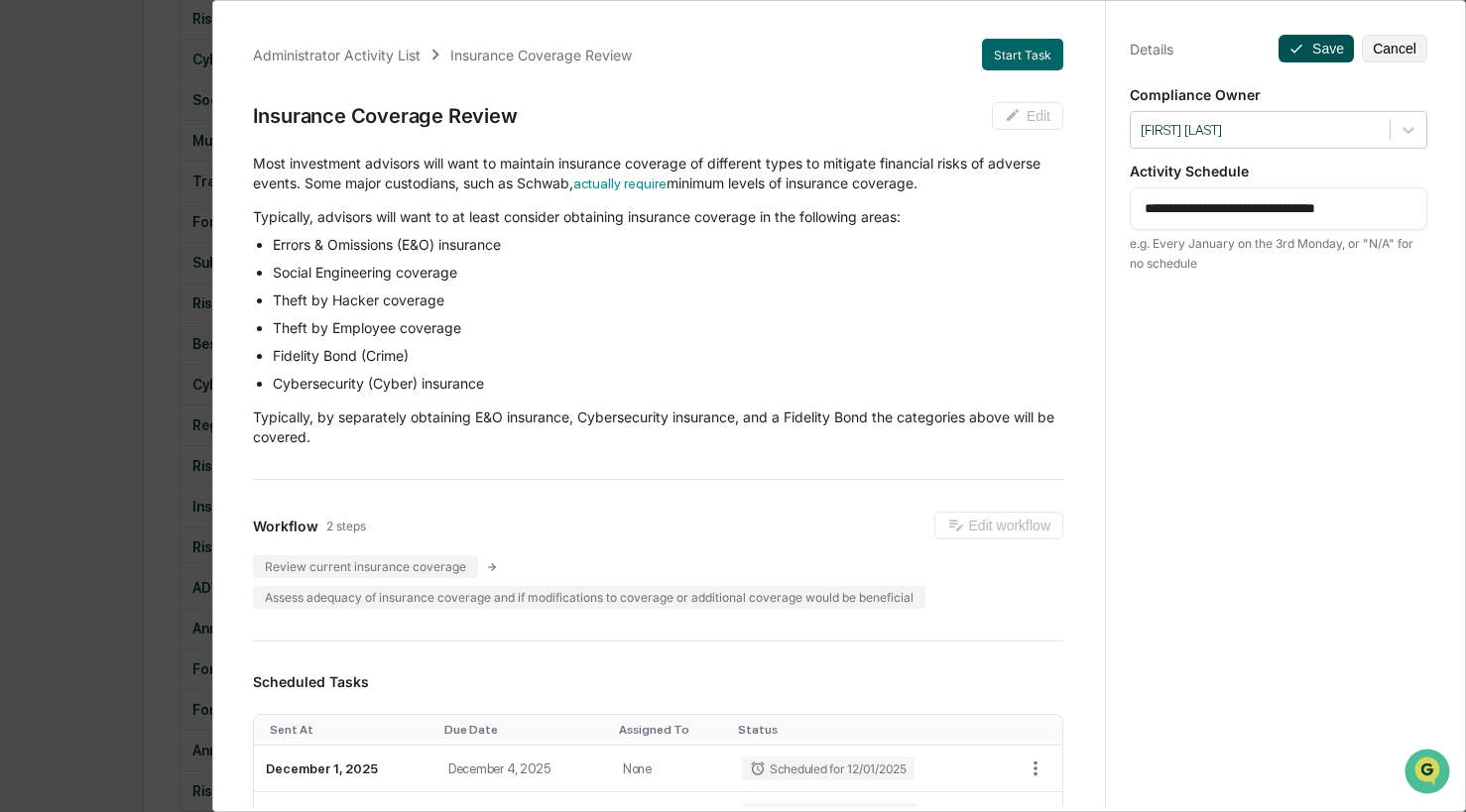 click on "Save" at bounding box center (1316, 49) 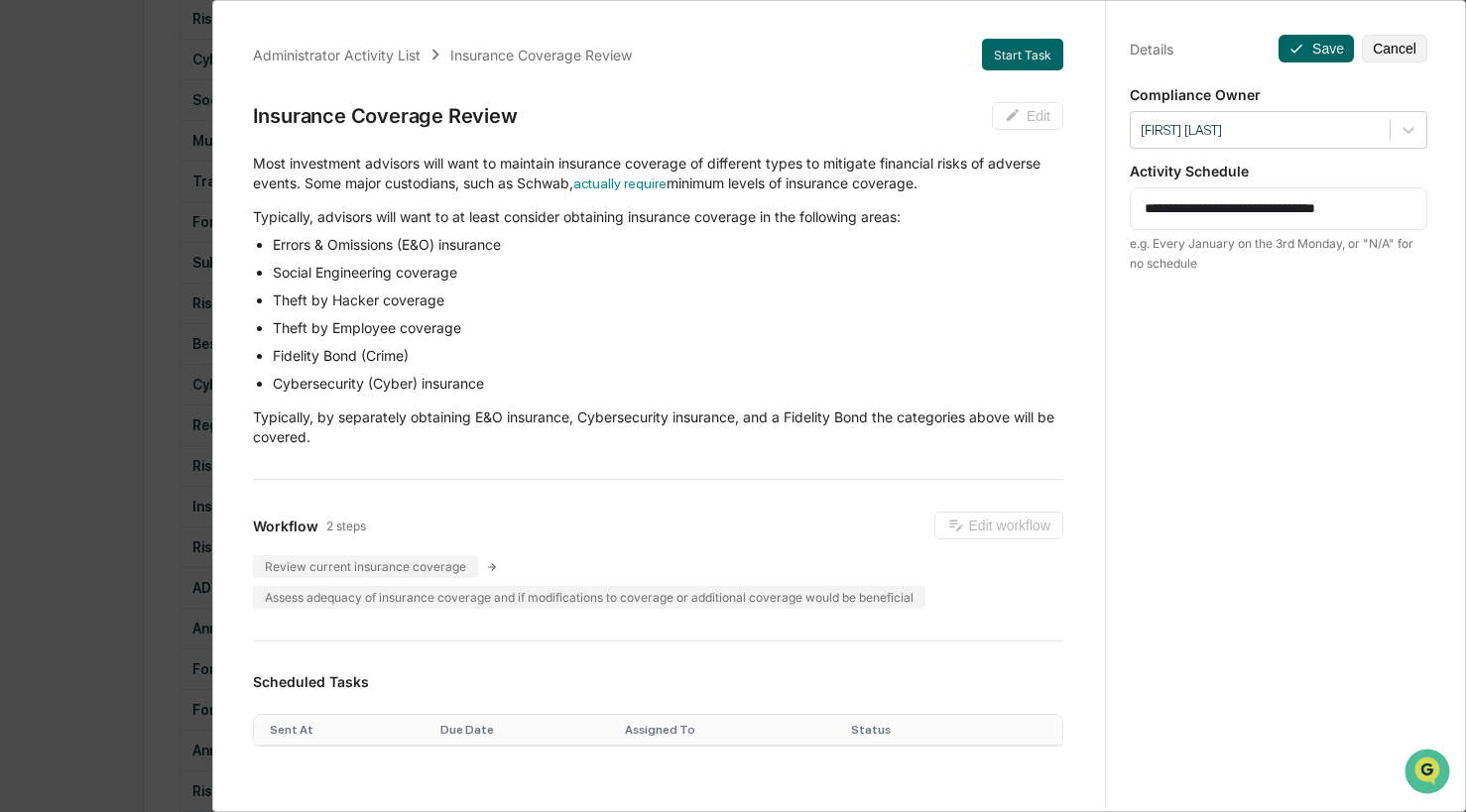 click on "Administrator Activity List Insurance Coverage Review Start Task Insurance Coverage Review Edit Most investment advisors will want to maintain insurance coverage of different types to mitigate financial risks of adverse events. Some major custodians, such as Schwab,  actually require  minimum levels of insurance coverage. Typically, advisors will want to at least consider obtaining insurance coverage in the following areas: Errors & Omissions (E&O) insurance Social Engineering coverage Theft by Hacker coverage Theft by Employee coverage Fidelity Bond (Crime) Cybersecurity (Cyber) insurance Typically, by separately obtaining E&O insurance, Cybersecurity insurance, and a Fidelity Bond the categories above will be covered. Workflow 2 steps Edit workflow Review current insurance coverage Assess adequacy of insurance coverage and if modifications to coverage or additional coverage would be beneficial Scheduled Tasks Sent At Due Date Assigned To Status Show 5 Page  1  of  1   |<   <   >   >|   Completed Task Files" at bounding box center (733, 406) 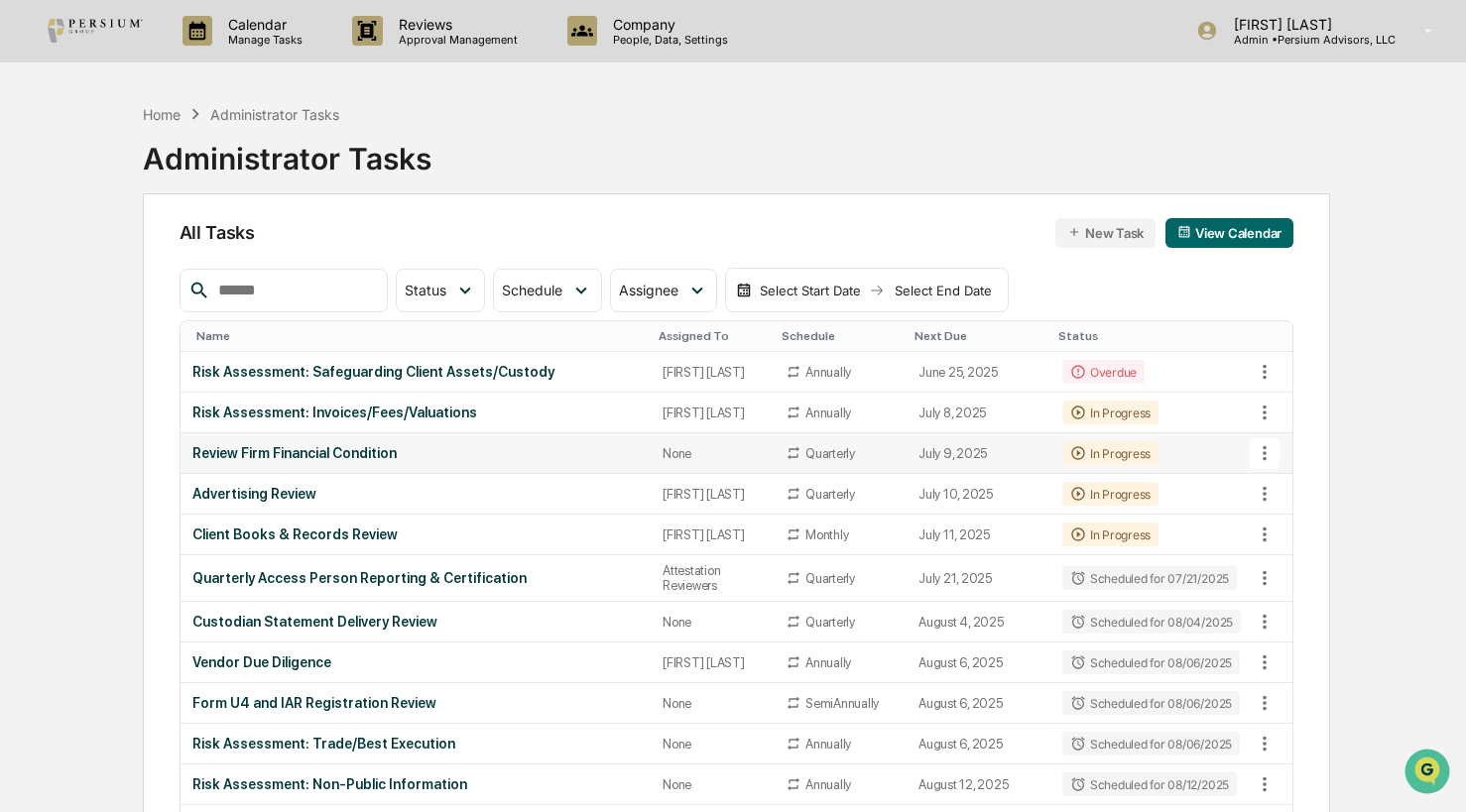 scroll, scrollTop: 99, scrollLeft: 0, axis: vertical 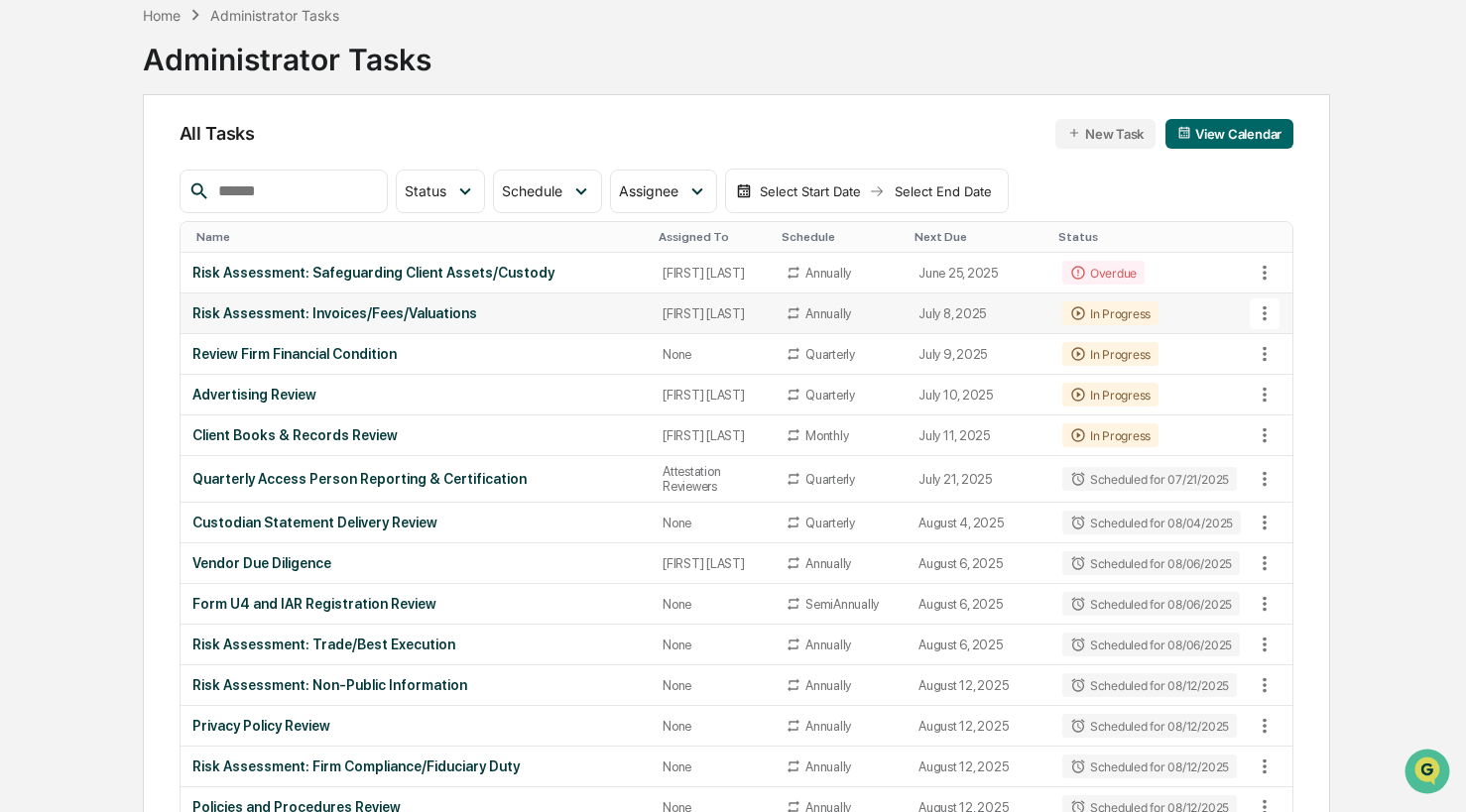 click on "[FIRST] [LAST]" at bounding box center (712, 313) 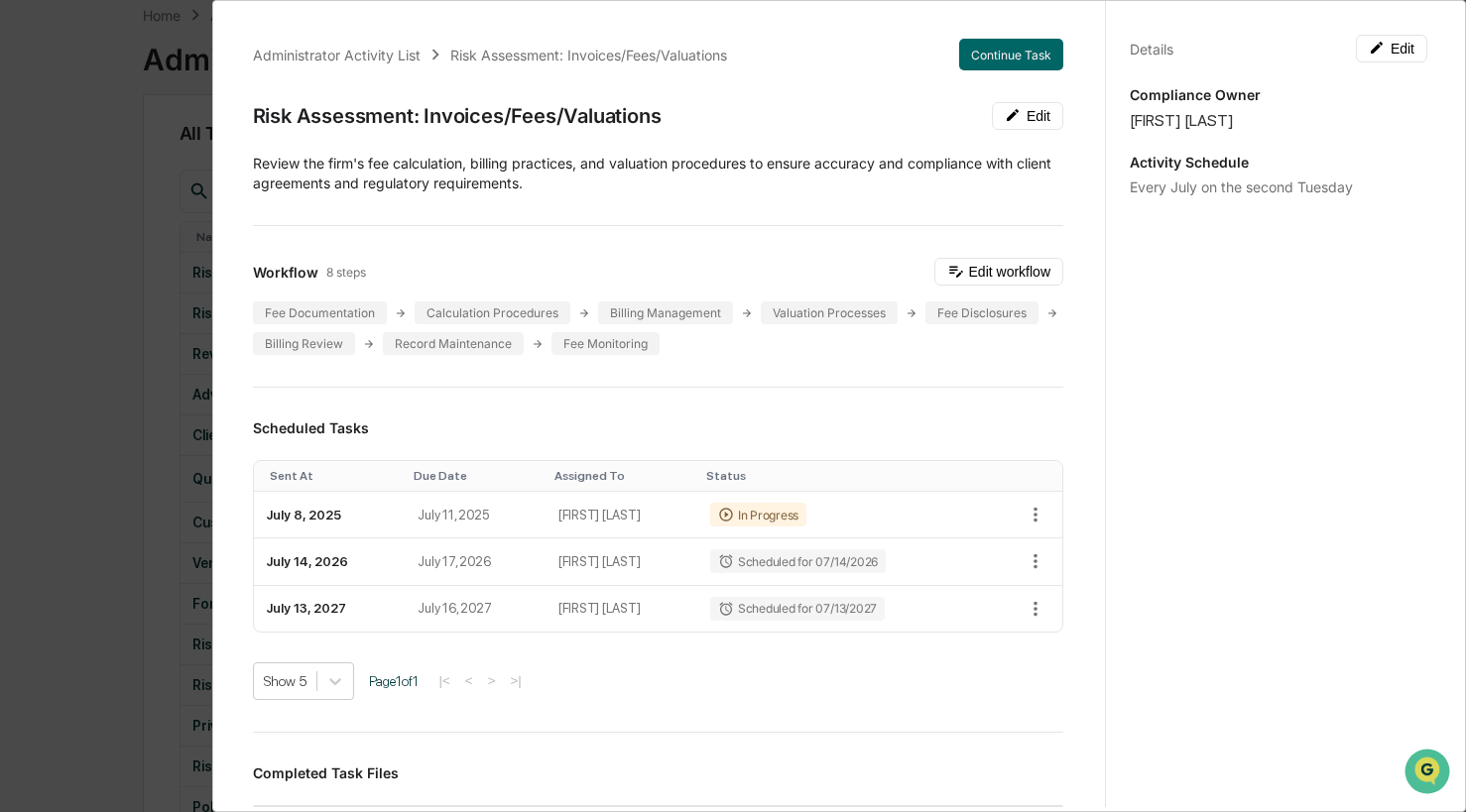 click on "Administrator Activity List Risk Assessment: Invoices/Fees/Valuations Continue Task Risk Assessment: Invoices/Fees/Valuations Edit Review the firm's fee calculation, billing practices, and valuation procedures to ensure accuracy and compliance with client agreements and regulatory requirements. Workflow 8 steps Edit workflow Fee Documentation Calculation Procedures Billing Management Valuation Processes Fee Disclosures Billing Review Record Maintenance Fee Monitoring Scheduled Tasks Sent At Due Date Assigned To Status July 8, 2025 July 11, 2025 [FIRST] [LAST] In Progress July 14, 2026 July 17, 2026 [FIRST] [LAST] Scheduled for 07/14/2026 July 13, 2027 July 16, 2027 [FIRST] [LAST] Scheduled for 07/13/2027 Show 5 Page  1  of  1   |<   <   >   >|   Completed Task Files No data to display Show 5 Page  1  of  0   |<   <   >   >|   Comments Write a comment... Write a comment... Details Edit Compliance Owner [FIRST] [LAST] Activity Schedule Every July on the second Tuesday" at bounding box center (733, 406) 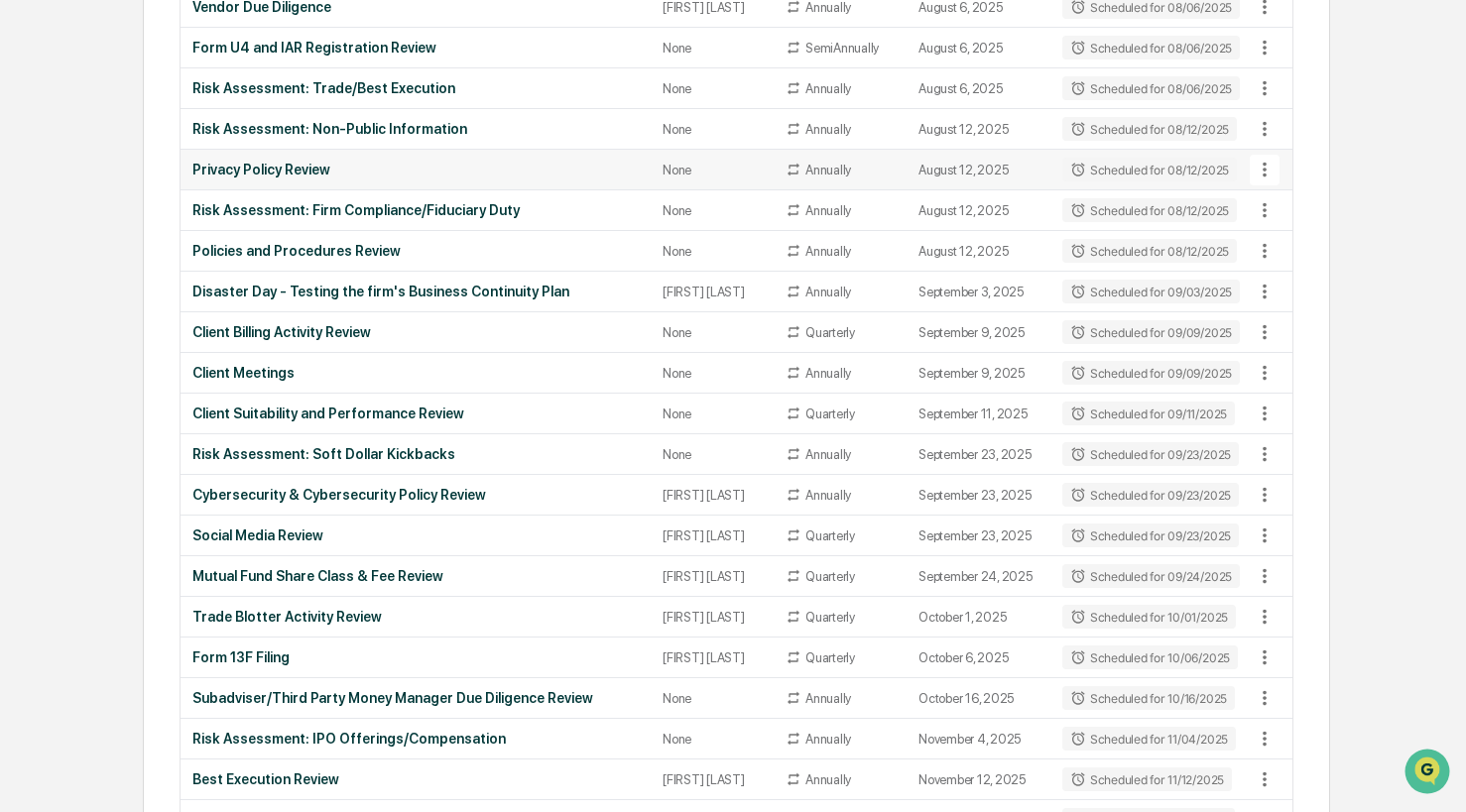 scroll, scrollTop: 892, scrollLeft: 0, axis: vertical 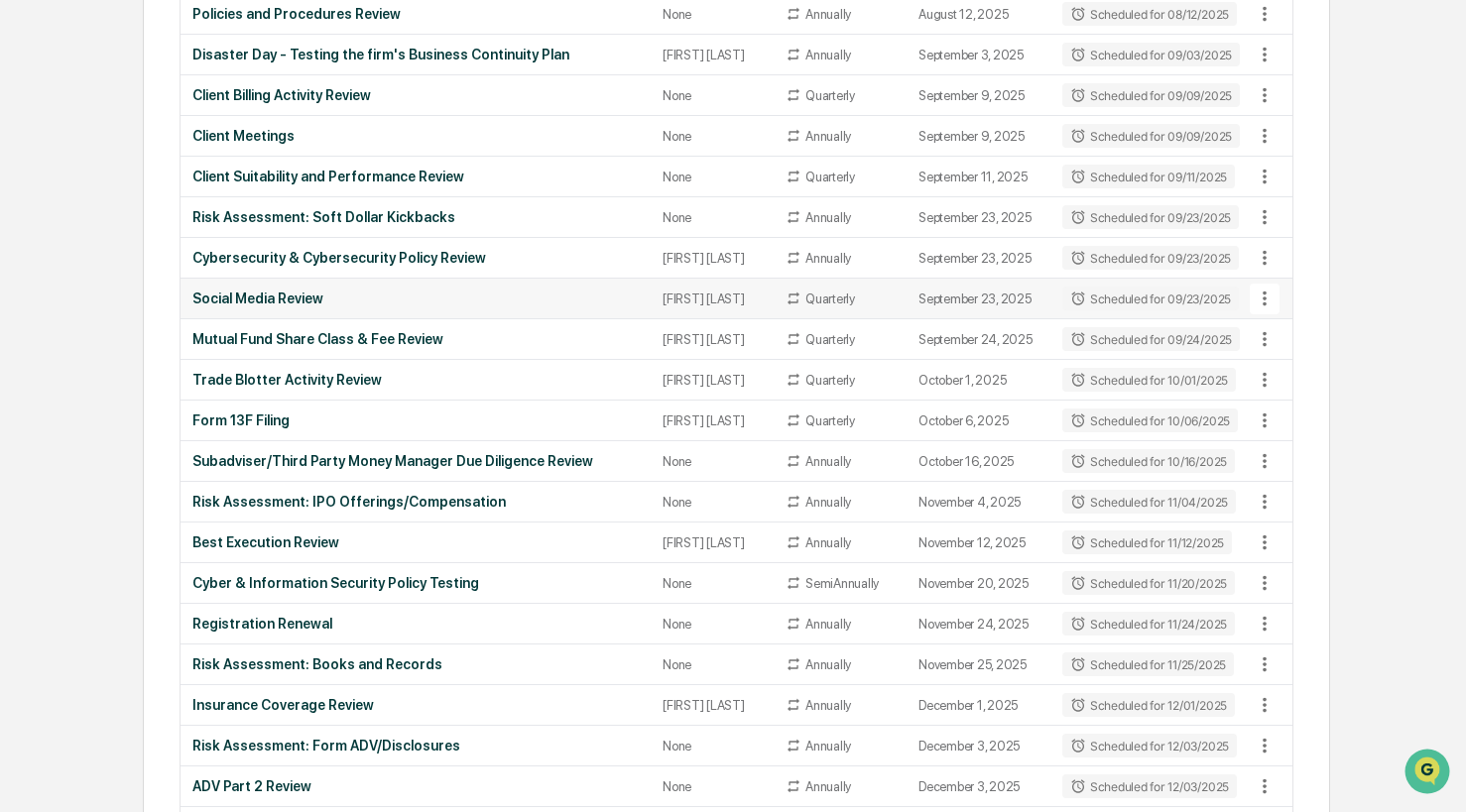 click on "[FIRST] [LAST]" at bounding box center (712, 298) 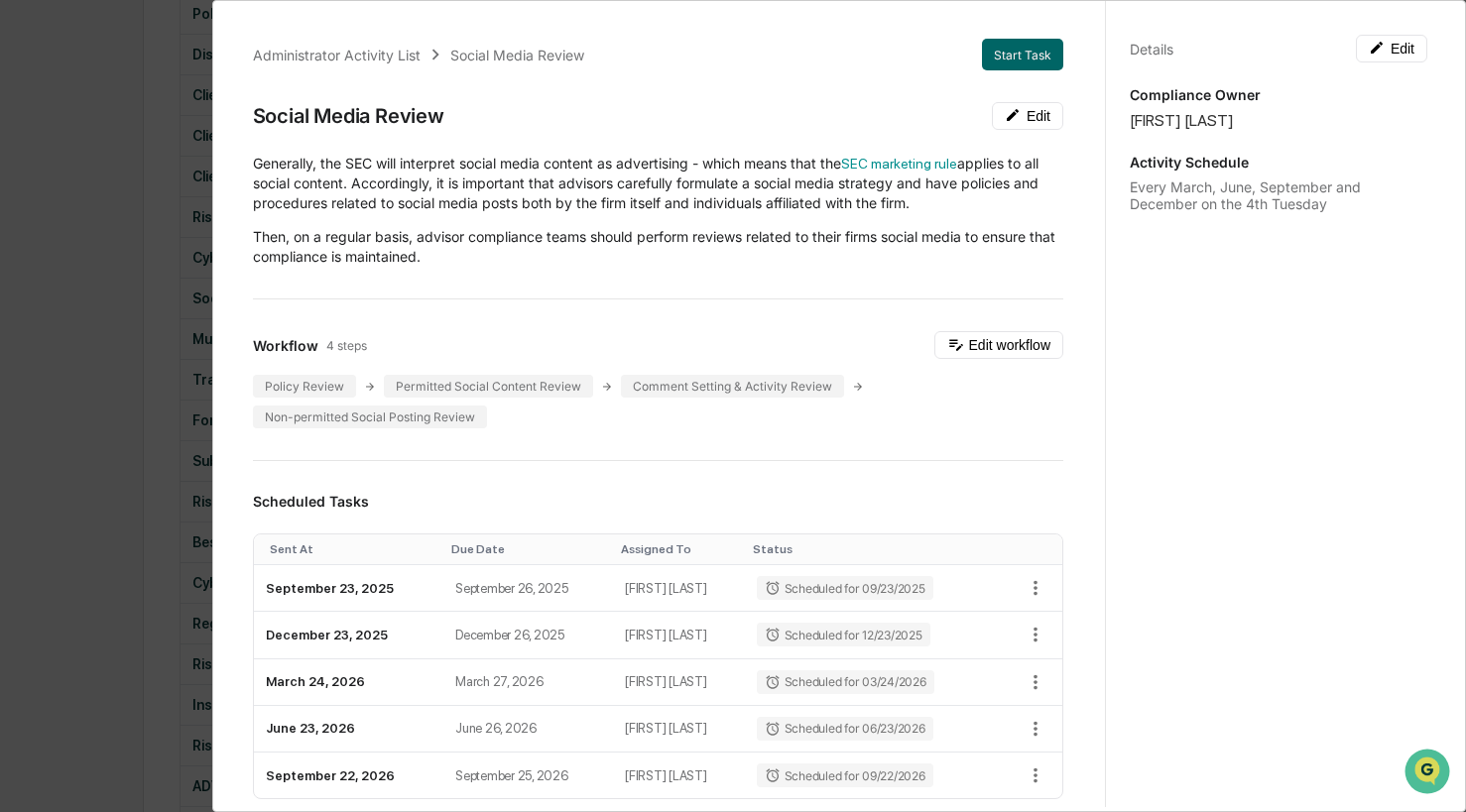 click on "Administrator Activity List Social Media Review Start Task Social Media Review Edit Generally, the SEC will interpret social media content as advertising - which means that the  SEC marketing rule  applies to all social content. Accordingly, it is important that advisors carefully formulate a social media strategy and have policies and procedures related to social media posts both by the firm itself and individuals affiliated with the firm. Then, on a regular basis, advisor compliance teams should perform reviews related to their firms social media to ensure that compliance is maintained. Workflow 4 steps Edit workflow Policy Review Permitted Social Content Review Comment Setting & Activity Review Non-permitted Social Posting Review Scheduled Tasks Sent At Due Date Assigned To Status September 23, 2025 September 26, 2025 [FIRST] [LAST] Scheduled for 09/23/2025 December 23, 2025 December 26, 2025 [FIRST] [LAST] Scheduled for 12/23/2025 March 24, 2026 March 27, 2026 [FIRST] [LAST] Scheduled for 03/24/2026 Show 5 1 3" at bounding box center (733, 406) 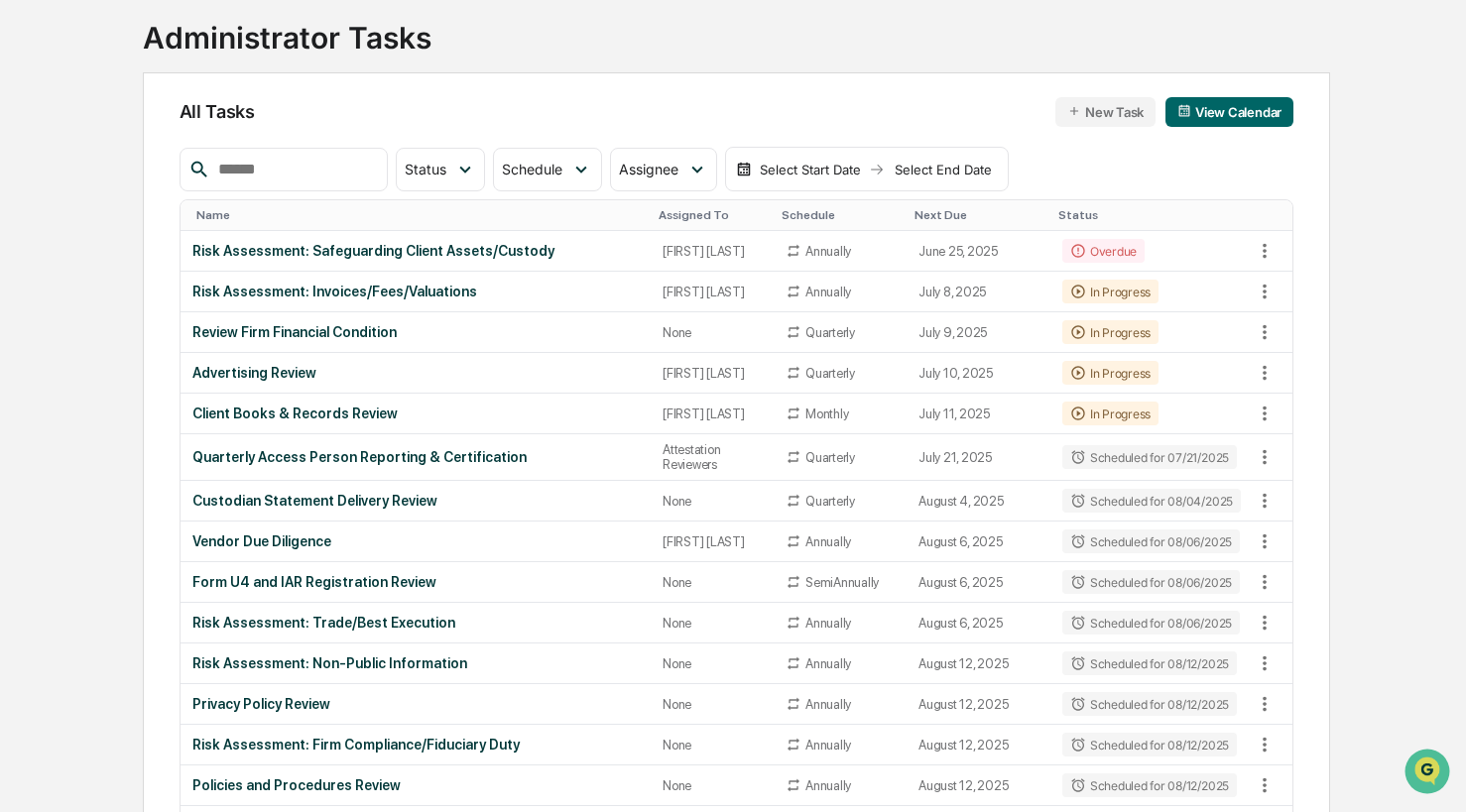 scroll, scrollTop: 0, scrollLeft: 0, axis: both 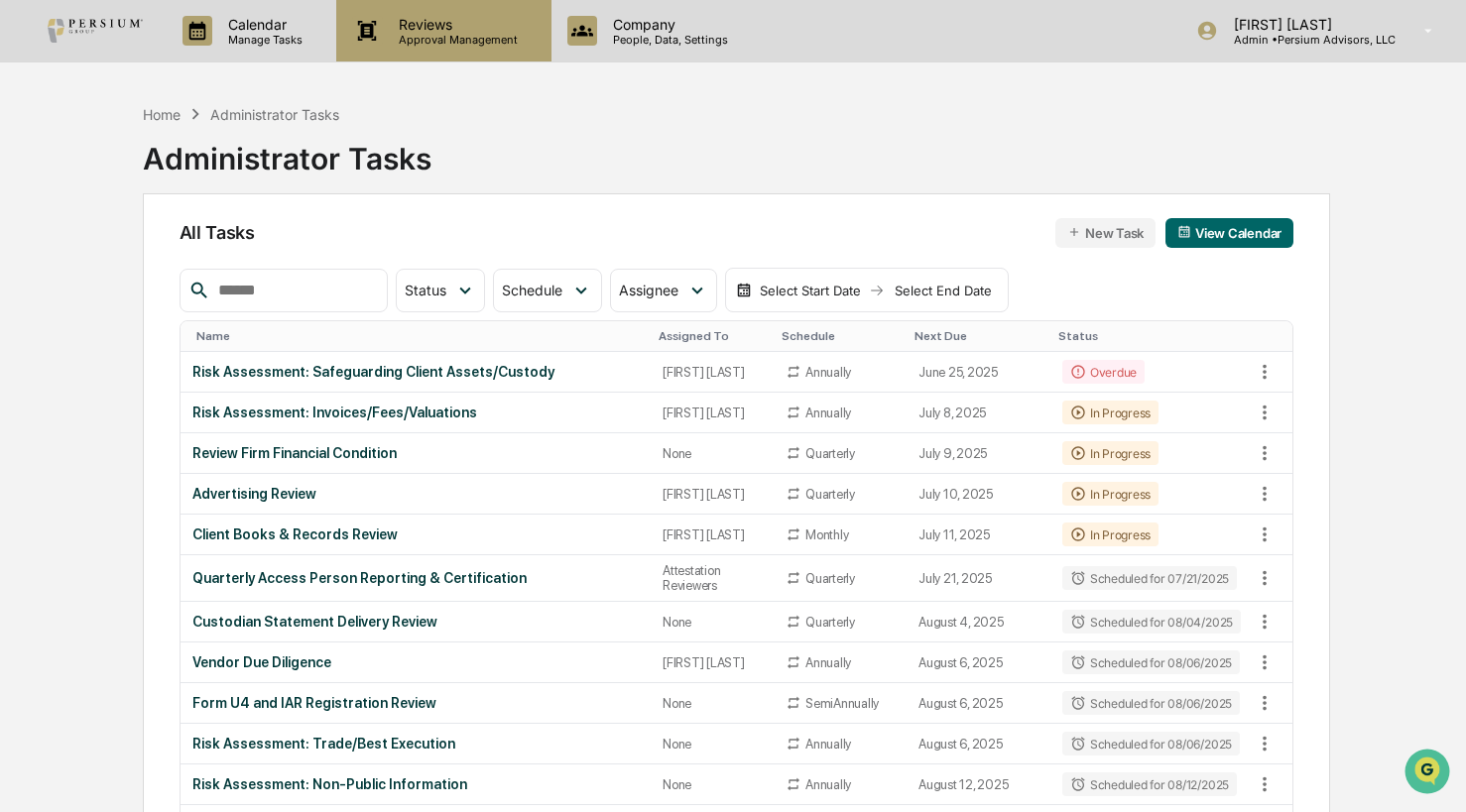 click on "Reviews" at bounding box center (455, 24) 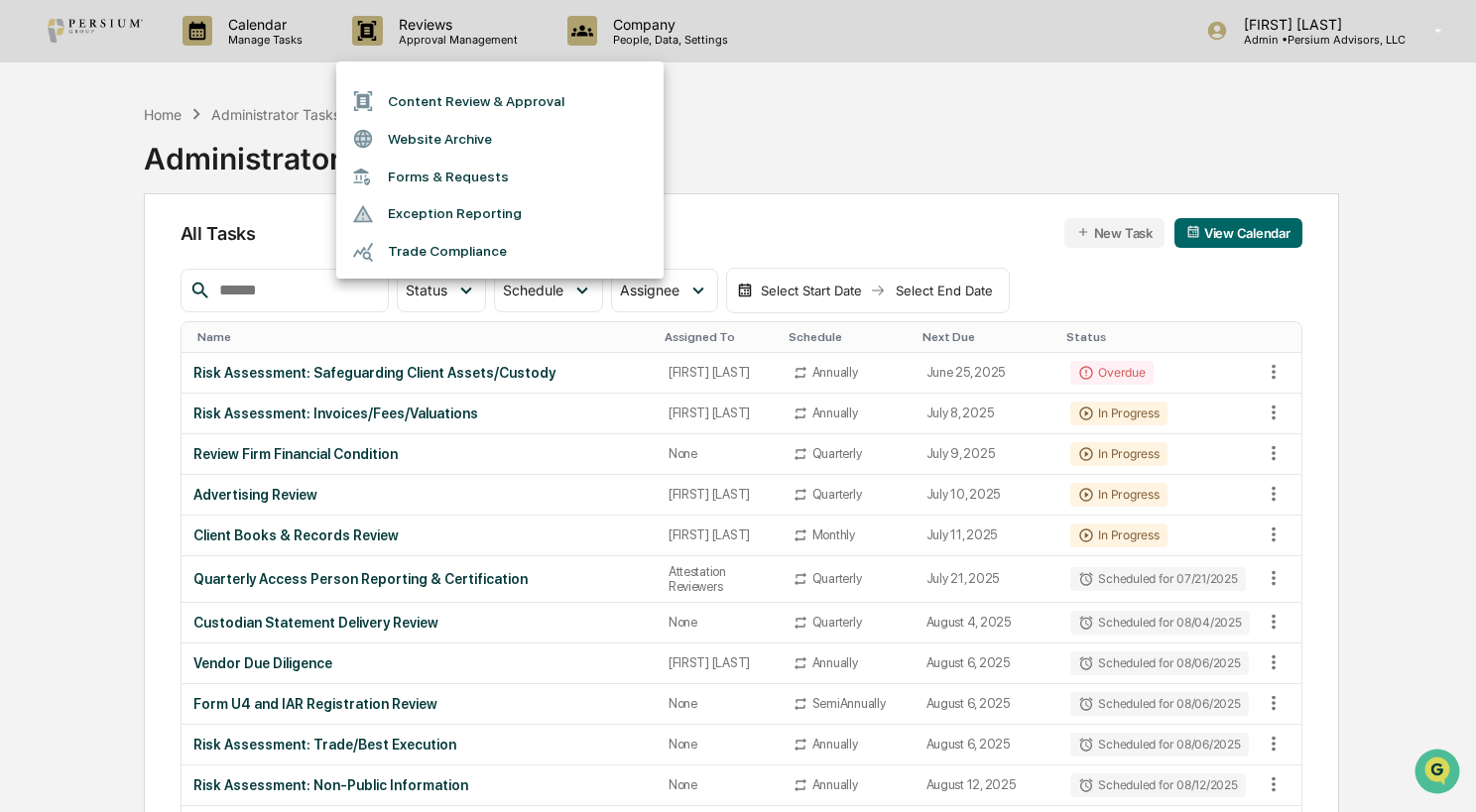 drag, startPoint x: 847, startPoint y: 133, endPoint x: 817, endPoint y: 122, distance: 31.95309 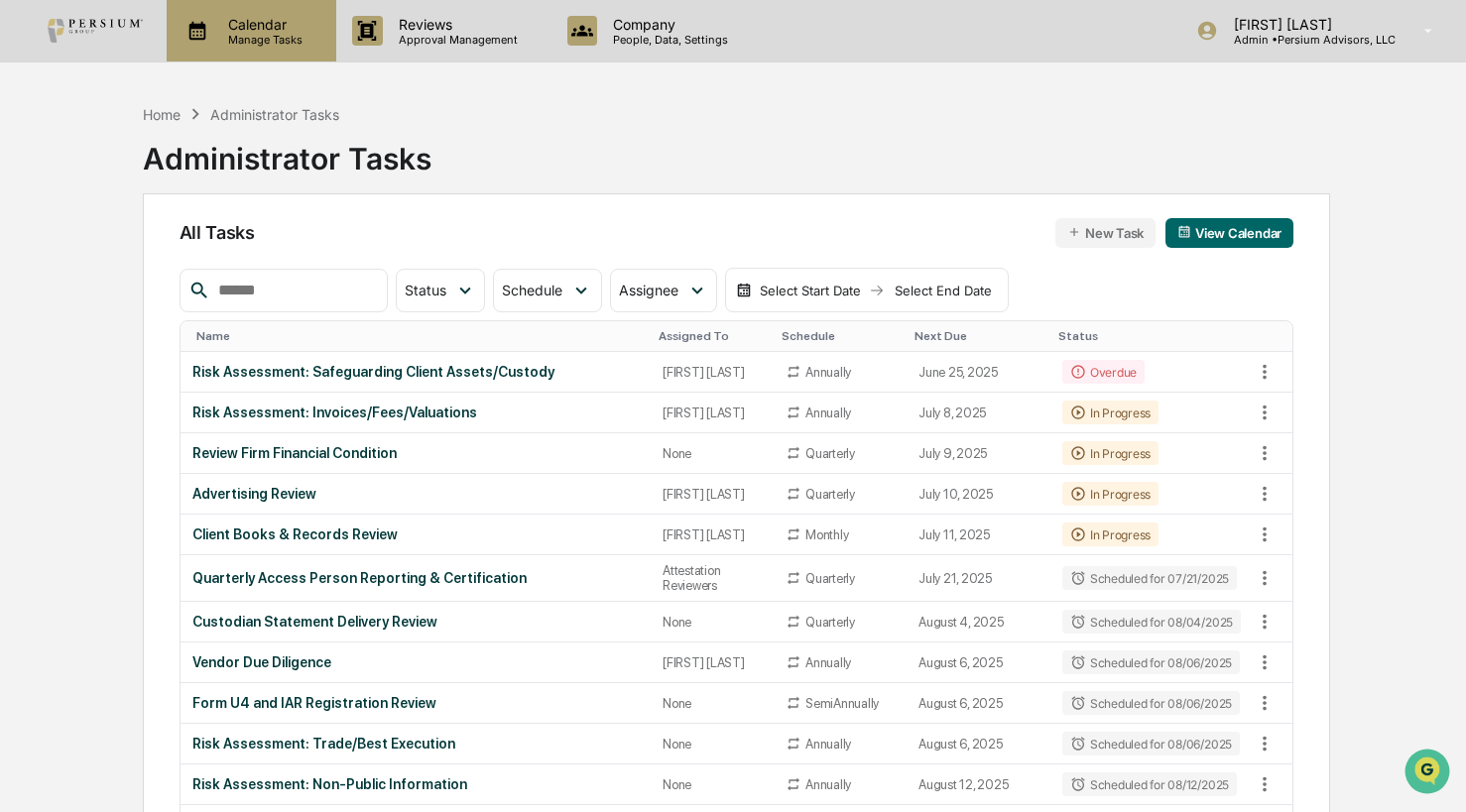 click on "Manage Tasks" at bounding box center (262, 40) 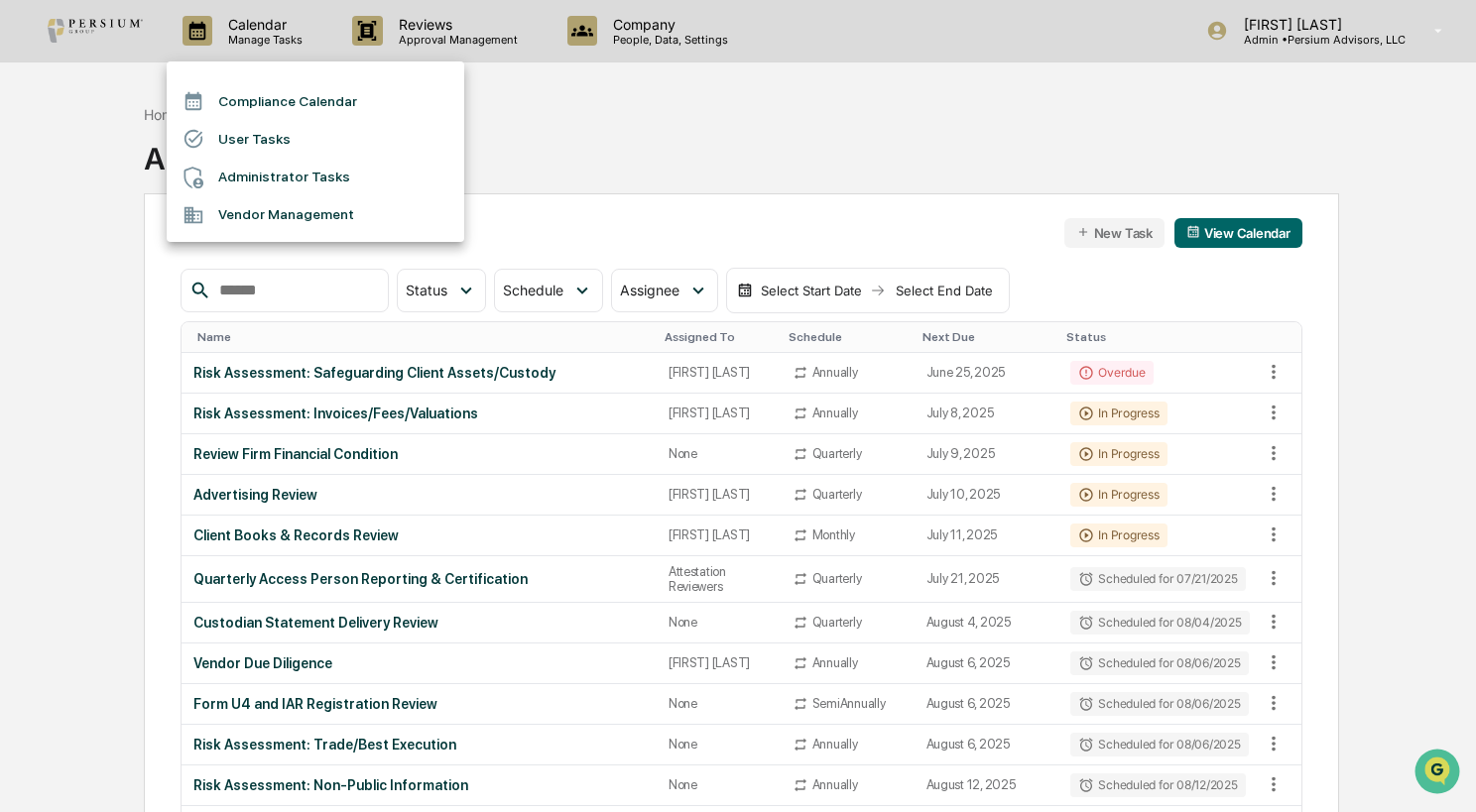 click at bounding box center [738, 406] 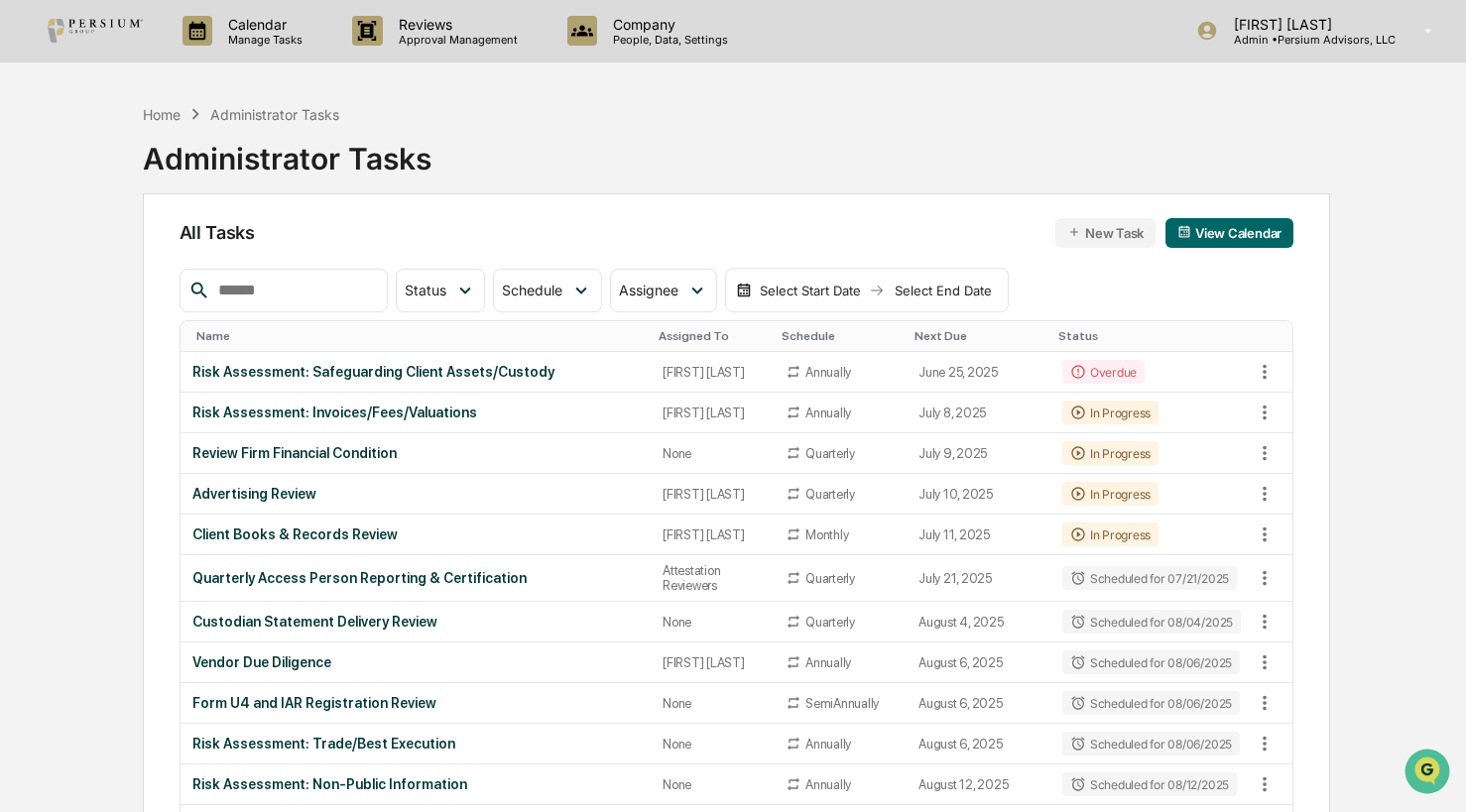 click at bounding box center [95, 31] 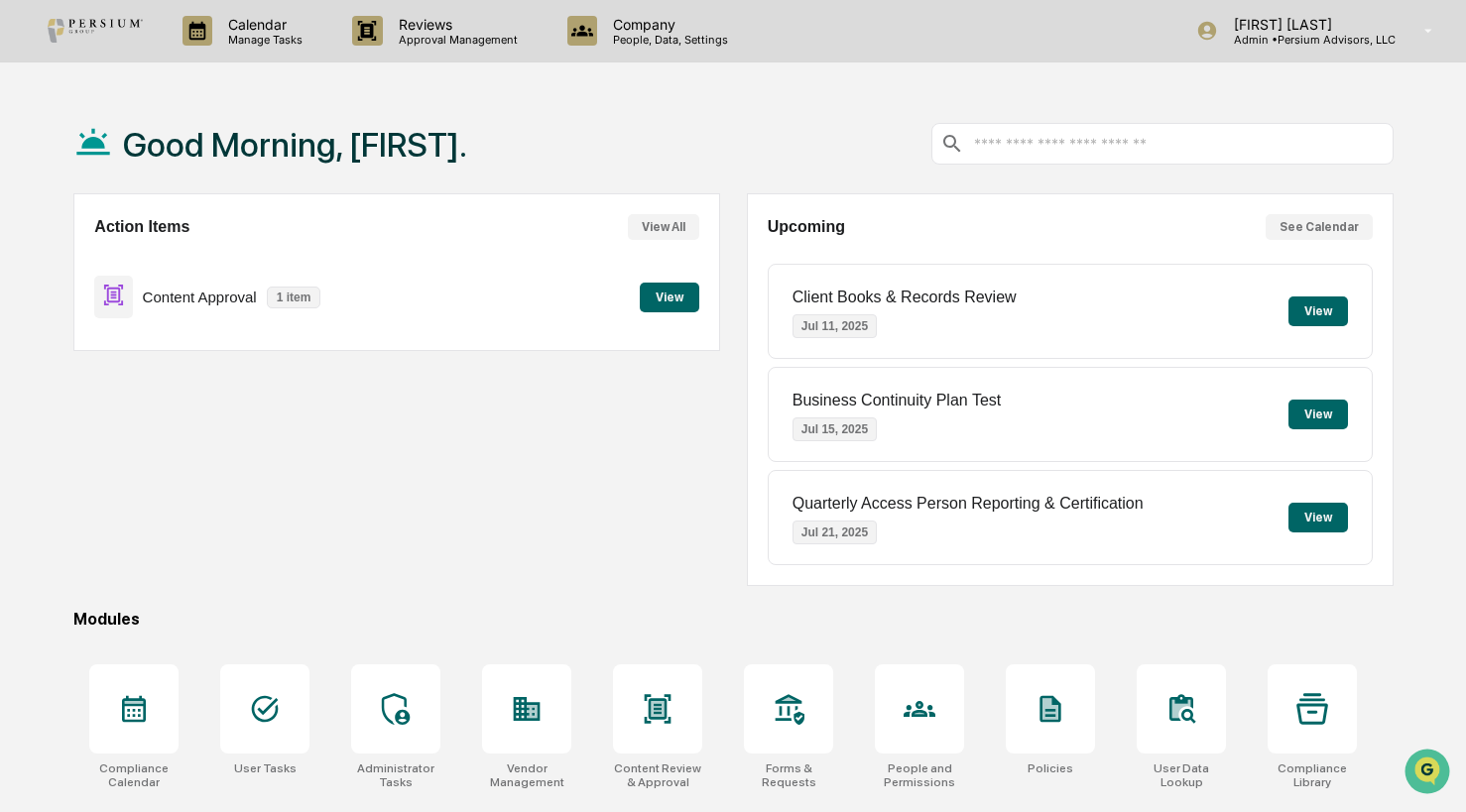 click on "Action Items View All Content Approval 1 item View" at bounding box center [397, 390] 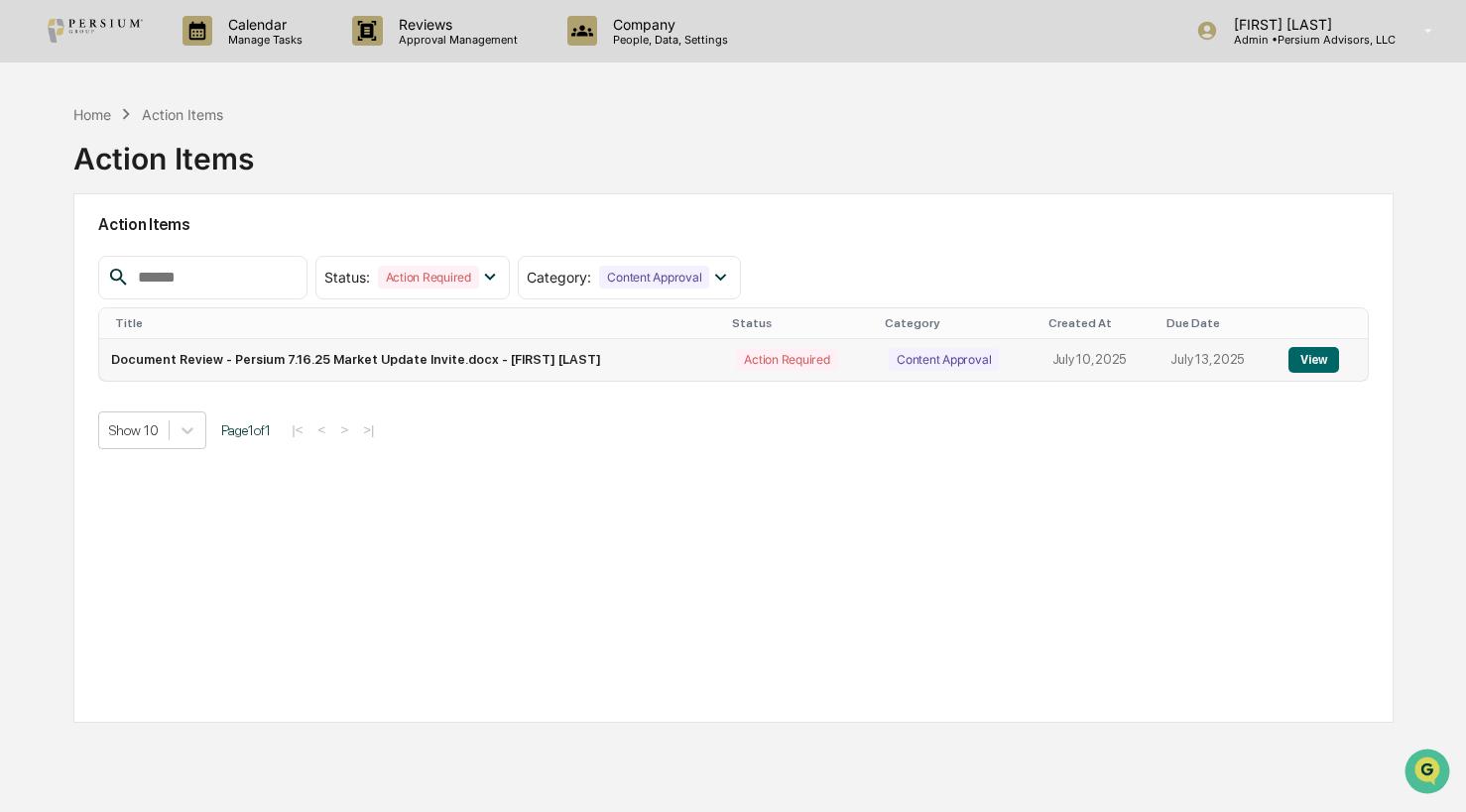 click on "View" at bounding box center [1313, 360] 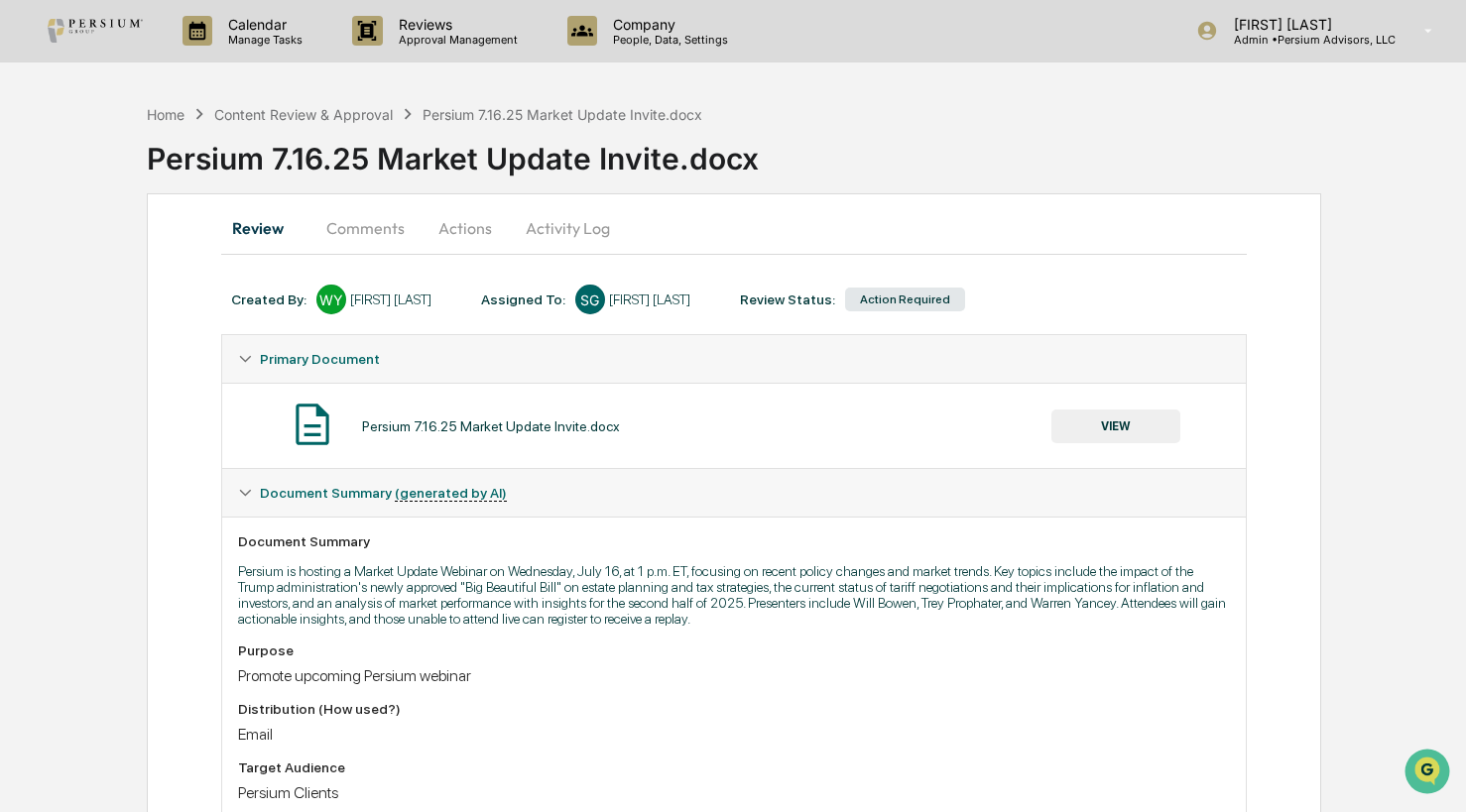 click on "Persium 7.16.25 Market Update Invite.docx" at bounding box center (806, 151) 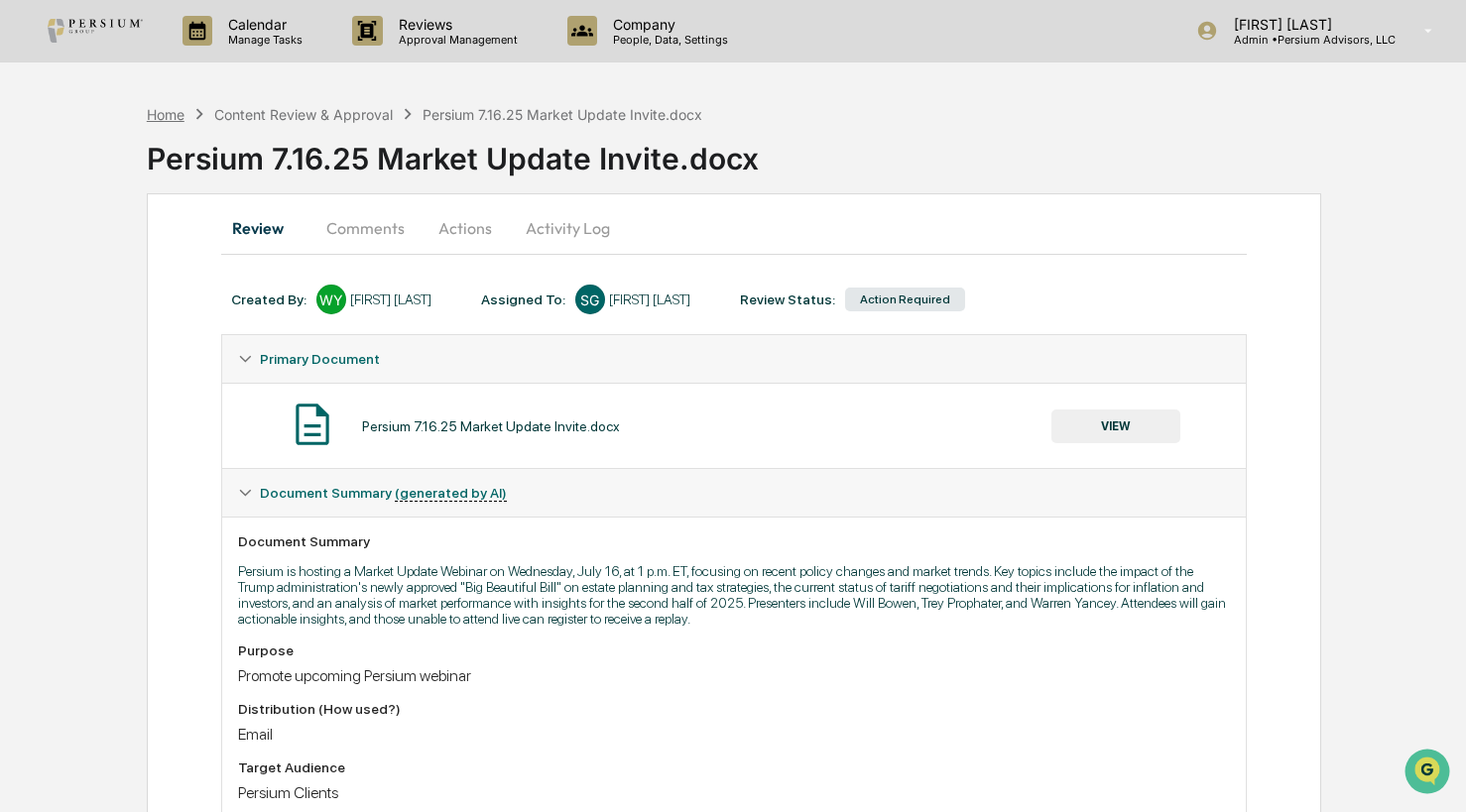 click on "Home" at bounding box center (166, 114) 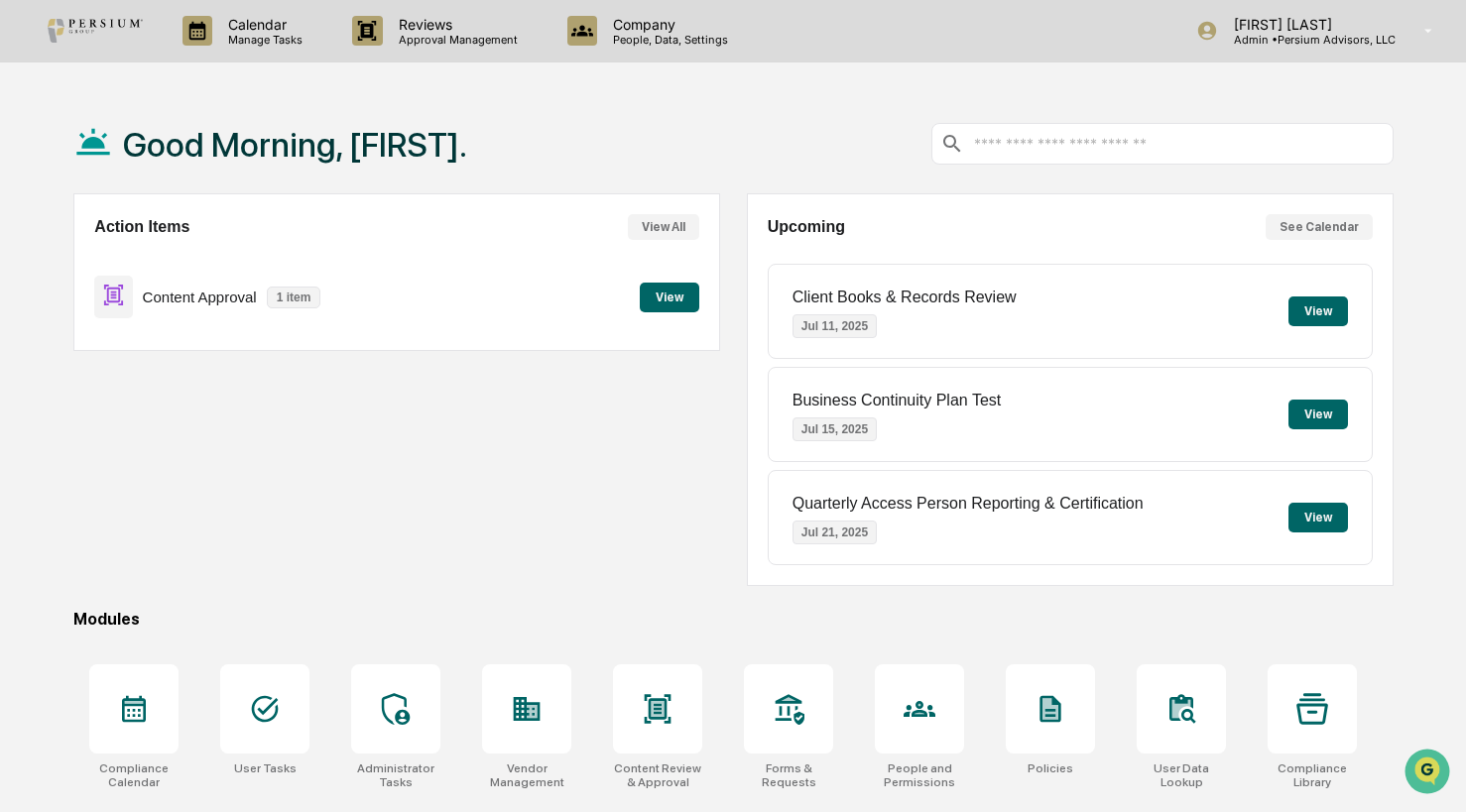 click on "Action Items View All Content Approval 1 item View" at bounding box center (397, 390) 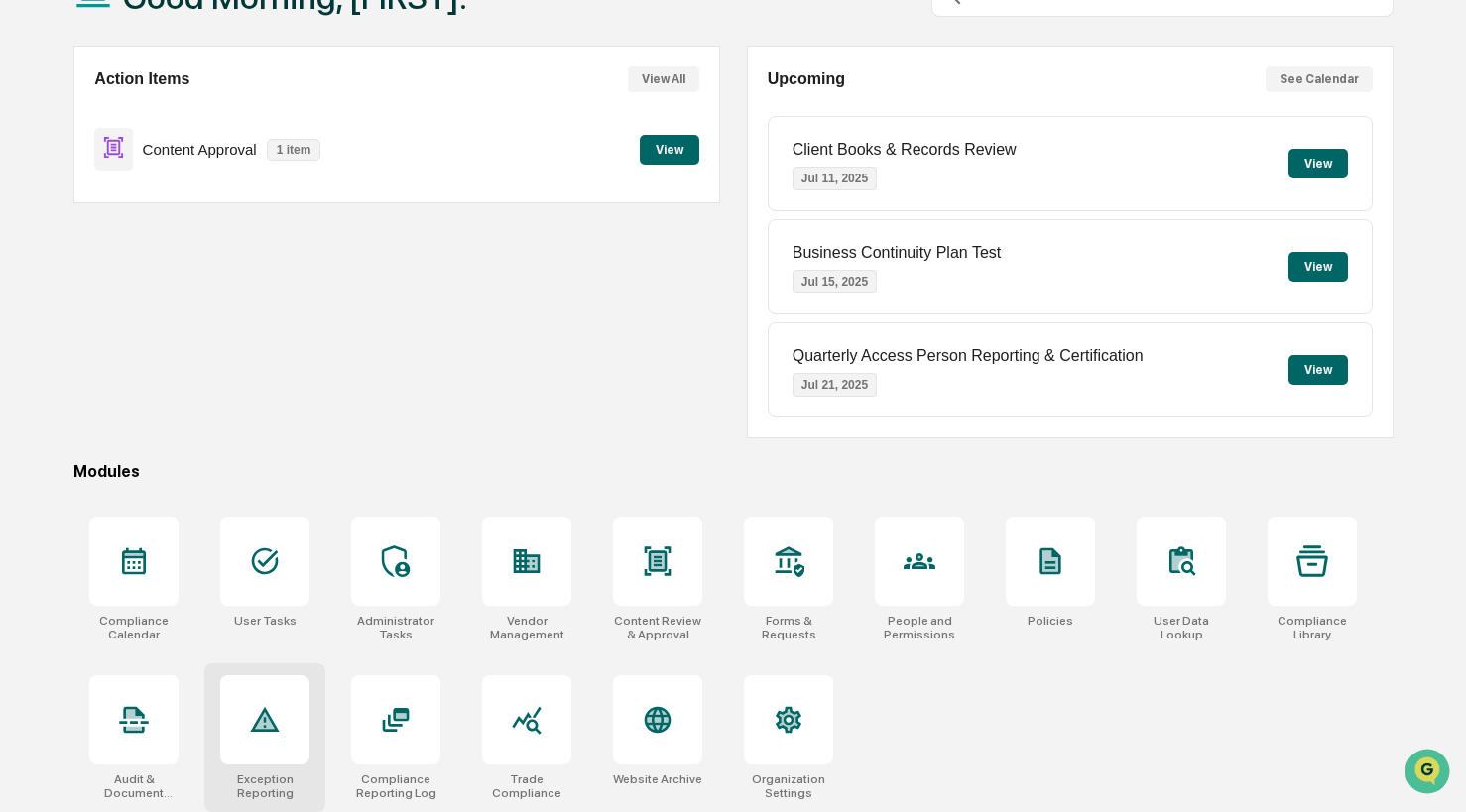 click 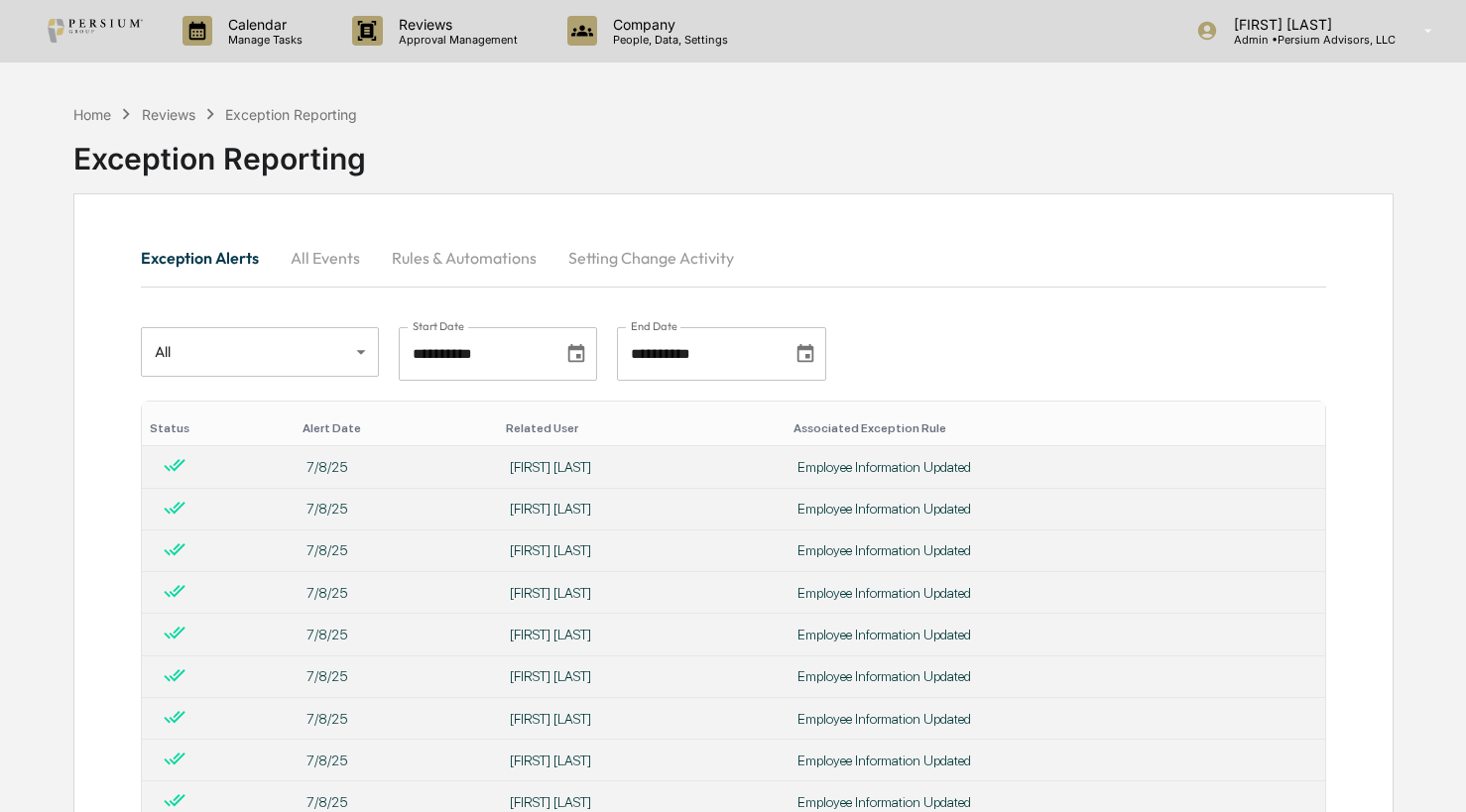 scroll, scrollTop: 0, scrollLeft: 0, axis: both 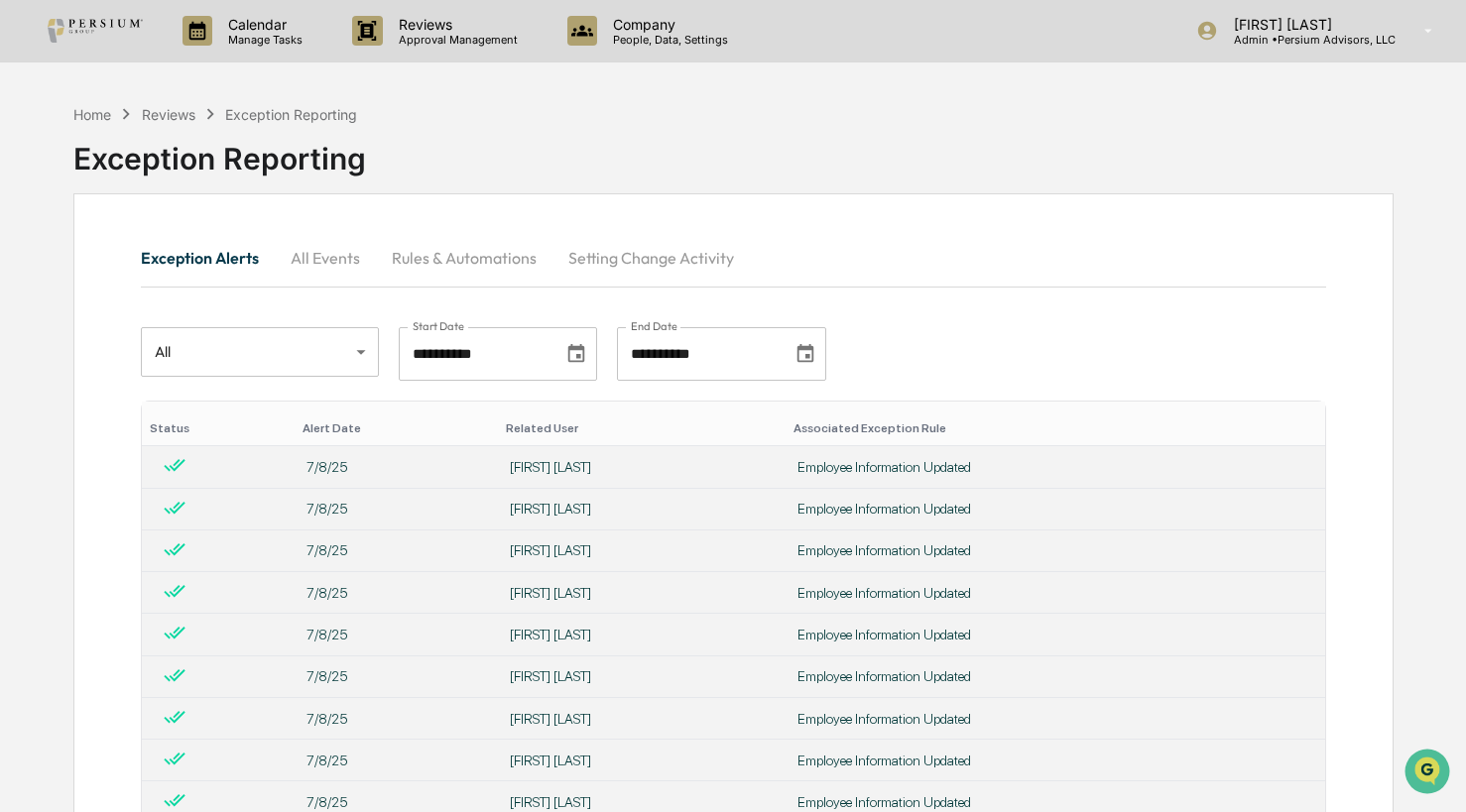 click on "All Events" at bounding box center [325, 258] 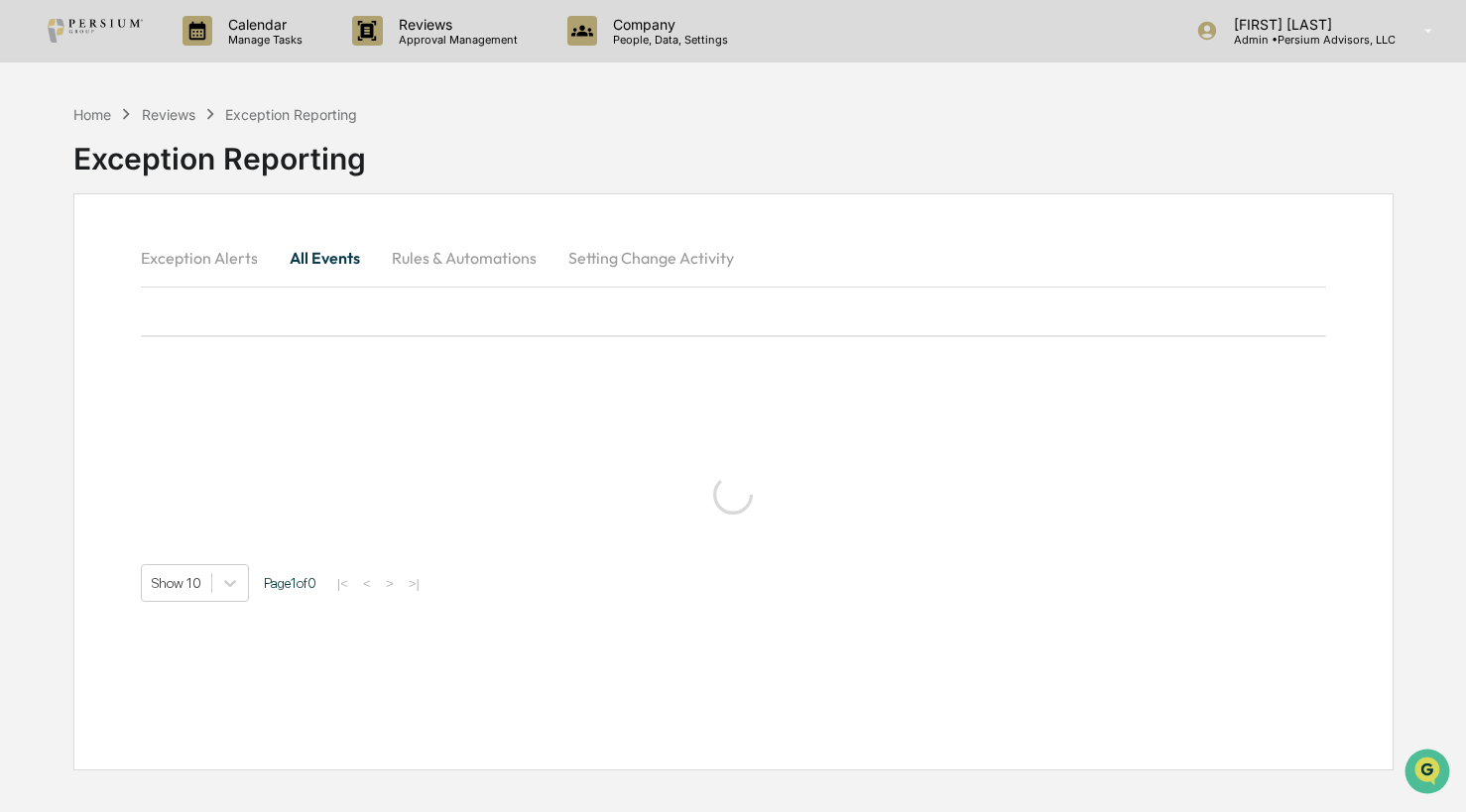 click on "Rules & Automations" at bounding box center (464, 258) 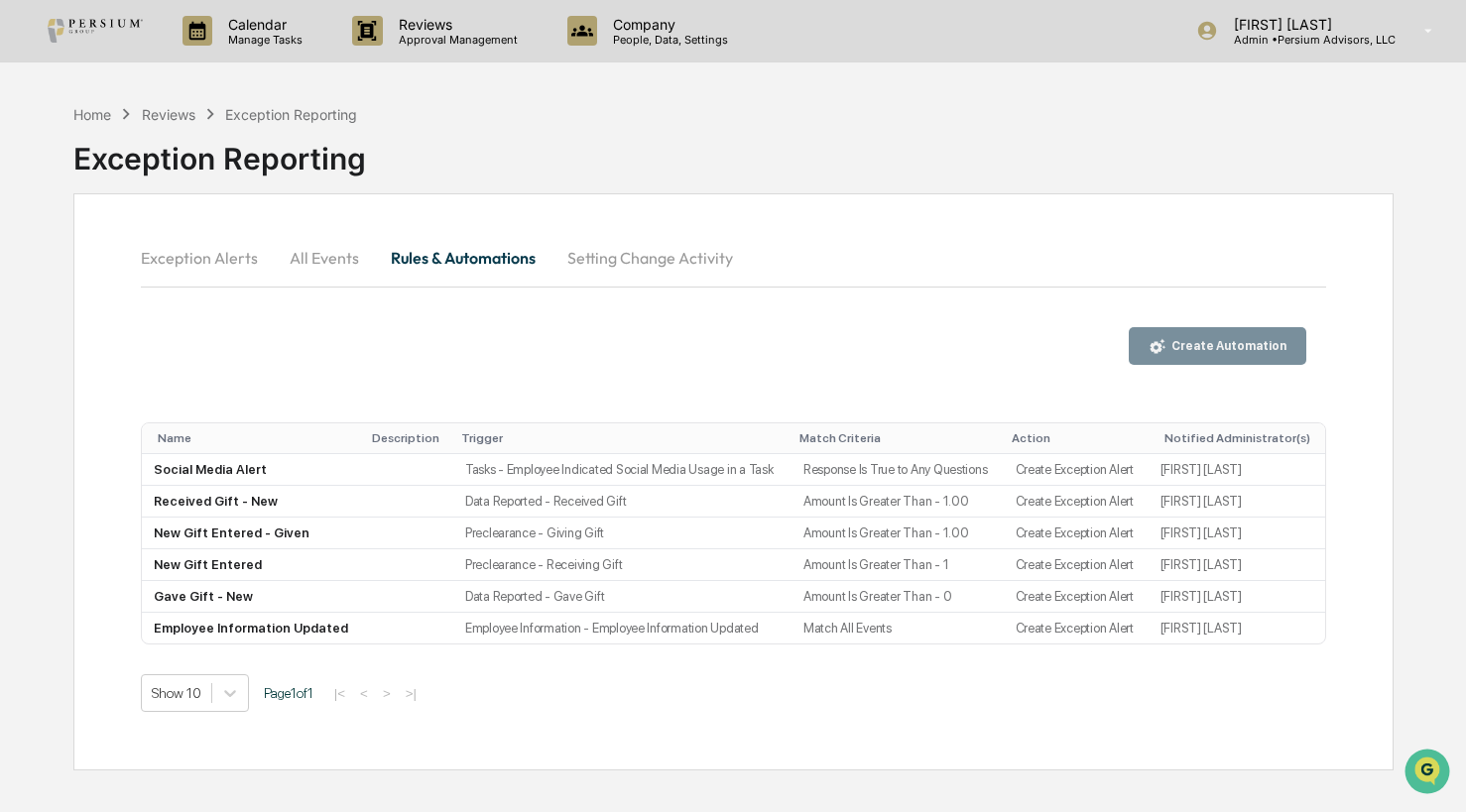 click on "Create Automation" at bounding box center [1217, 346] 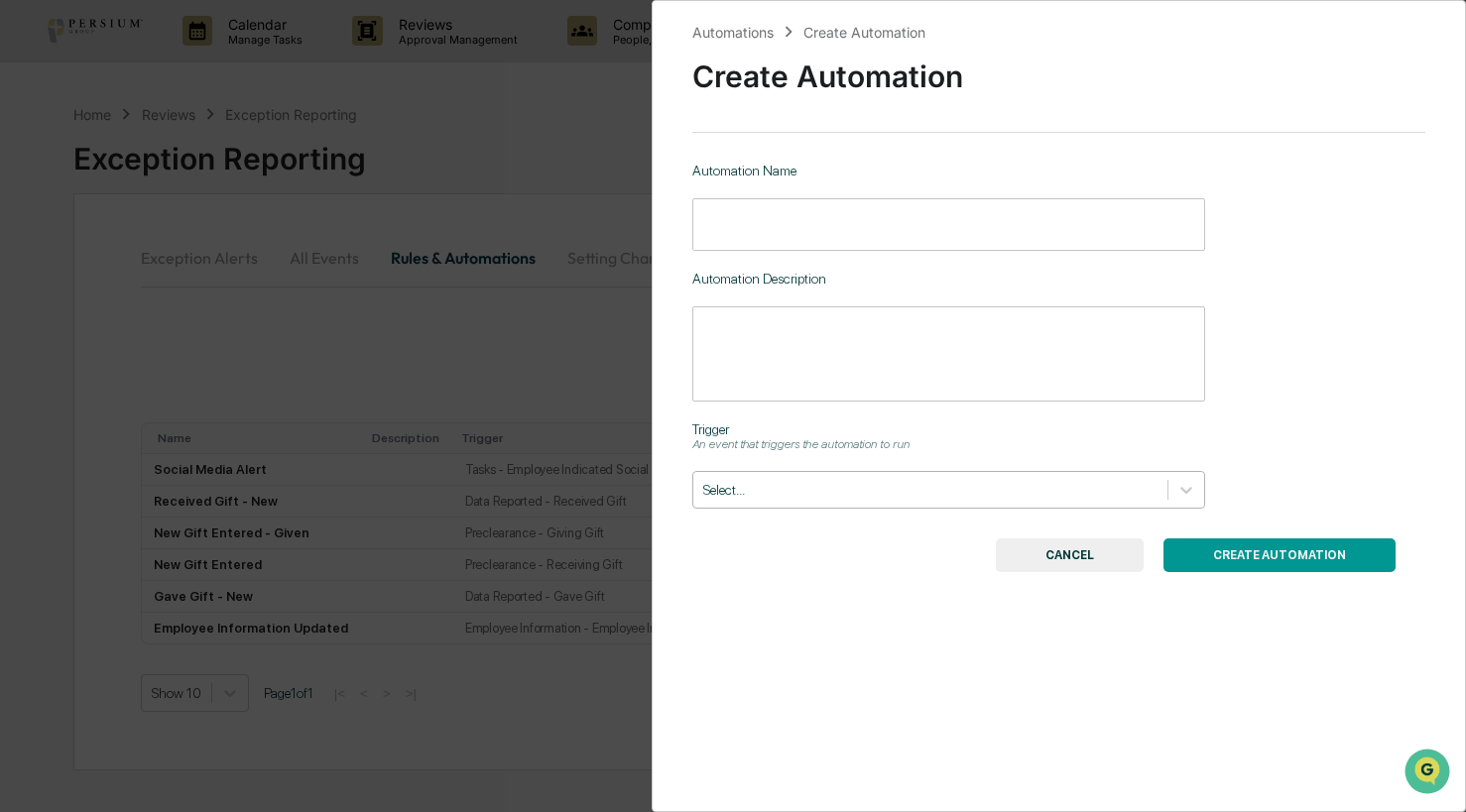 click on "Select..." at bounding box center [948, 490] 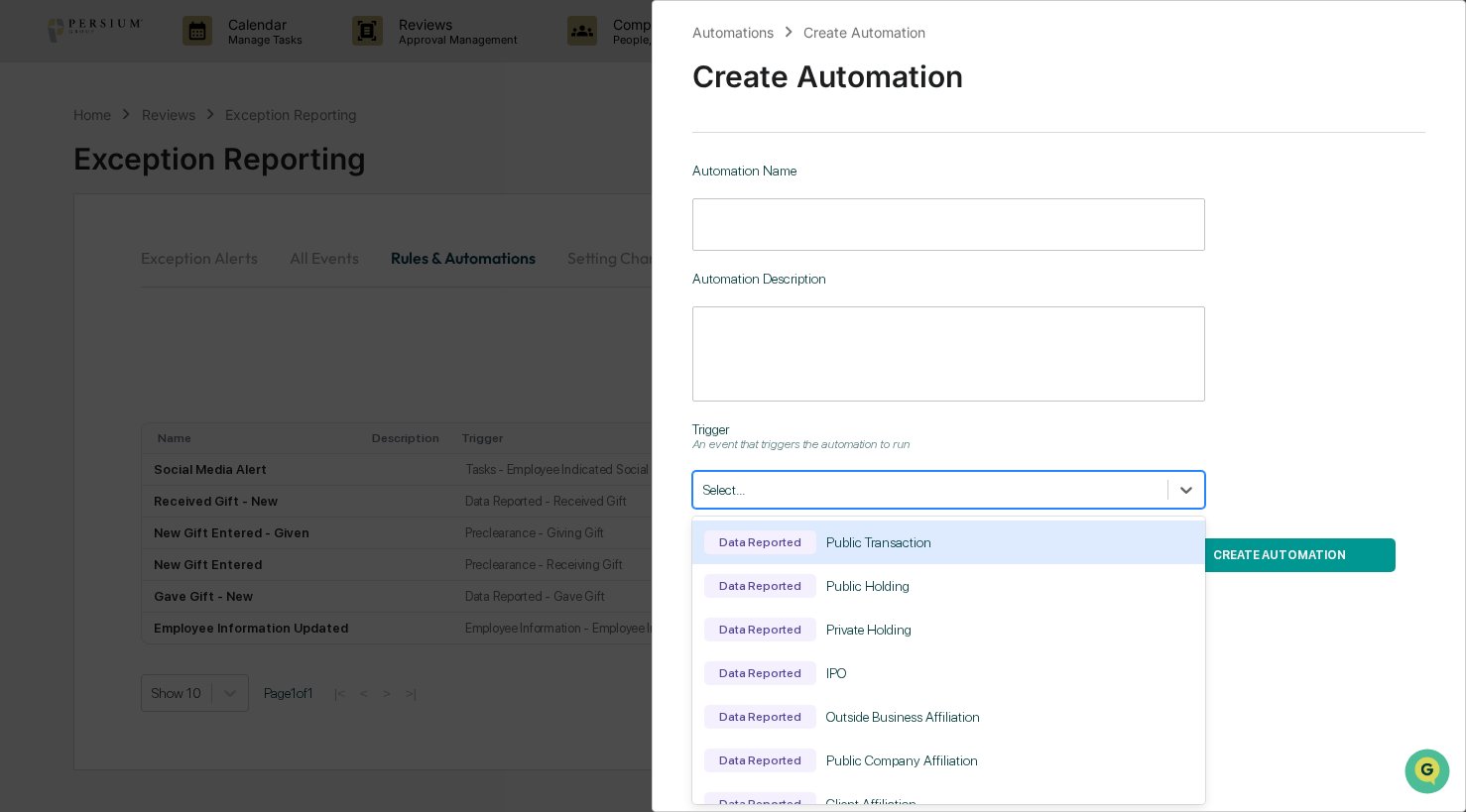 scroll, scrollTop: 3, scrollLeft: 0, axis: vertical 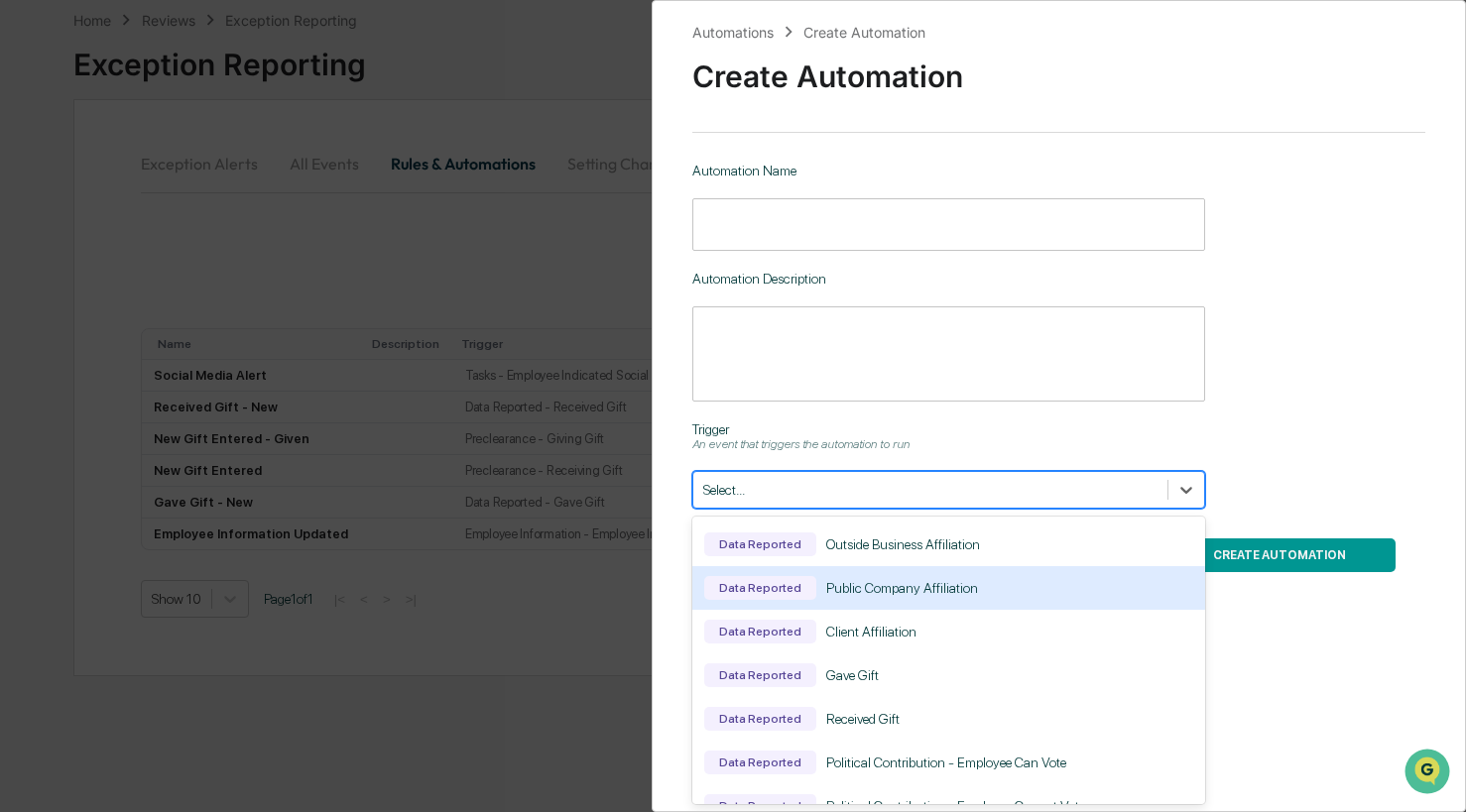 click on "An event that triggers the automation to run" at bounding box center [1058, 444] 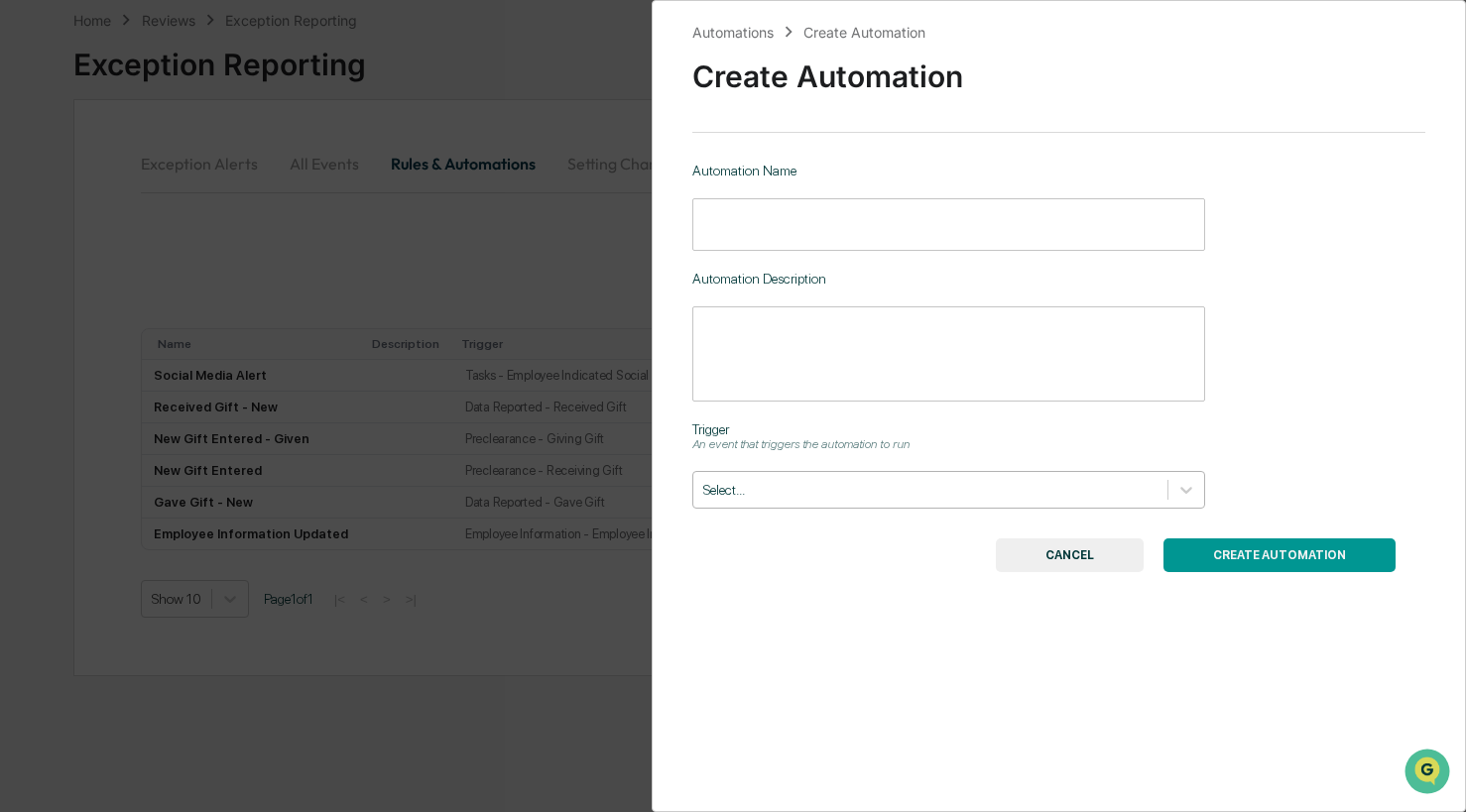 click on "Select..." at bounding box center [930, 490] 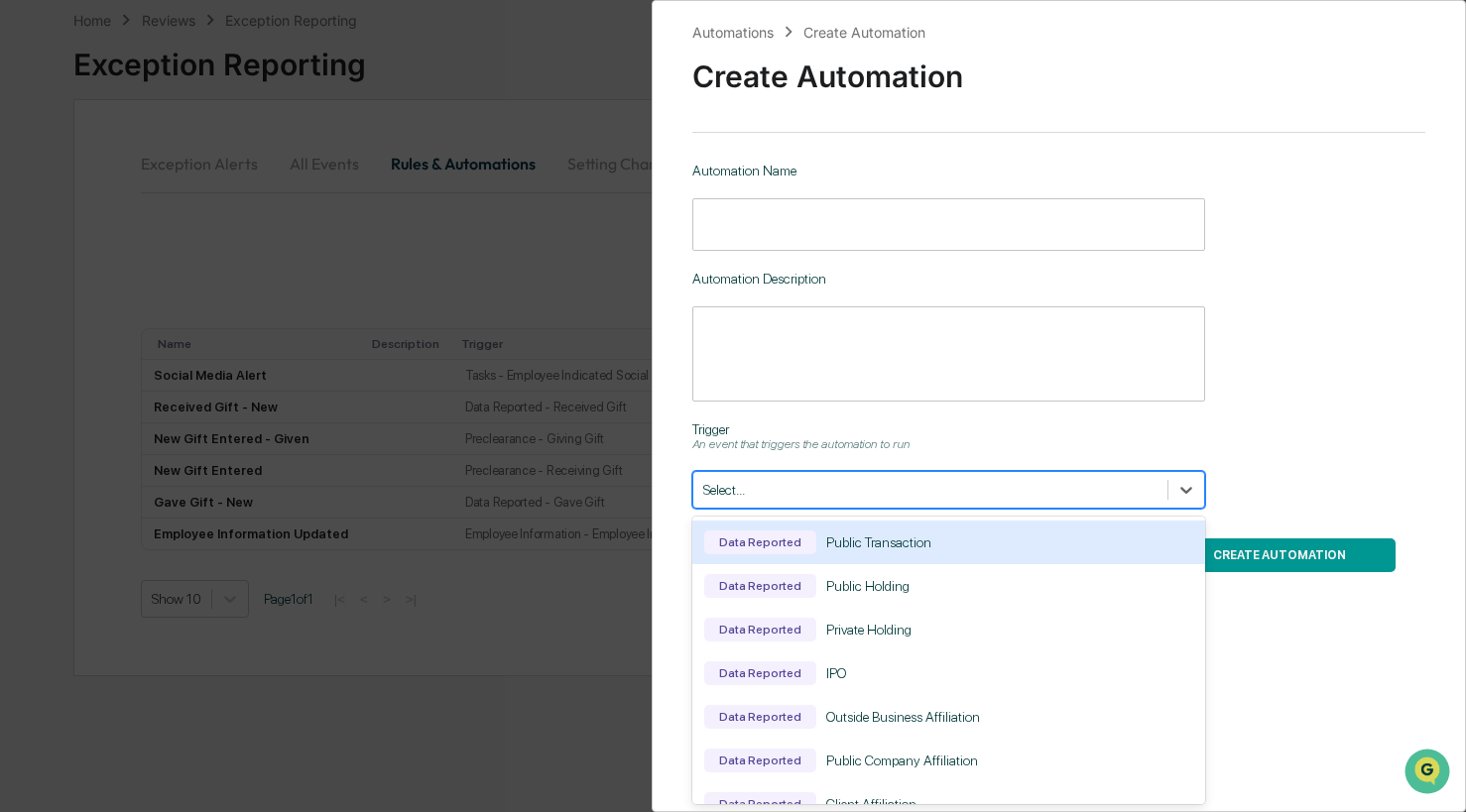 click on "Automation Name ​ Automation Description * ​ Trigger An event that triggers the automation to run 24 results available. Use Up and Down to choose options, press Enter to select the currently focused option, press Escape to exit the menu, press Tab to select the option and exit the menu. Select... Data Reported Public Transaction Data Reported Public Holding Data Reported Private Holding Data Reported IPO Data Reported Outside Business Affiliation Data Reported Public Company Affiliation Data Reported Client Affiliation Data Reported Gave Gift Data Reported Received Gift Data Reported Political Contribution - Employee Can Vote Data Reported Political Contribution - Employee Cannot Vote Preclearance Public Transaction Preclearance Private Transaction Preclearance IPO Preclearance Outside Business Affiliation Preclearance Public Company Affiliation Preclearance Client Affiliation Preclearance Giving Gift Preclearance Receiving Gift Preclearance Political Contribution - Employee Can Vote Preclearance Tasks" at bounding box center [1058, 335] 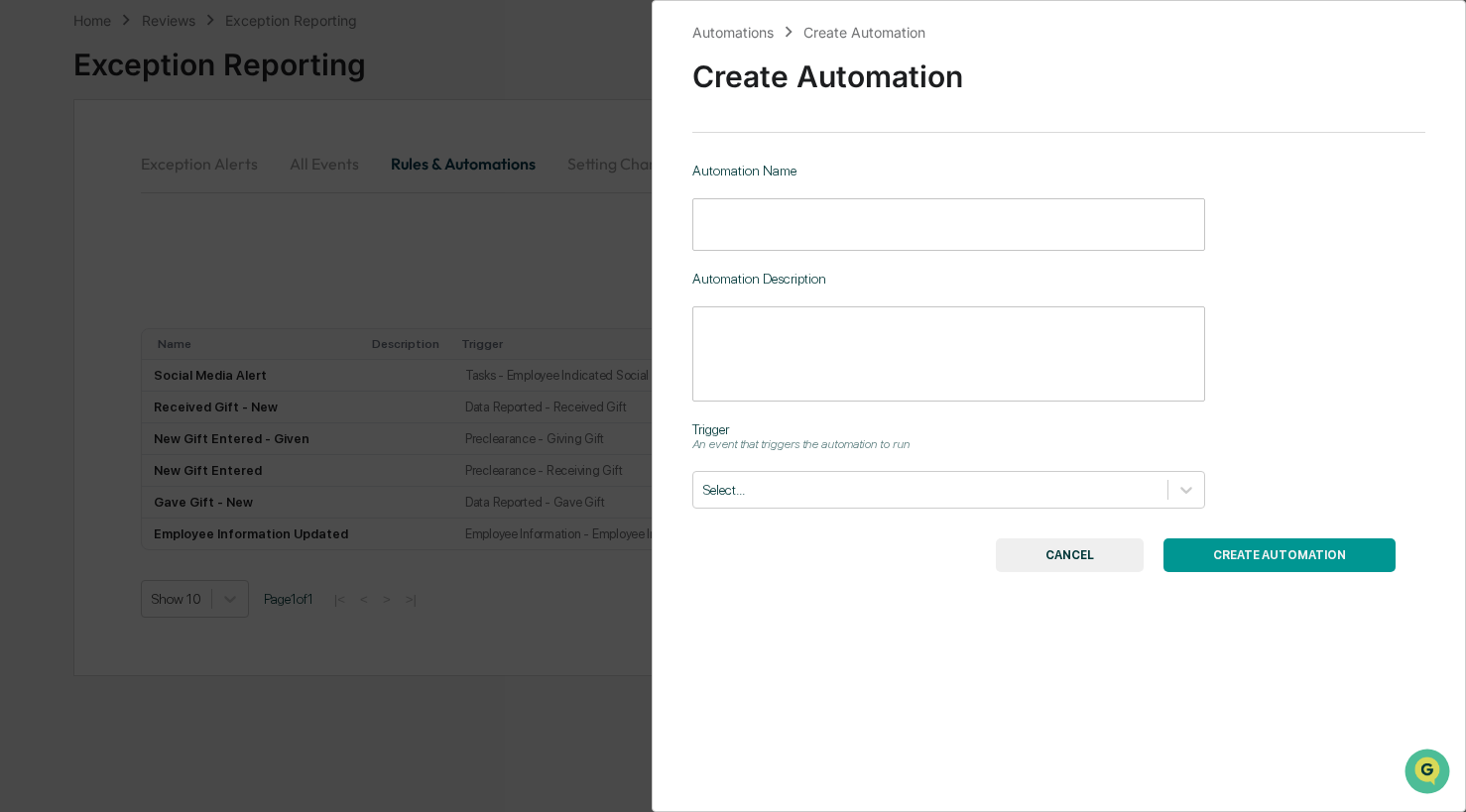 click on "CANCEL" at bounding box center (1069, 555) 